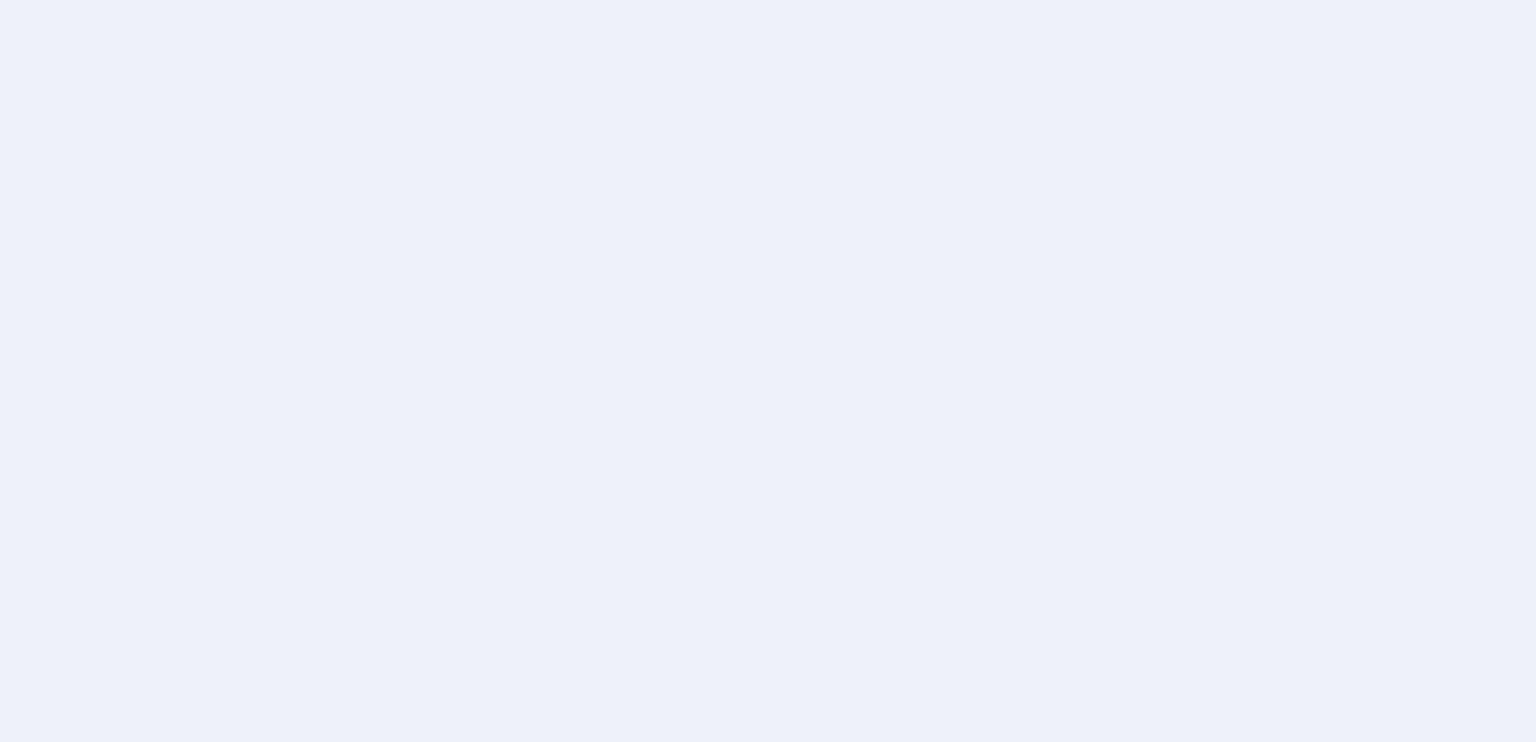 scroll, scrollTop: 0, scrollLeft: 0, axis: both 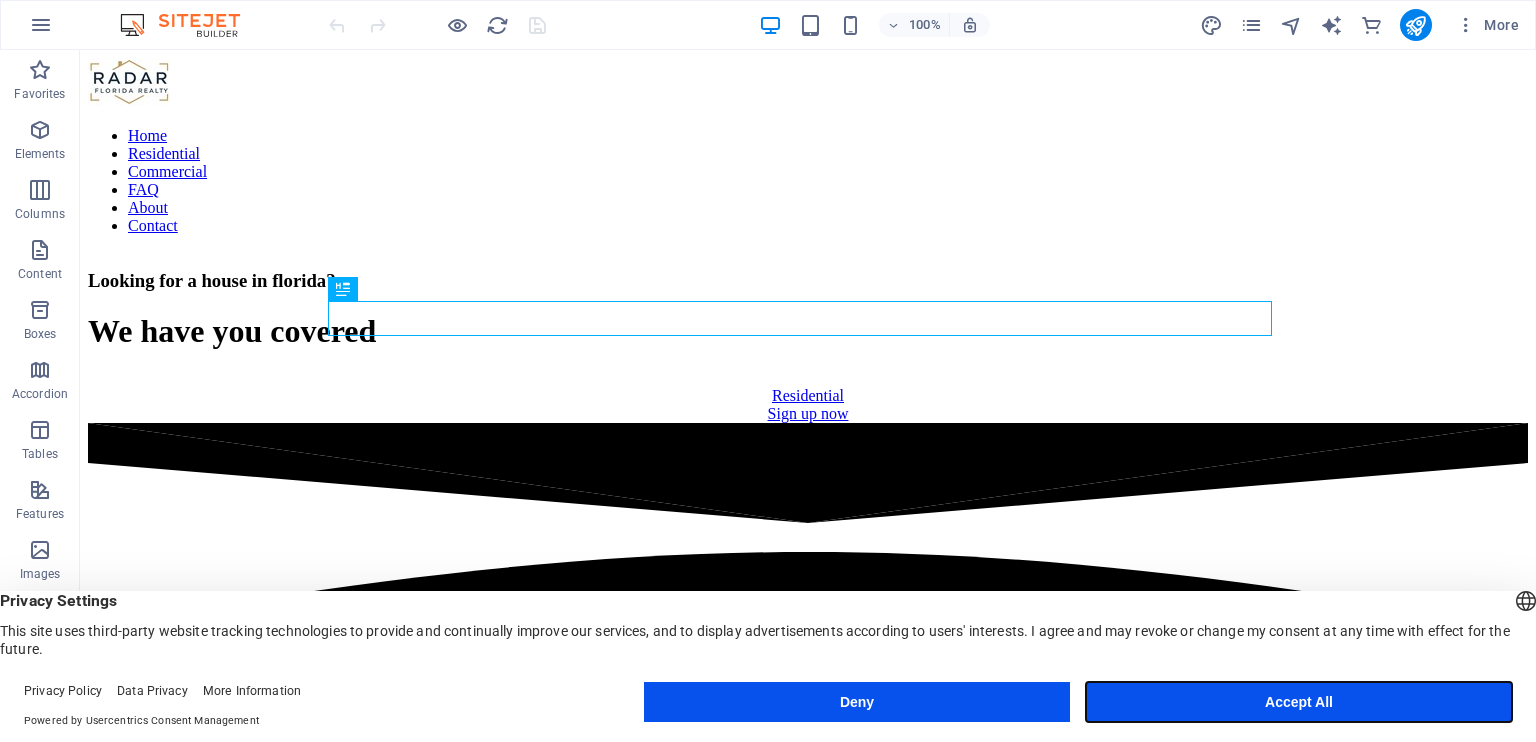 click on "Accept All" at bounding box center [1299, 702] 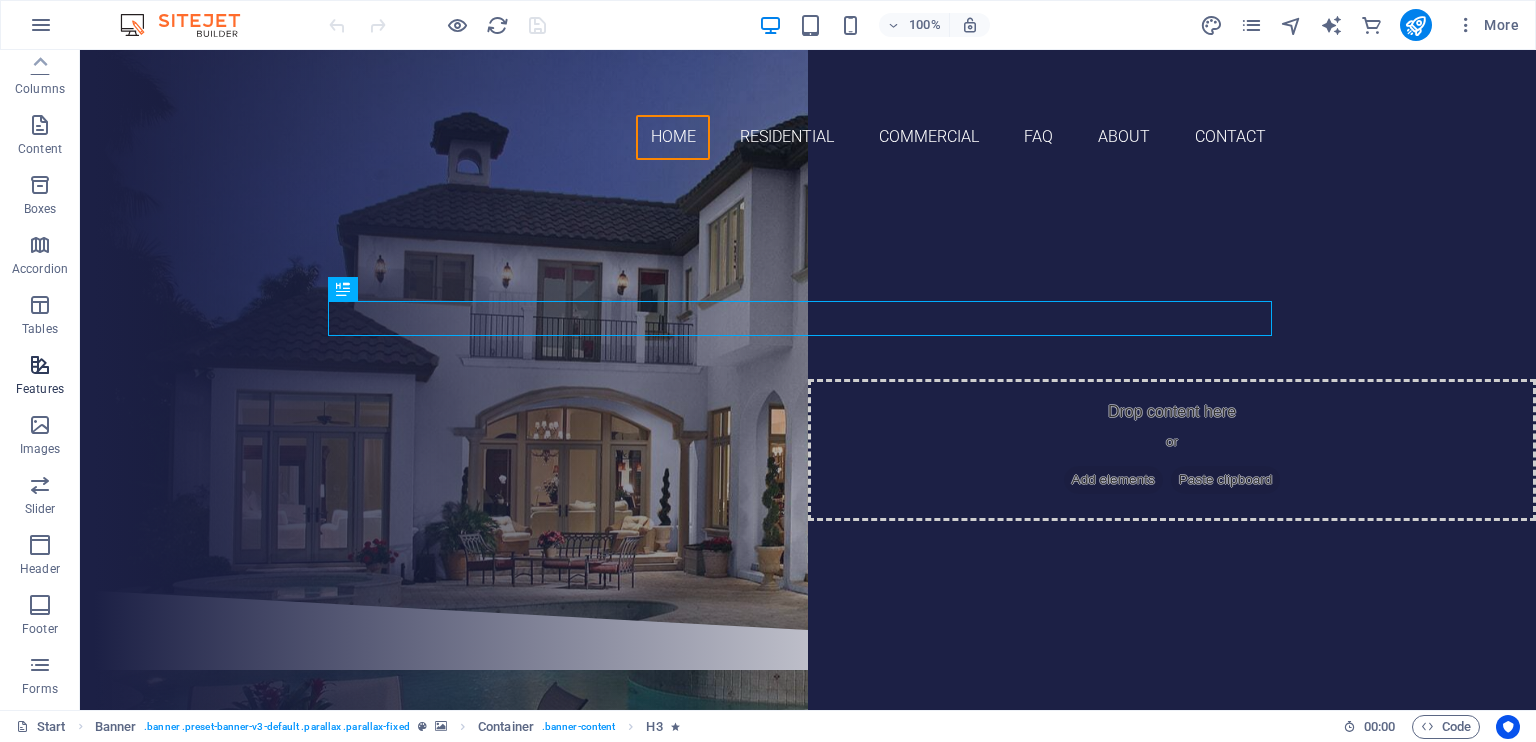 scroll, scrollTop: 0, scrollLeft: 0, axis: both 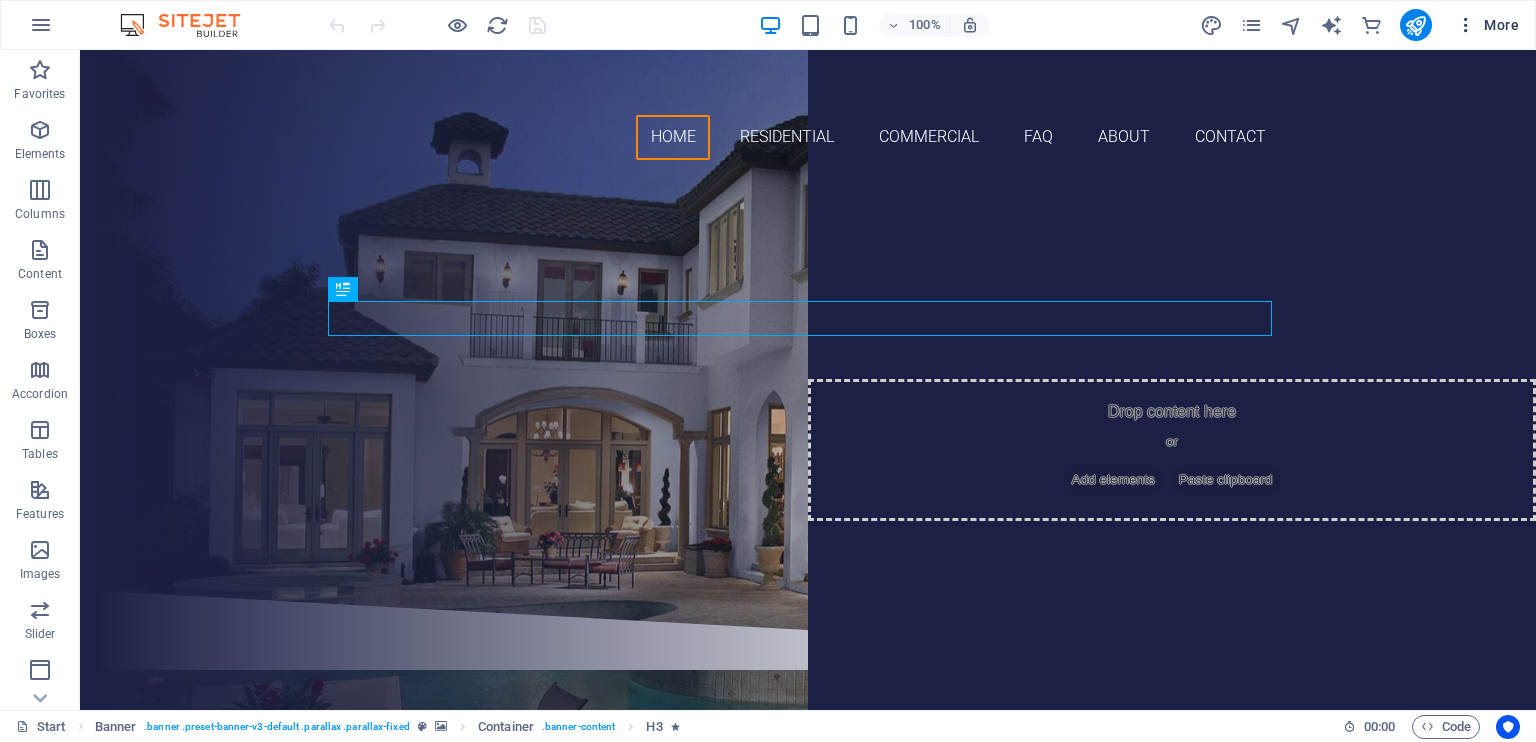 click at bounding box center [1466, 25] 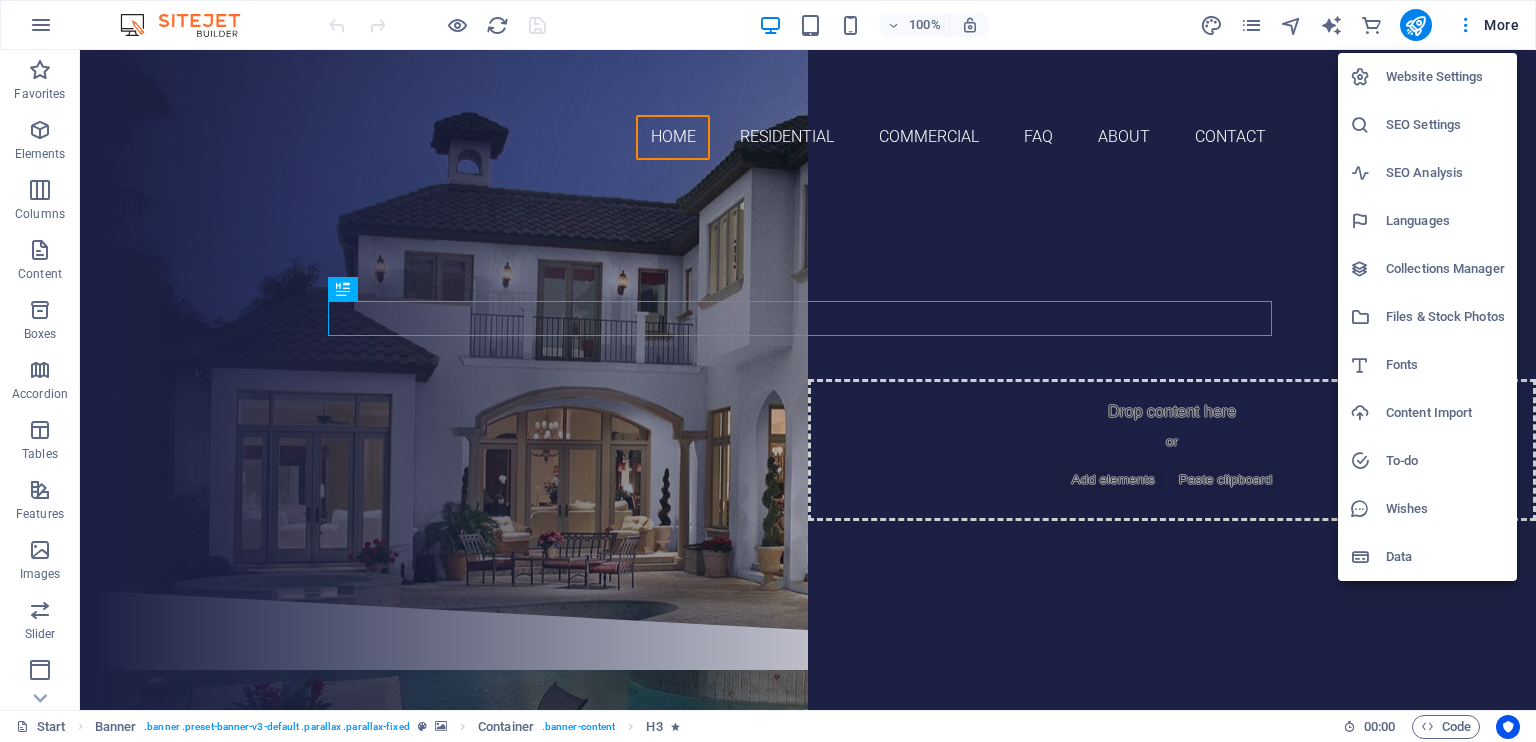 click on "Website Settings" at bounding box center [1445, 77] 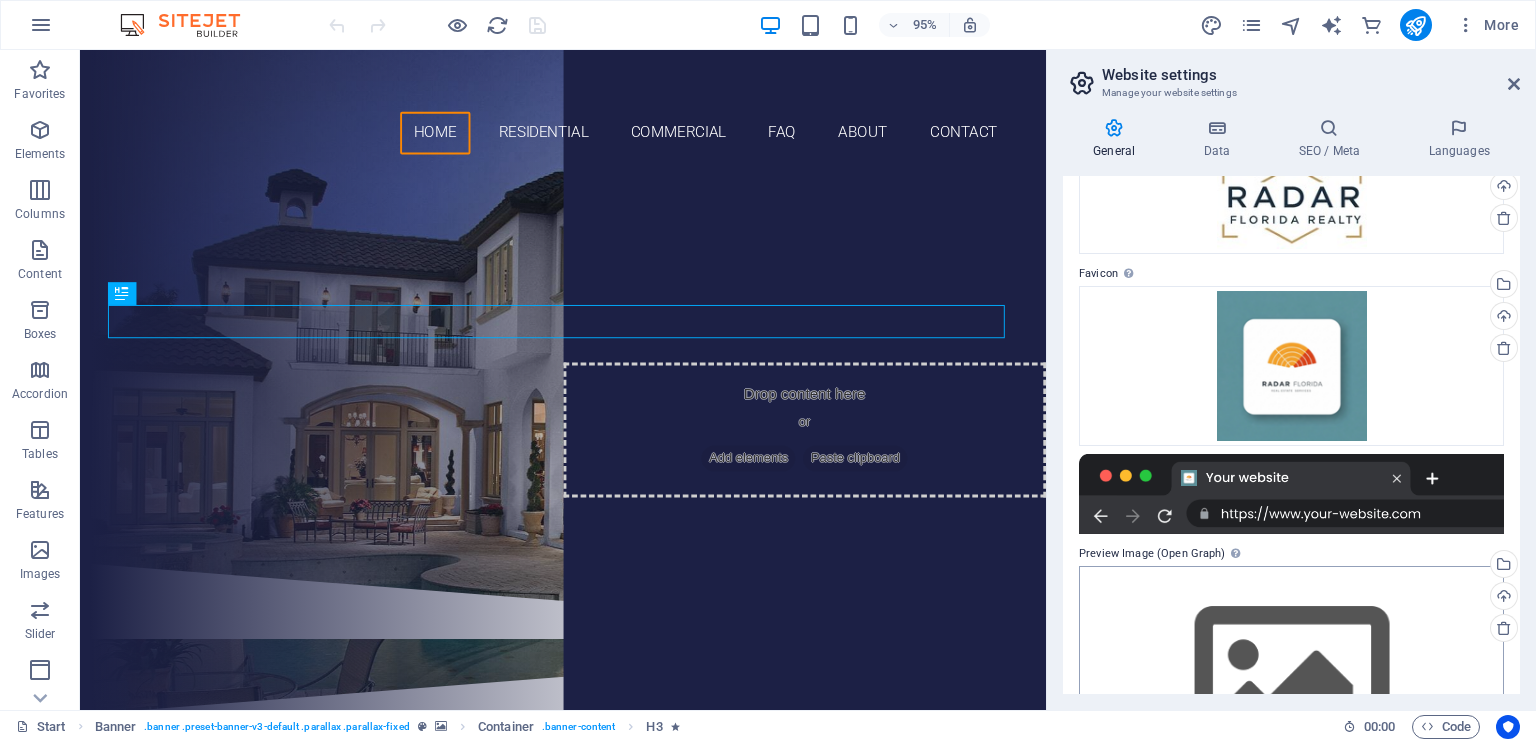 scroll, scrollTop: 232, scrollLeft: 0, axis: vertical 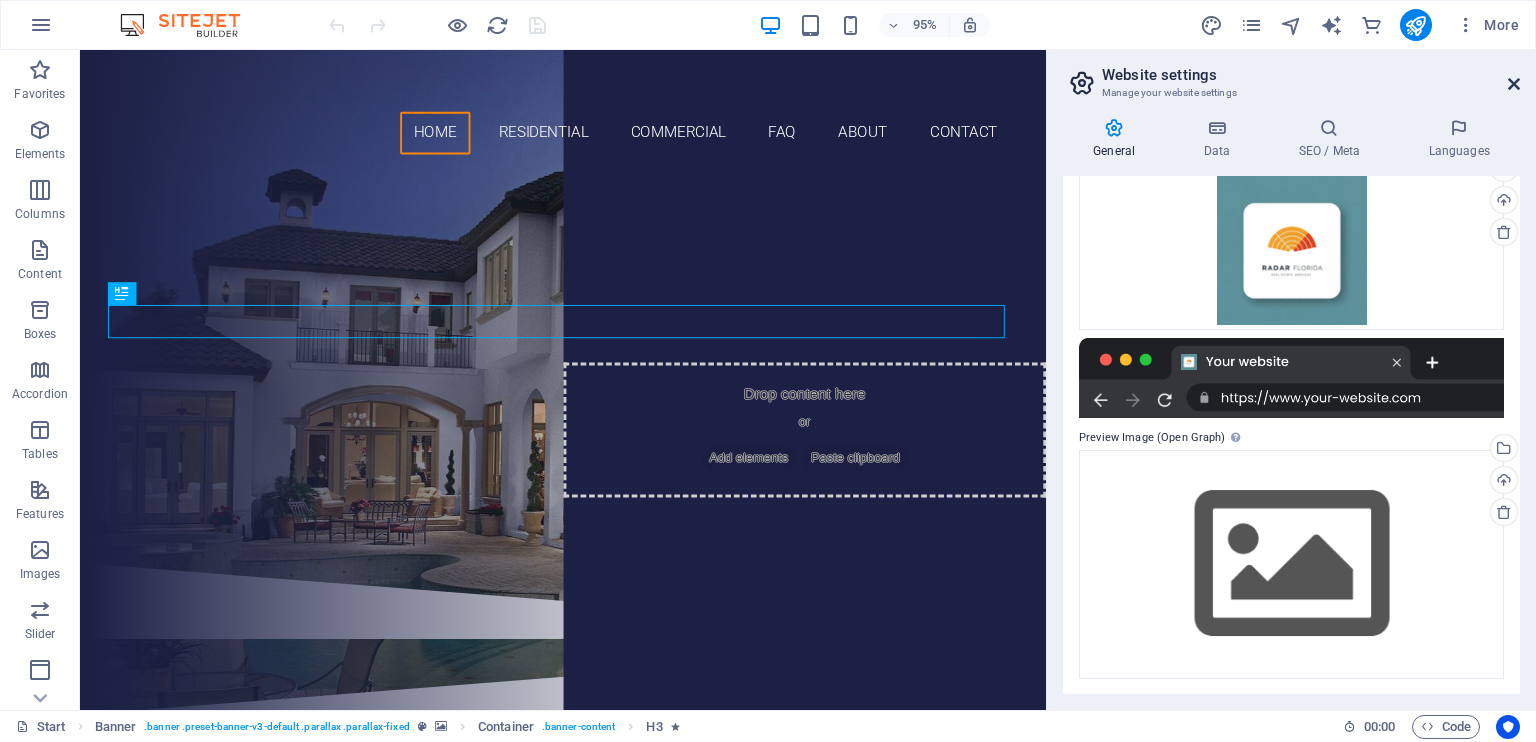 click at bounding box center (1514, 84) 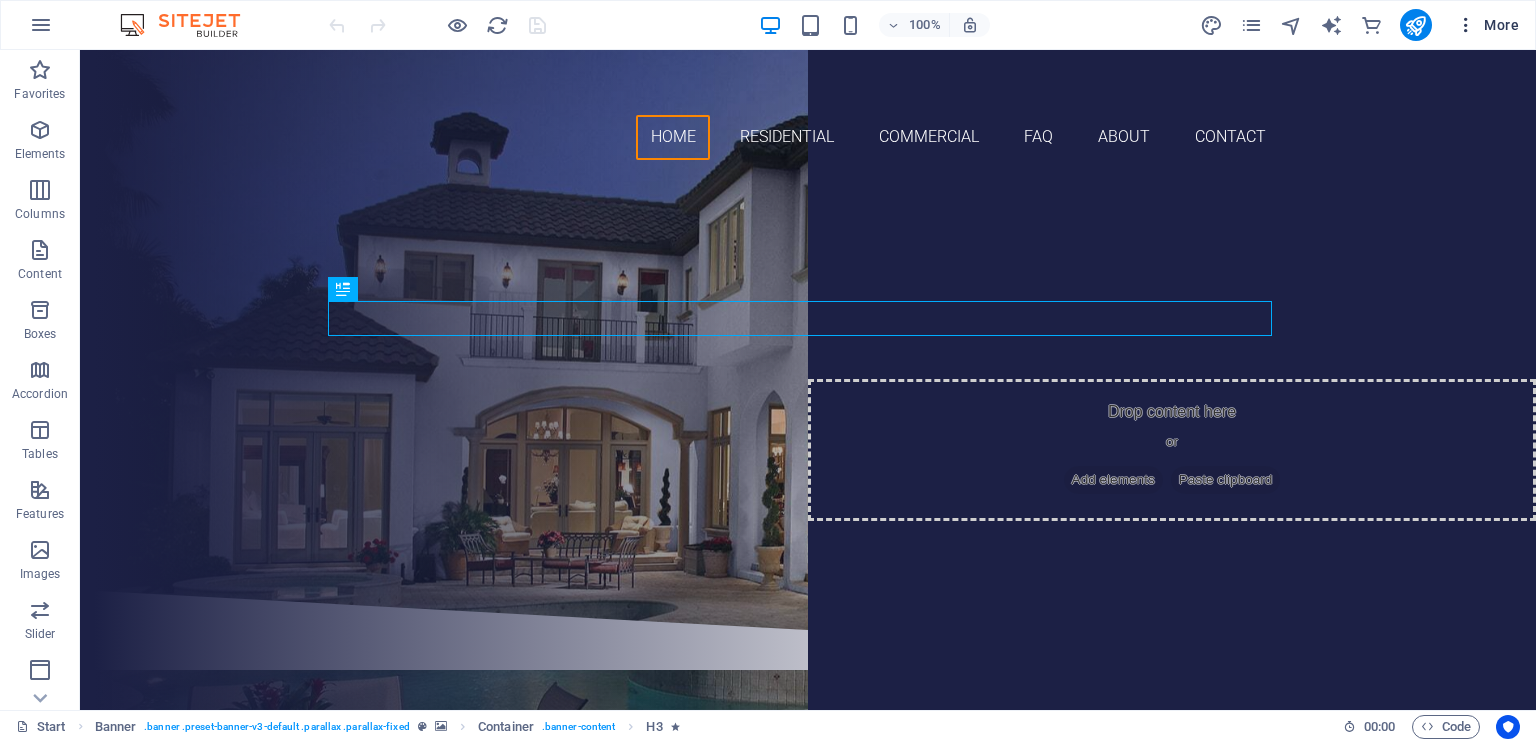 click on "More" at bounding box center [1487, 25] 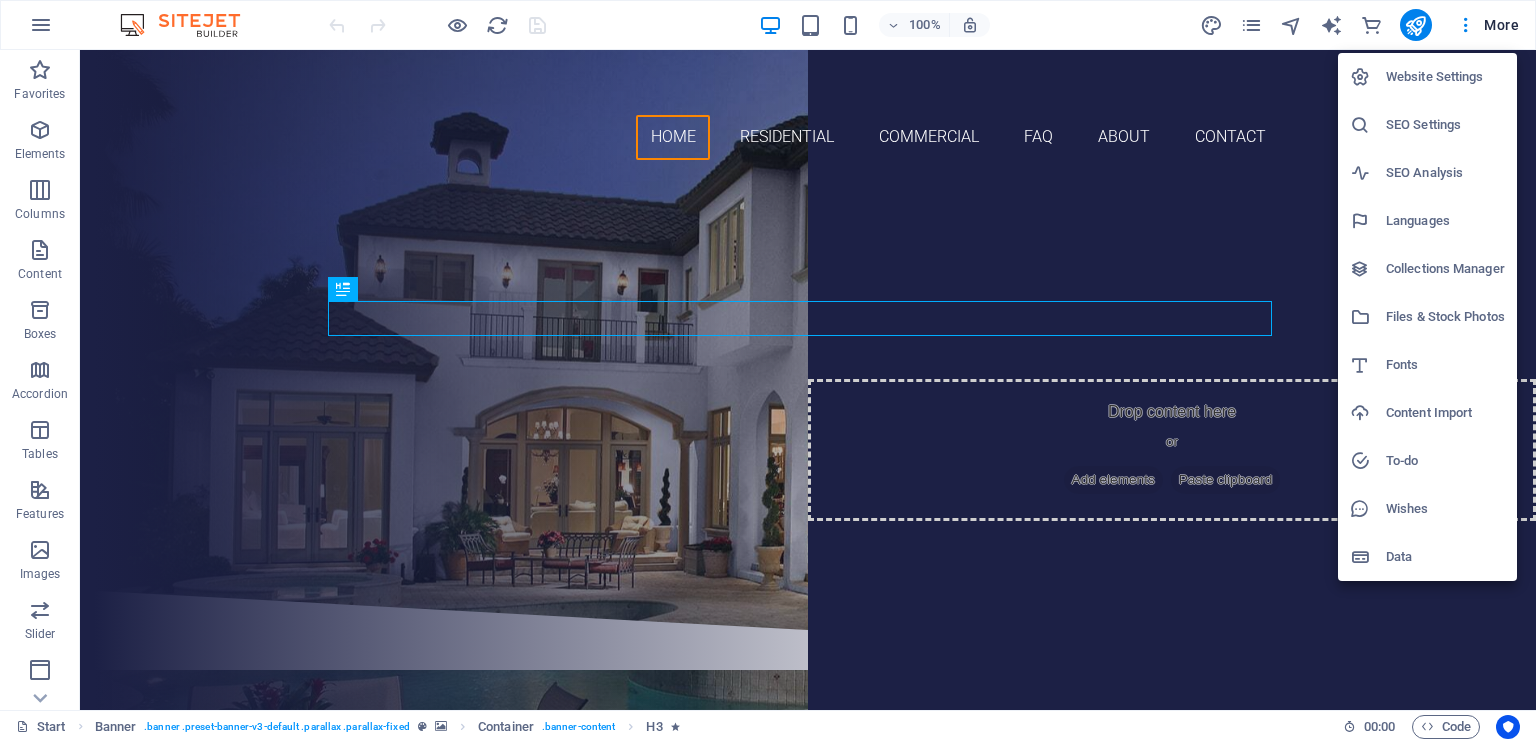 click on "Website Settings" at bounding box center [1445, 77] 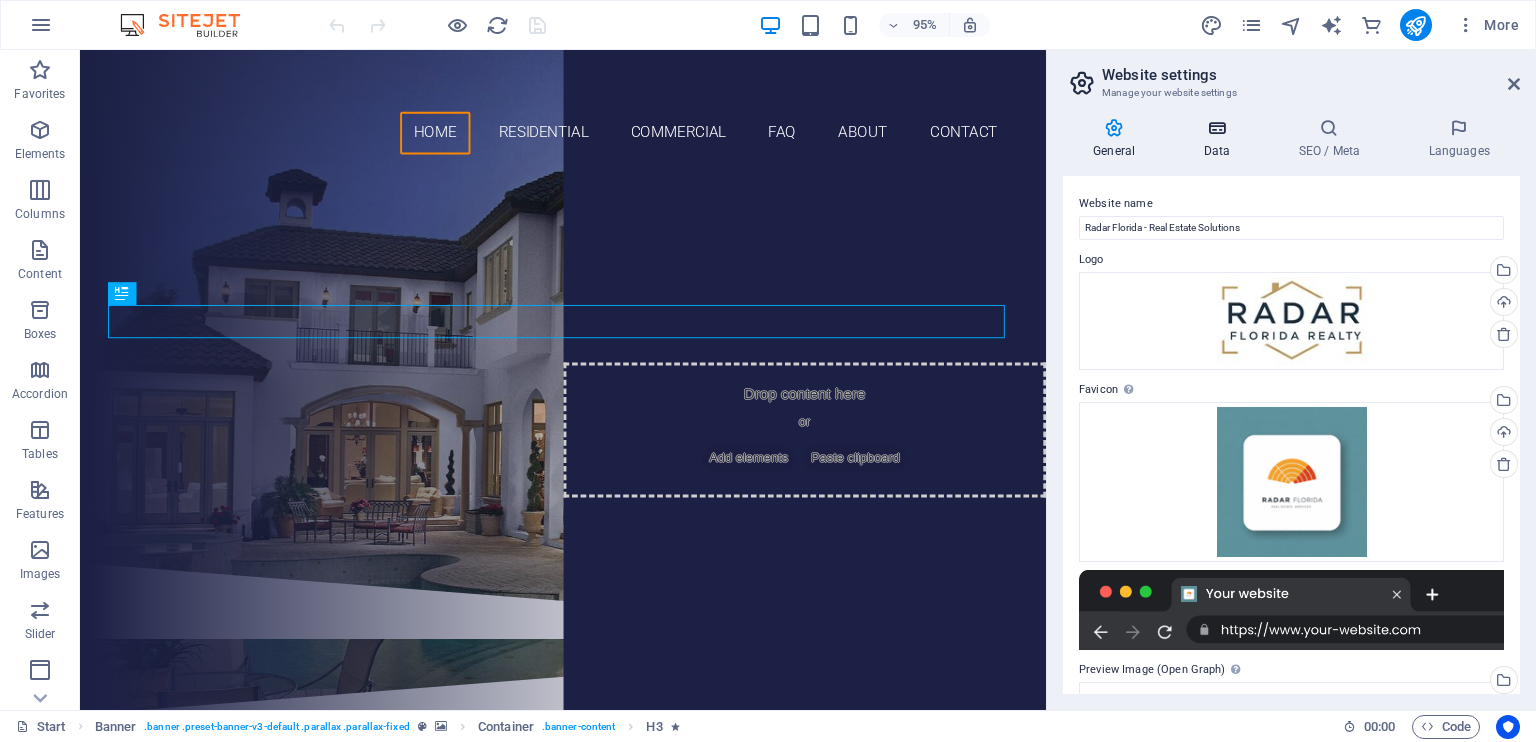 click on "Data" at bounding box center [1220, 139] 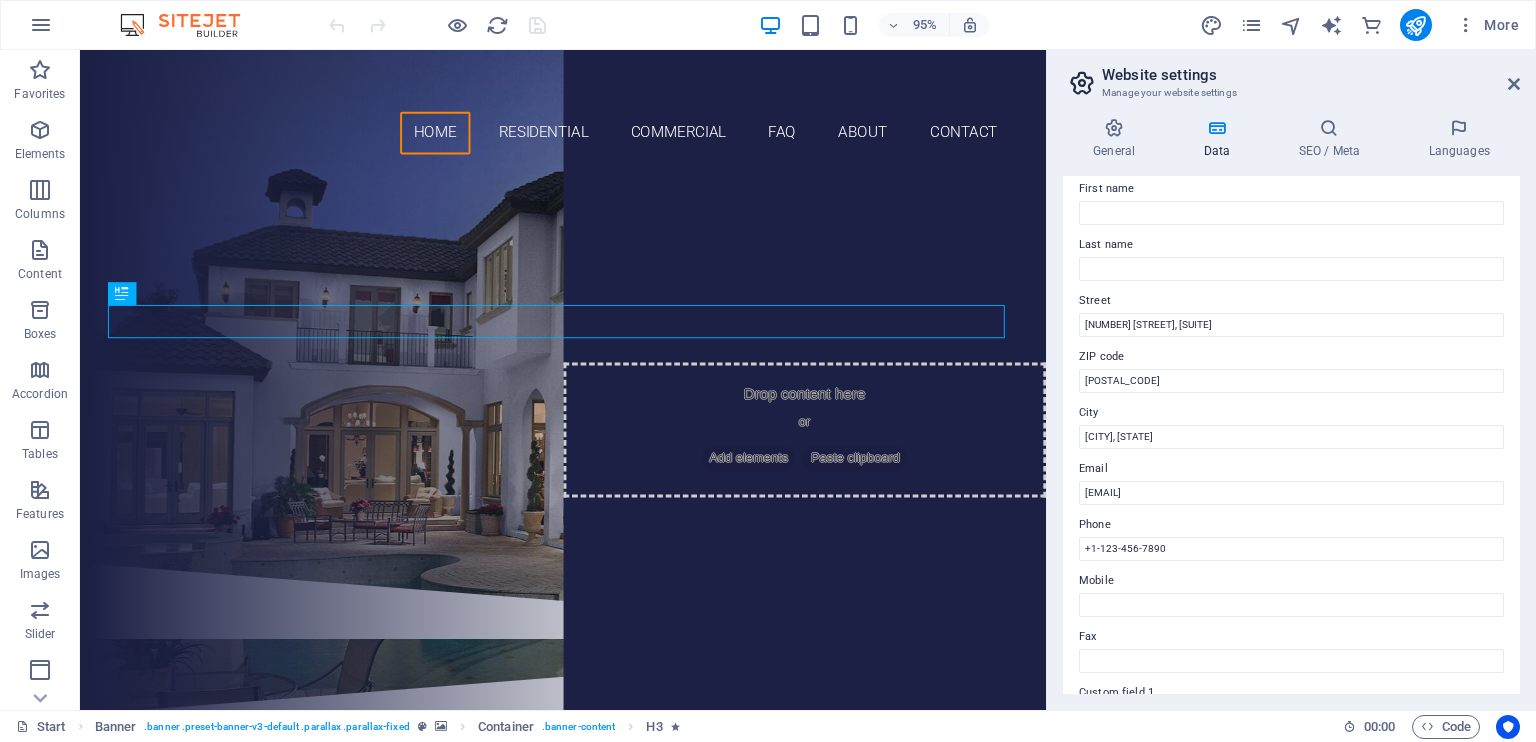 scroll, scrollTop: 142, scrollLeft: 0, axis: vertical 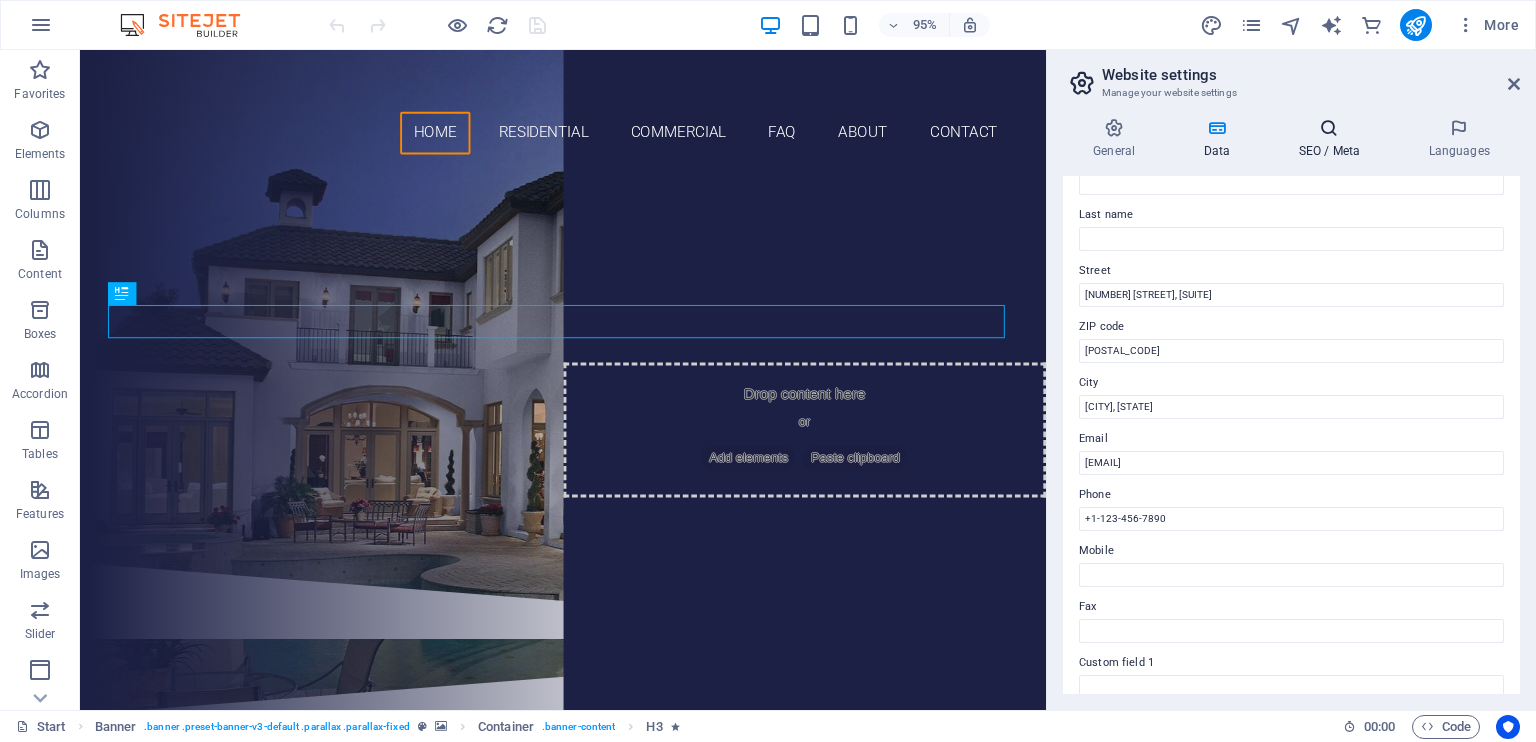 click at bounding box center (1329, 128) 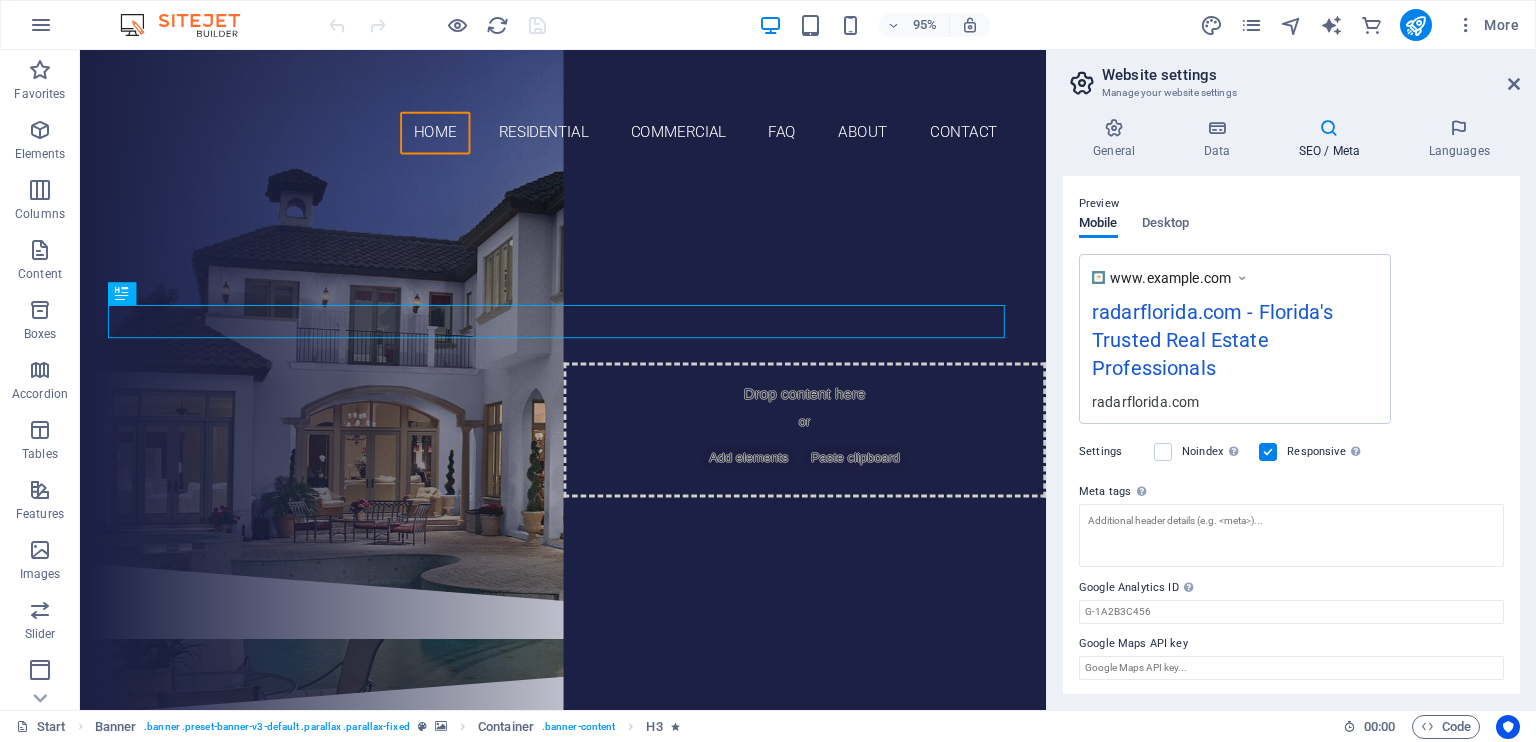 scroll, scrollTop: 0, scrollLeft: 0, axis: both 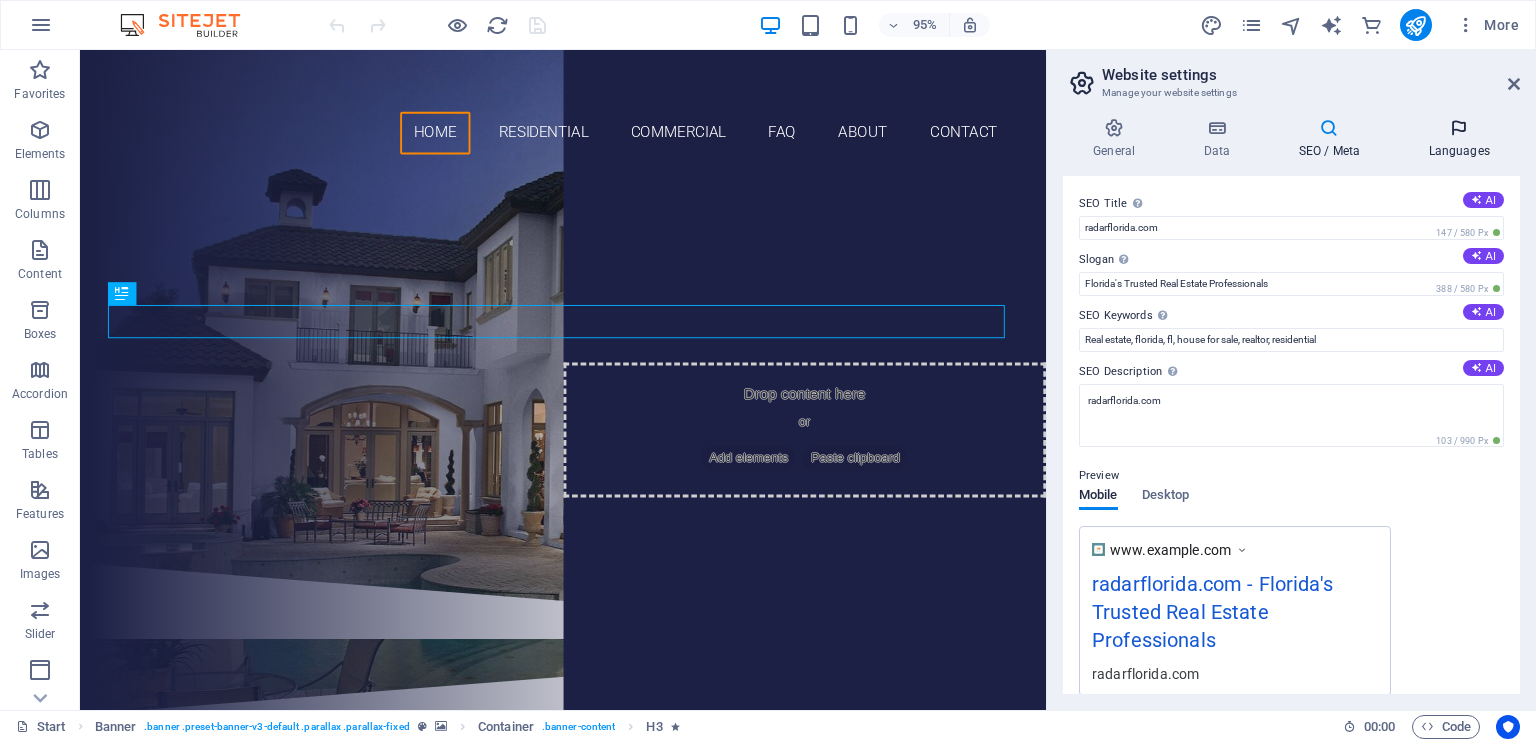 click at bounding box center [1459, 128] 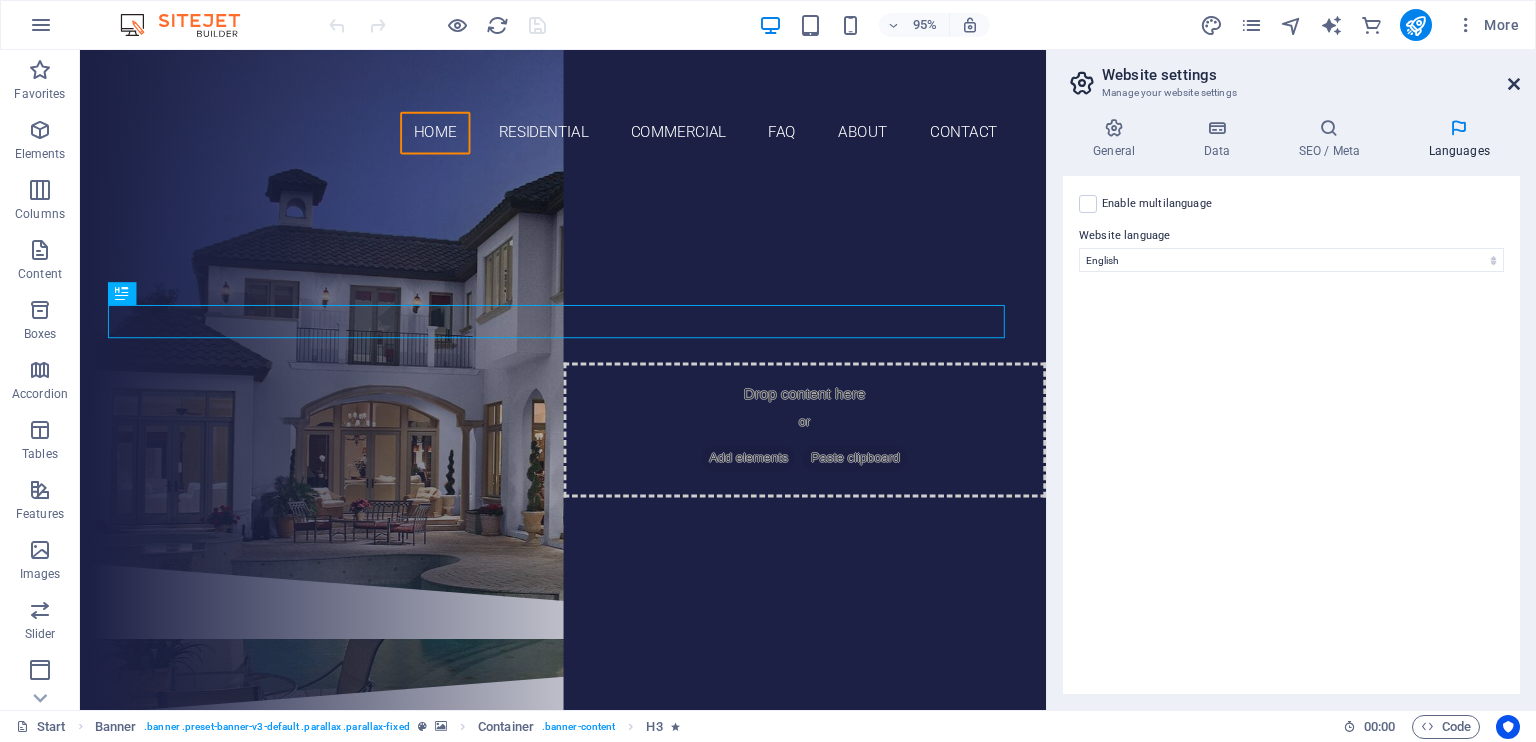 click at bounding box center (1514, 84) 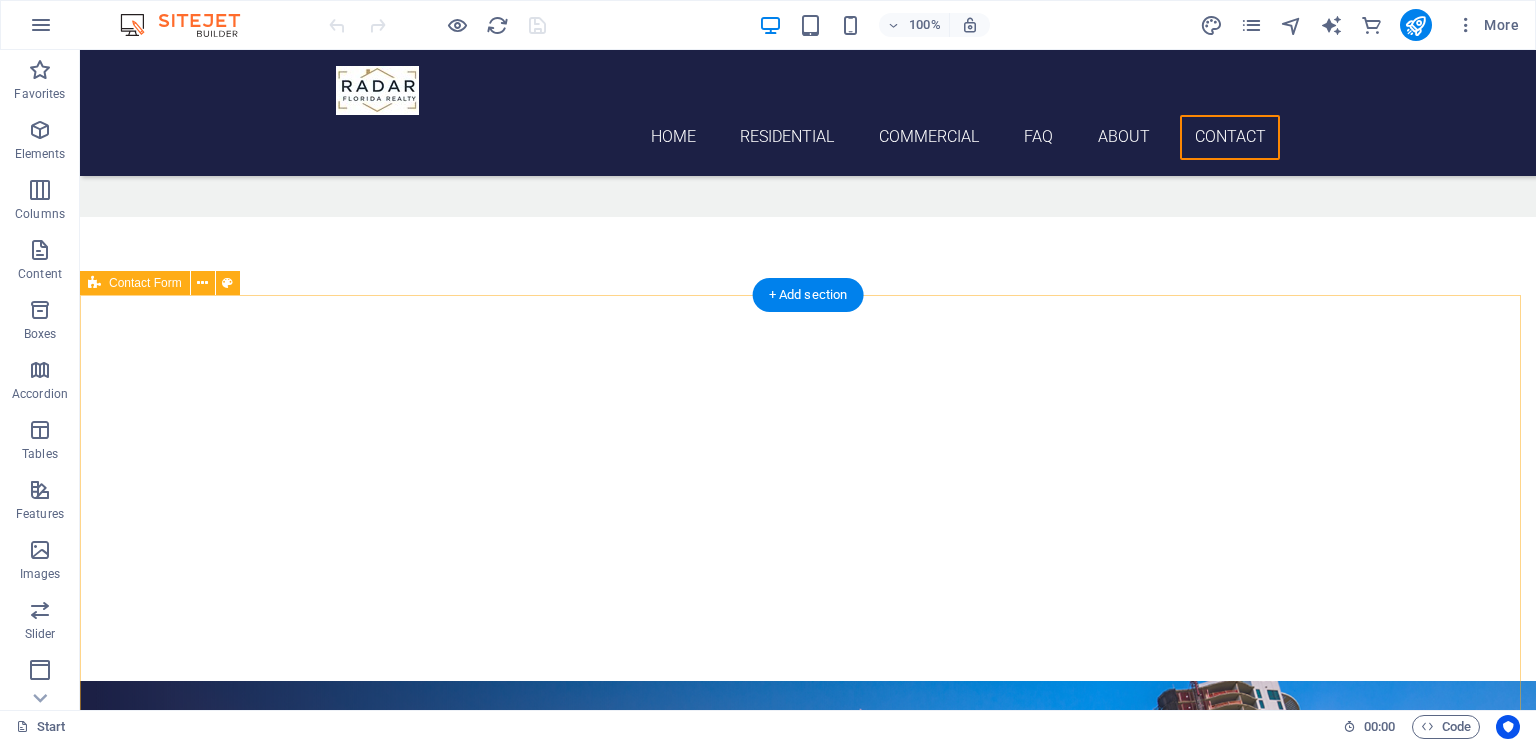 scroll, scrollTop: 4571, scrollLeft: 0, axis: vertical 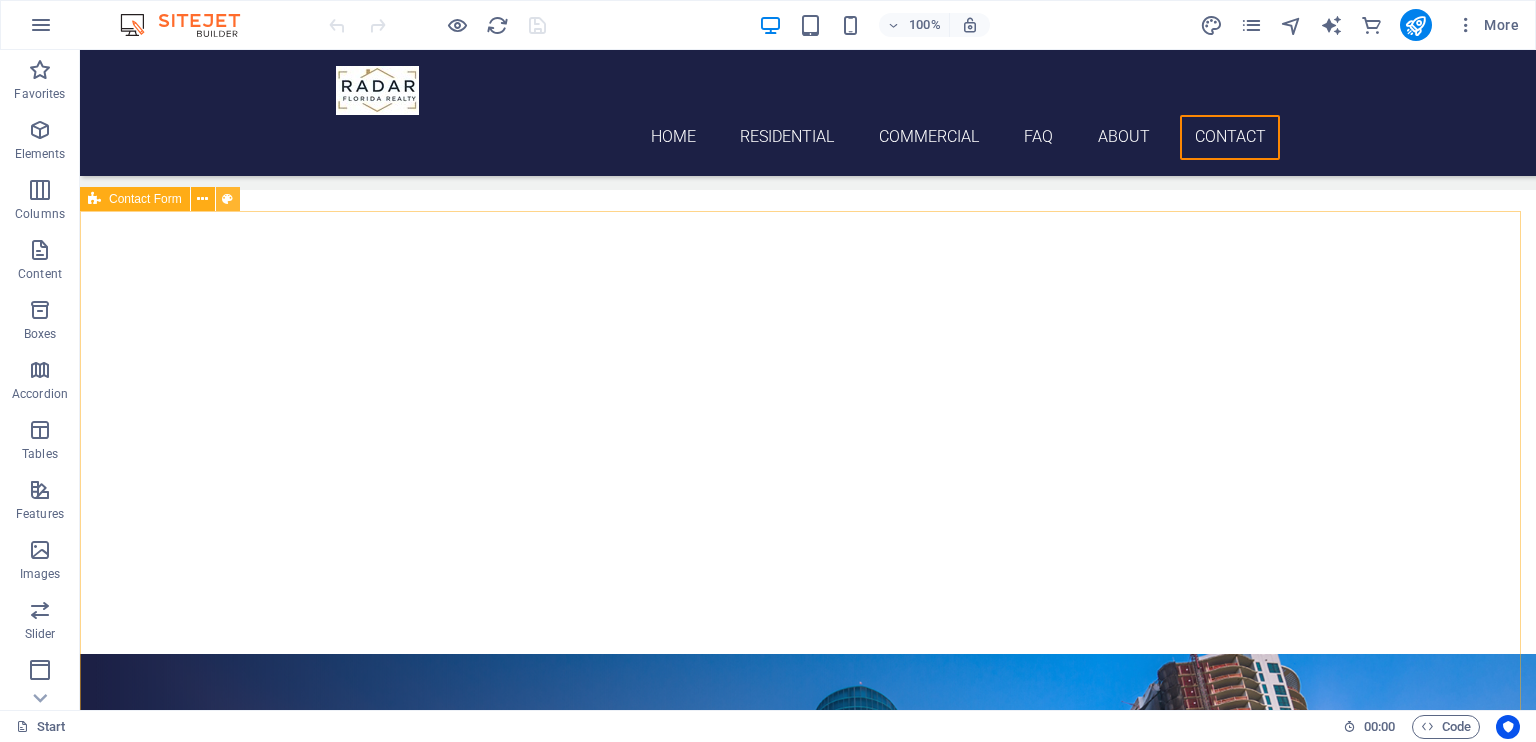 click at bounding box center [227, 199] 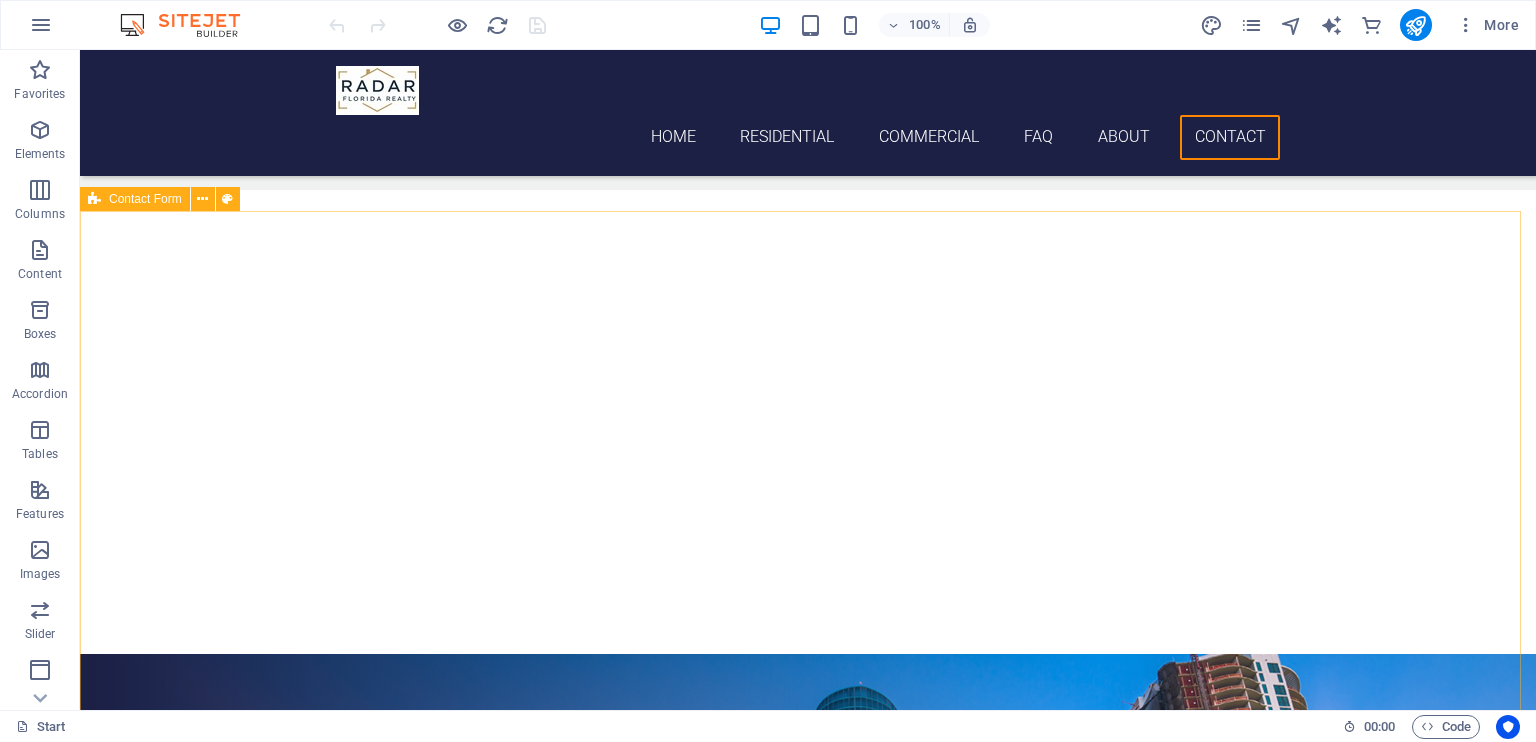 select on "rem" 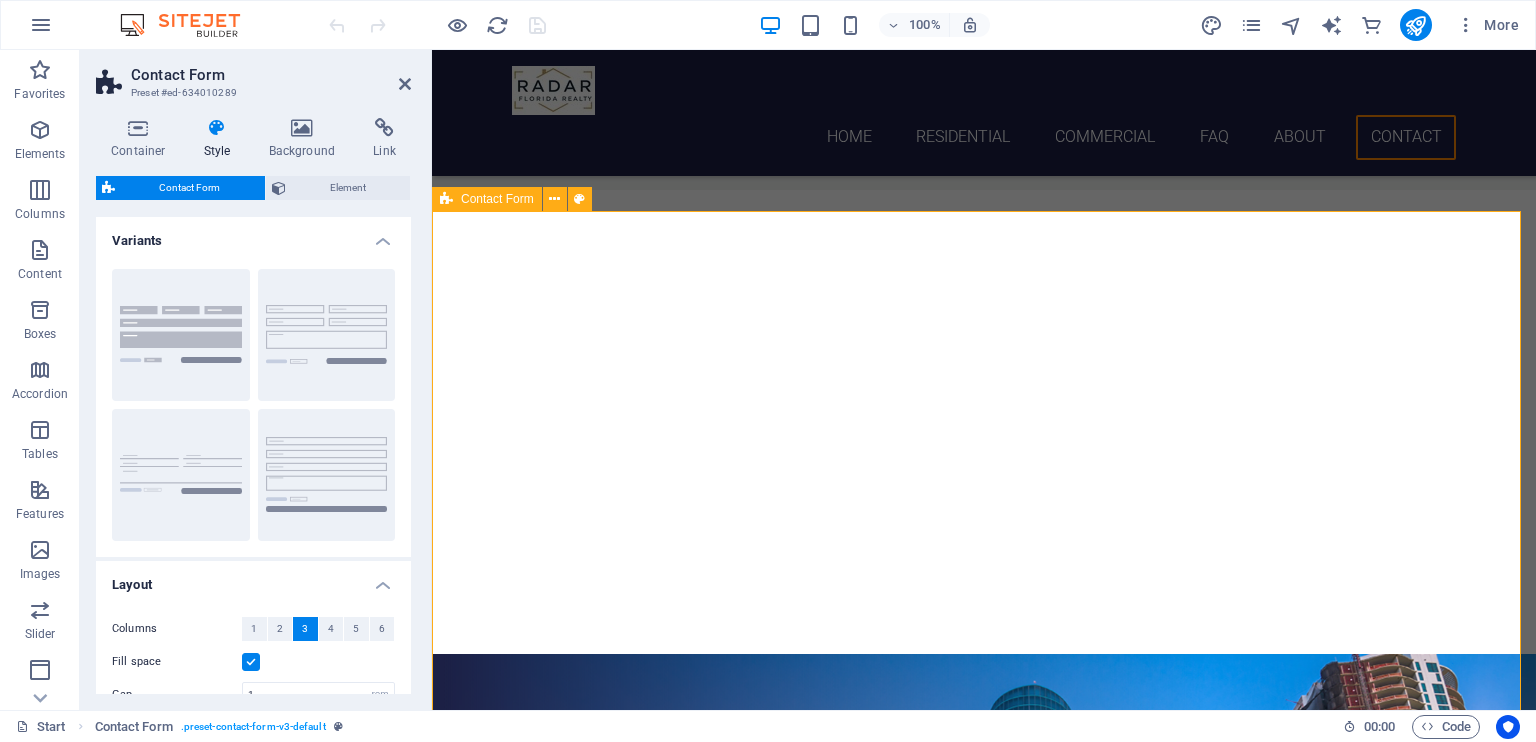 click on "I have read and understand the privacy policy. Unreadable? Load new Submit" at bounding box center (984, 3433) 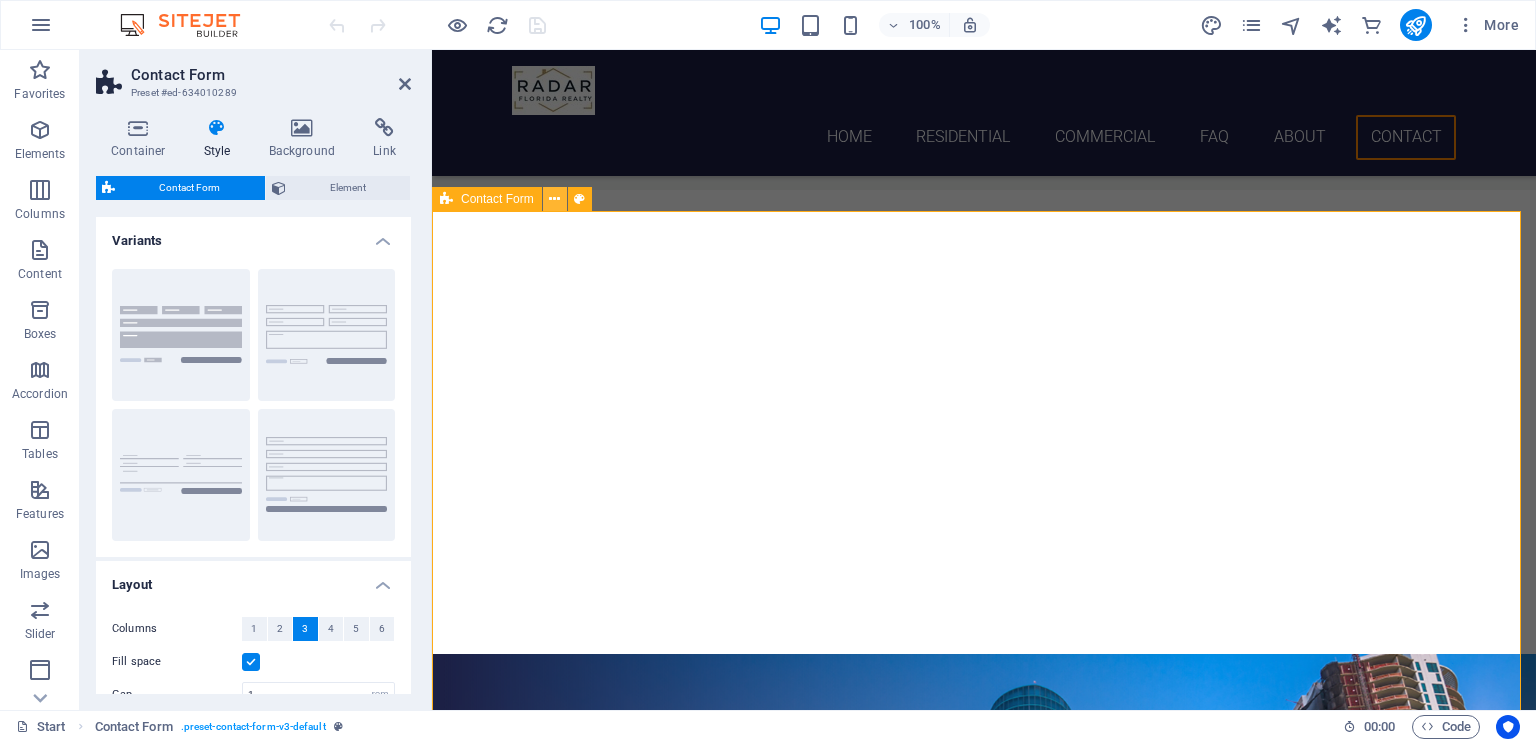 click at bounding box center [554, 199] 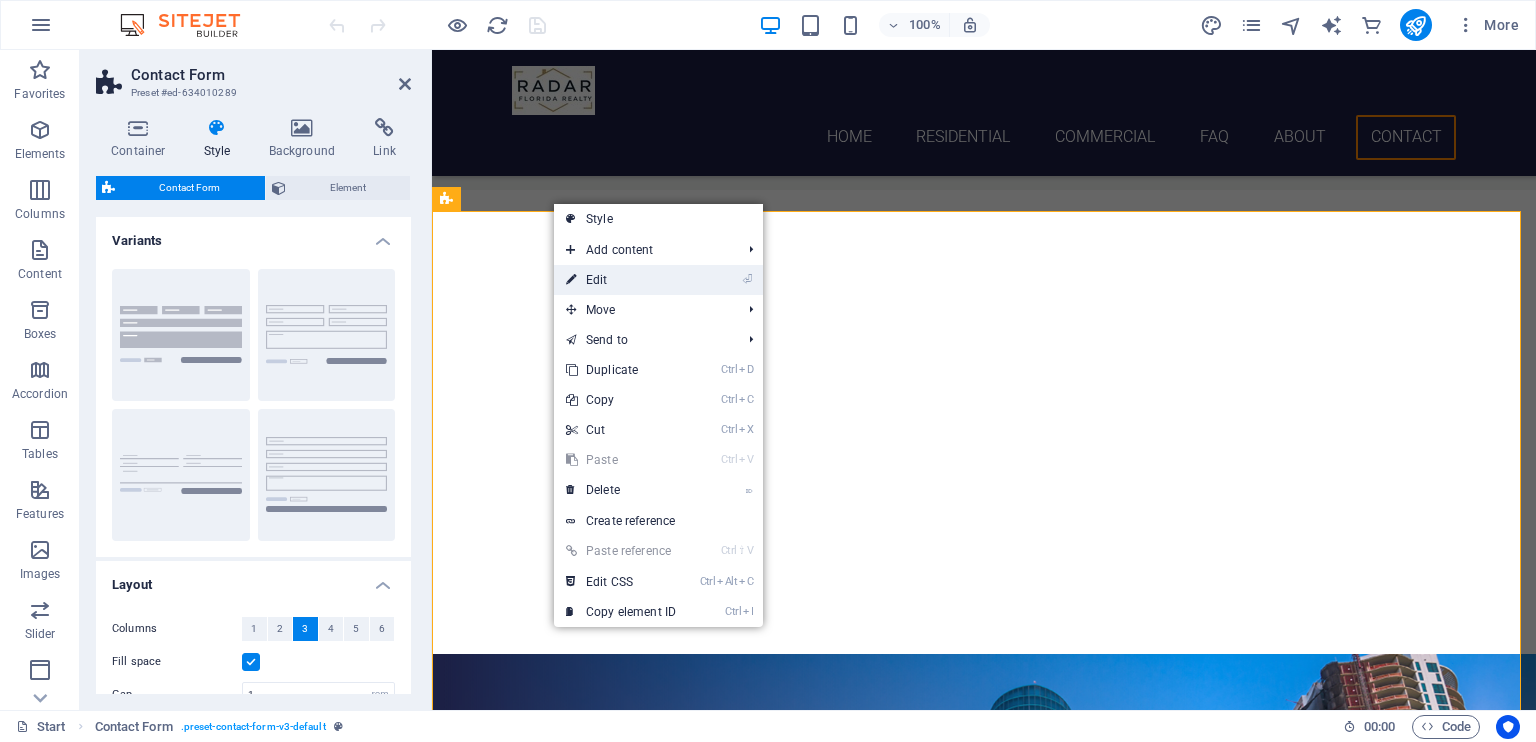 click on "⏎  Edit" at bounding box center [621, 280] 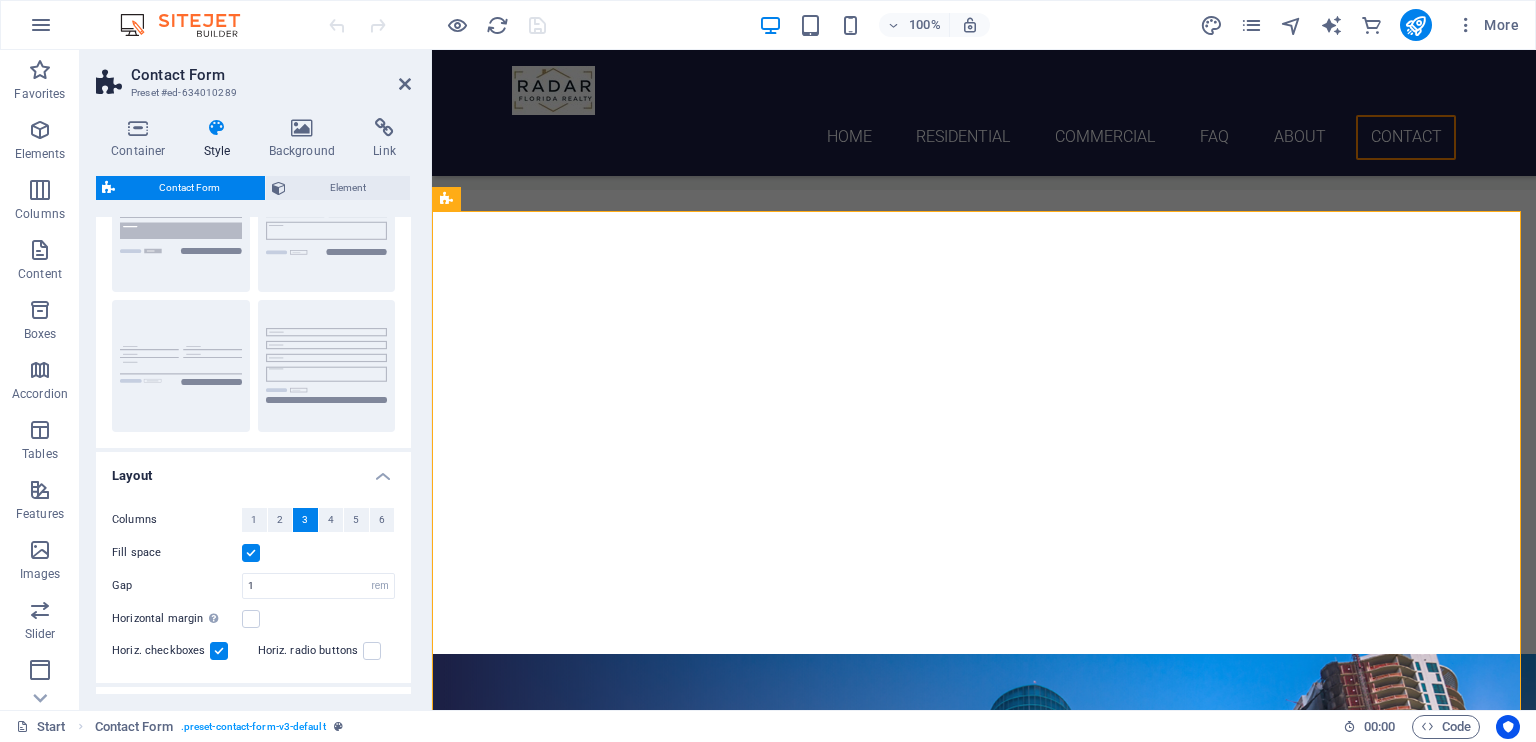 scroll, scrollTop: 280, scrollLeft: 0, axis: vertical 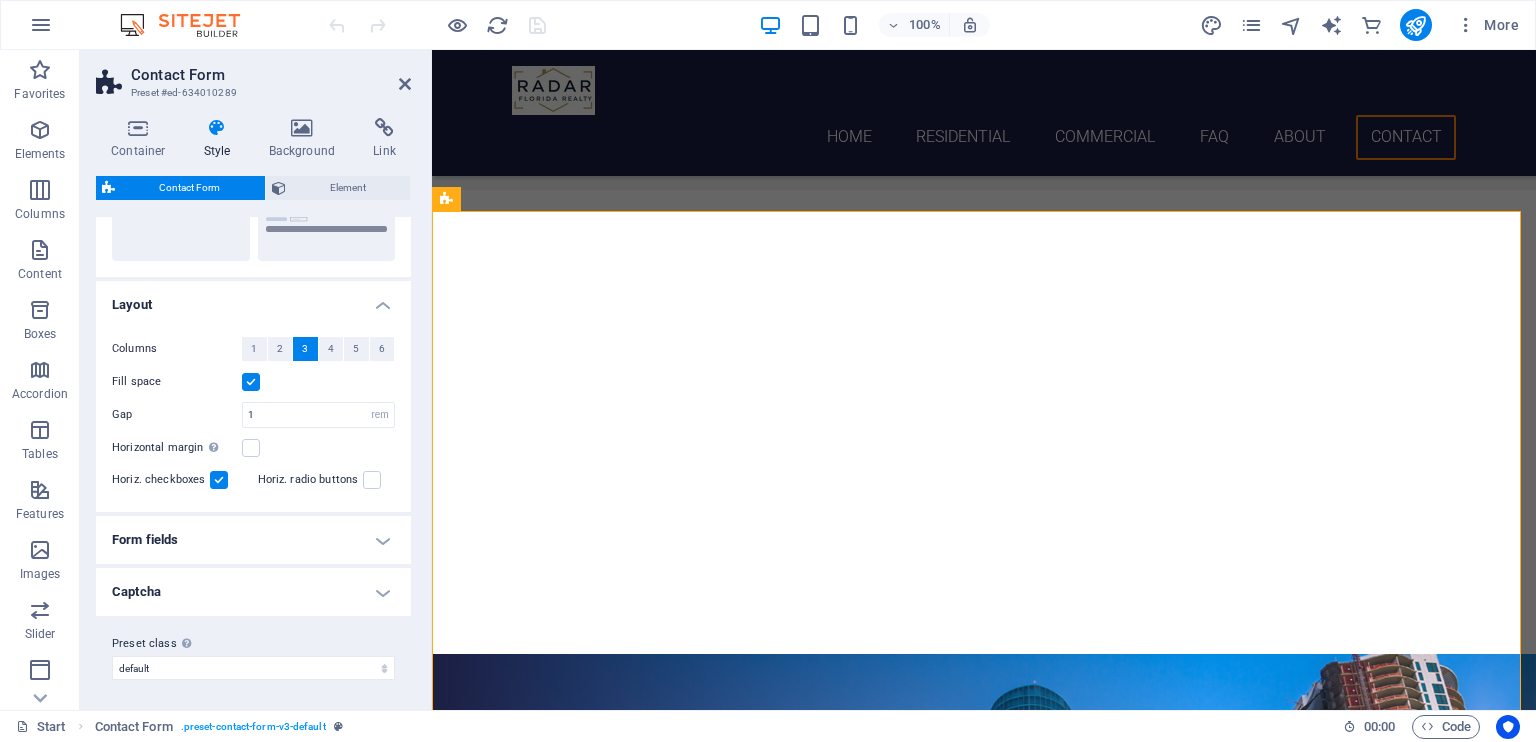 click on "Form fields" at bounding box center [253, 540] 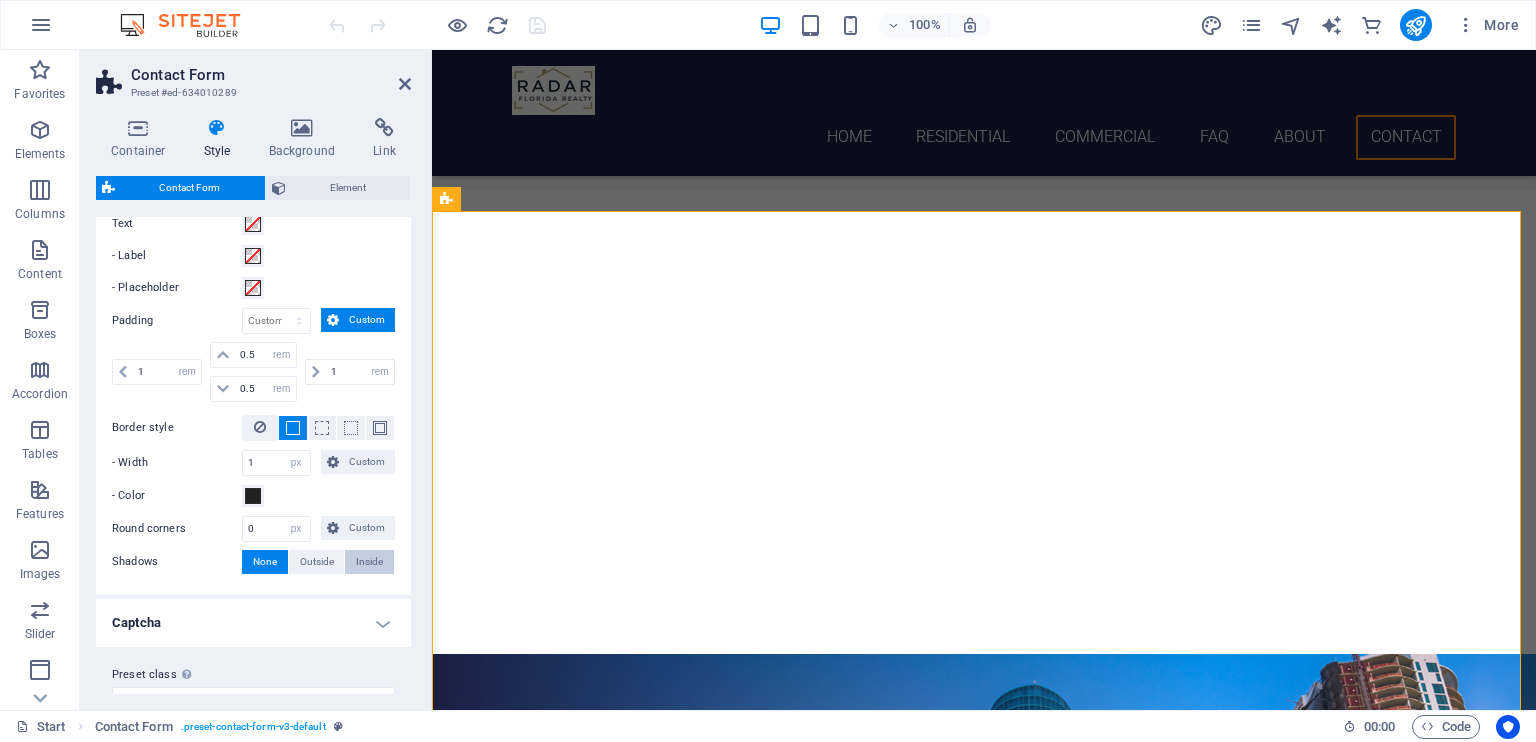 scroll, scrollTop: 775, scrollLeft: 0, axis: vertical 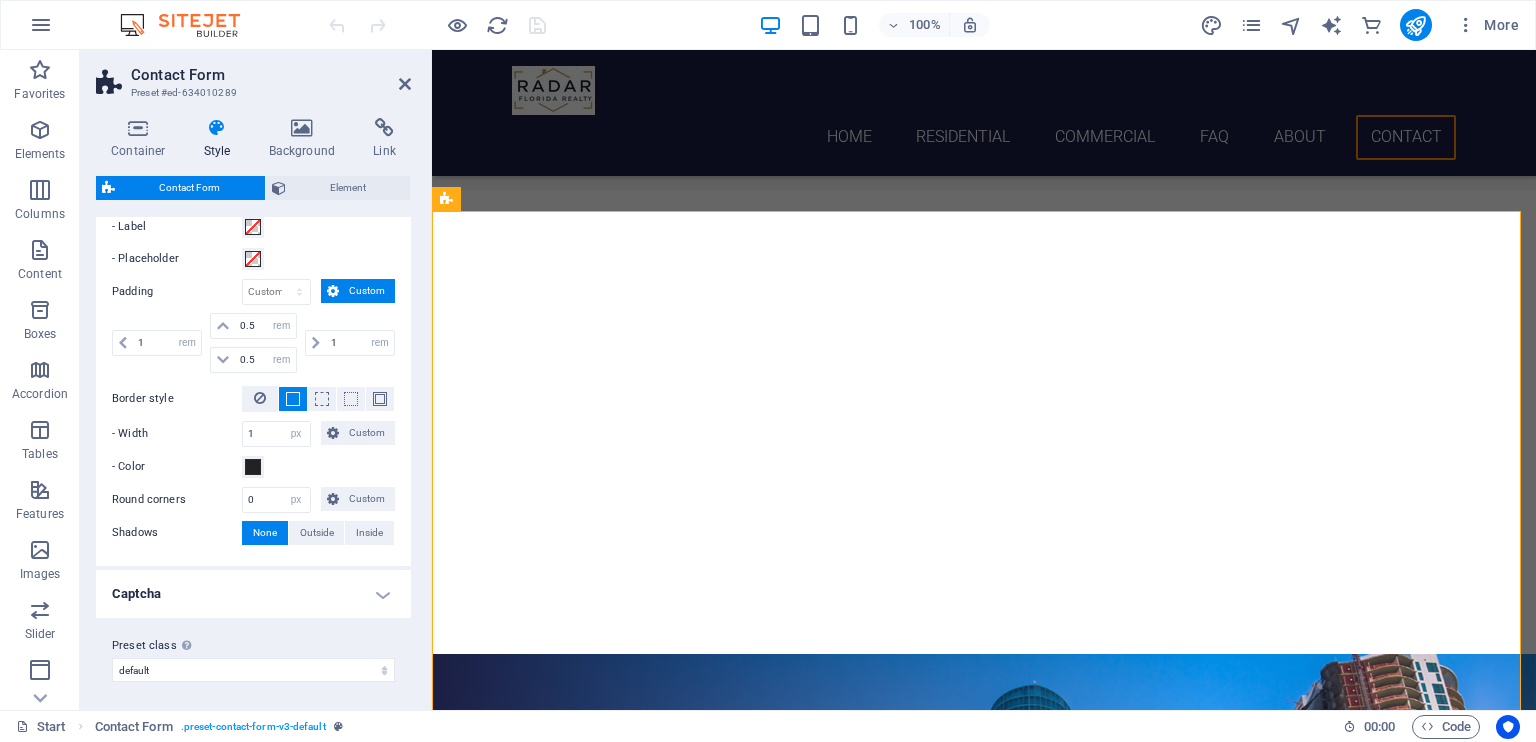 click on "Captcha" at bounding box center (253, 594) 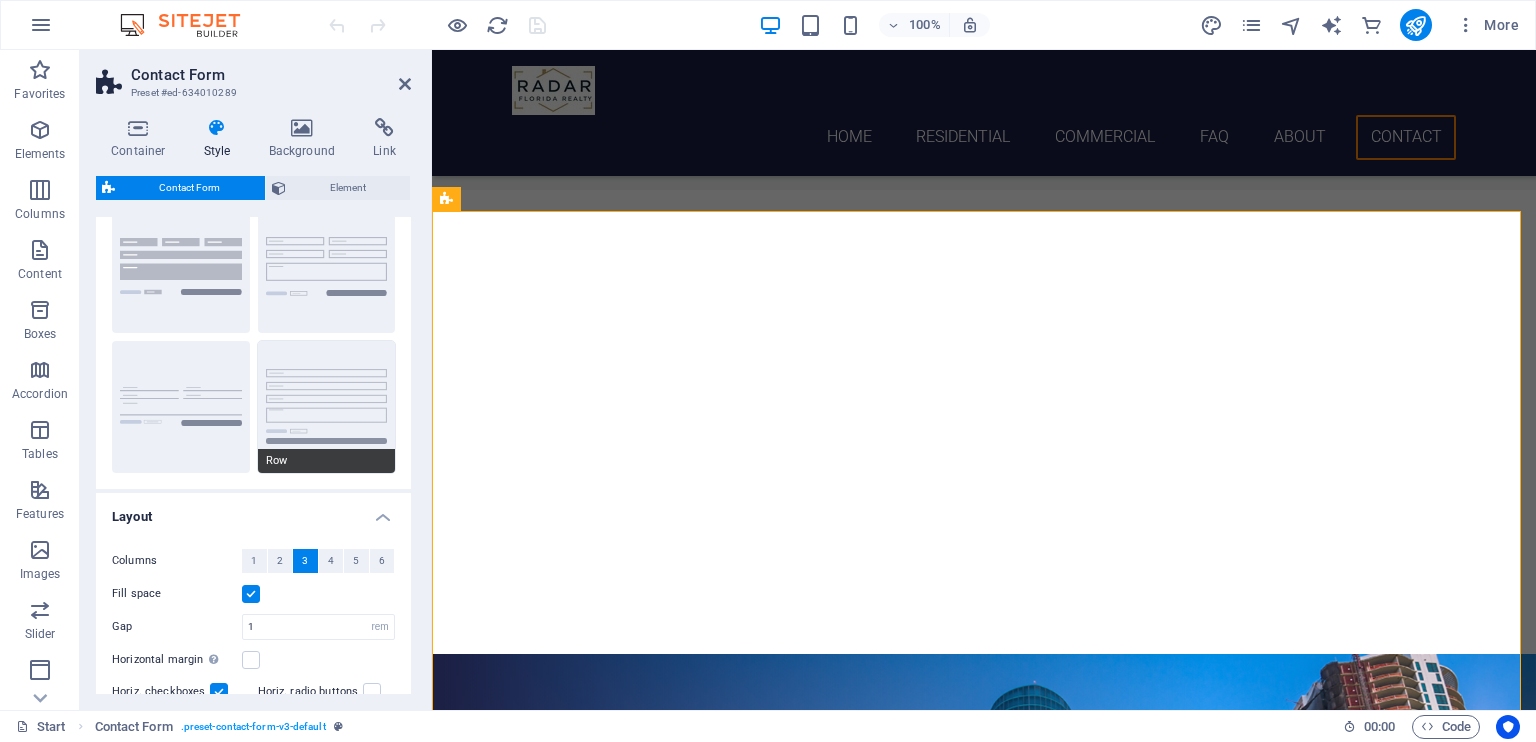 scroll, scrollTop: 0, scrollLeft: 0, axis: both 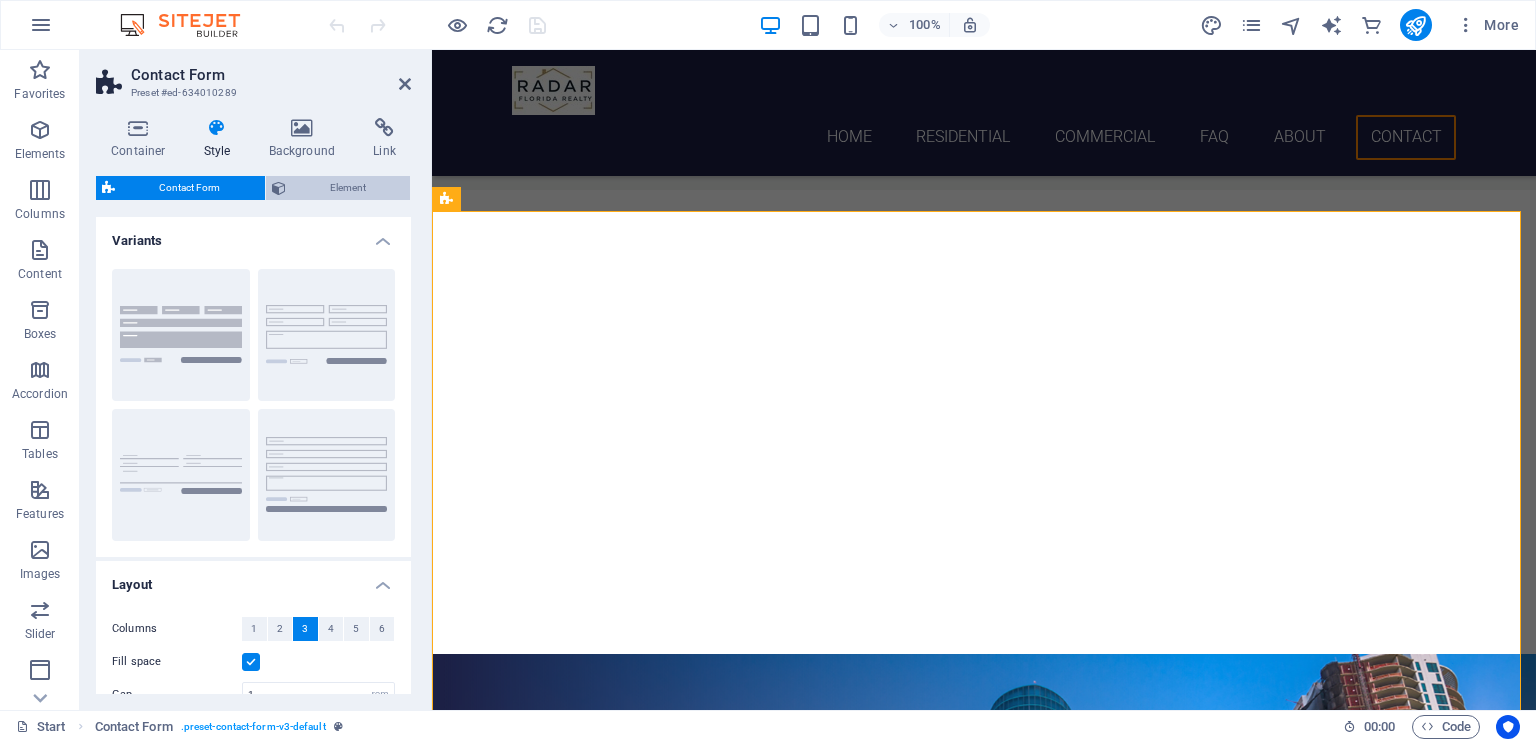 click on "Element" at bounding box center [348, 188] 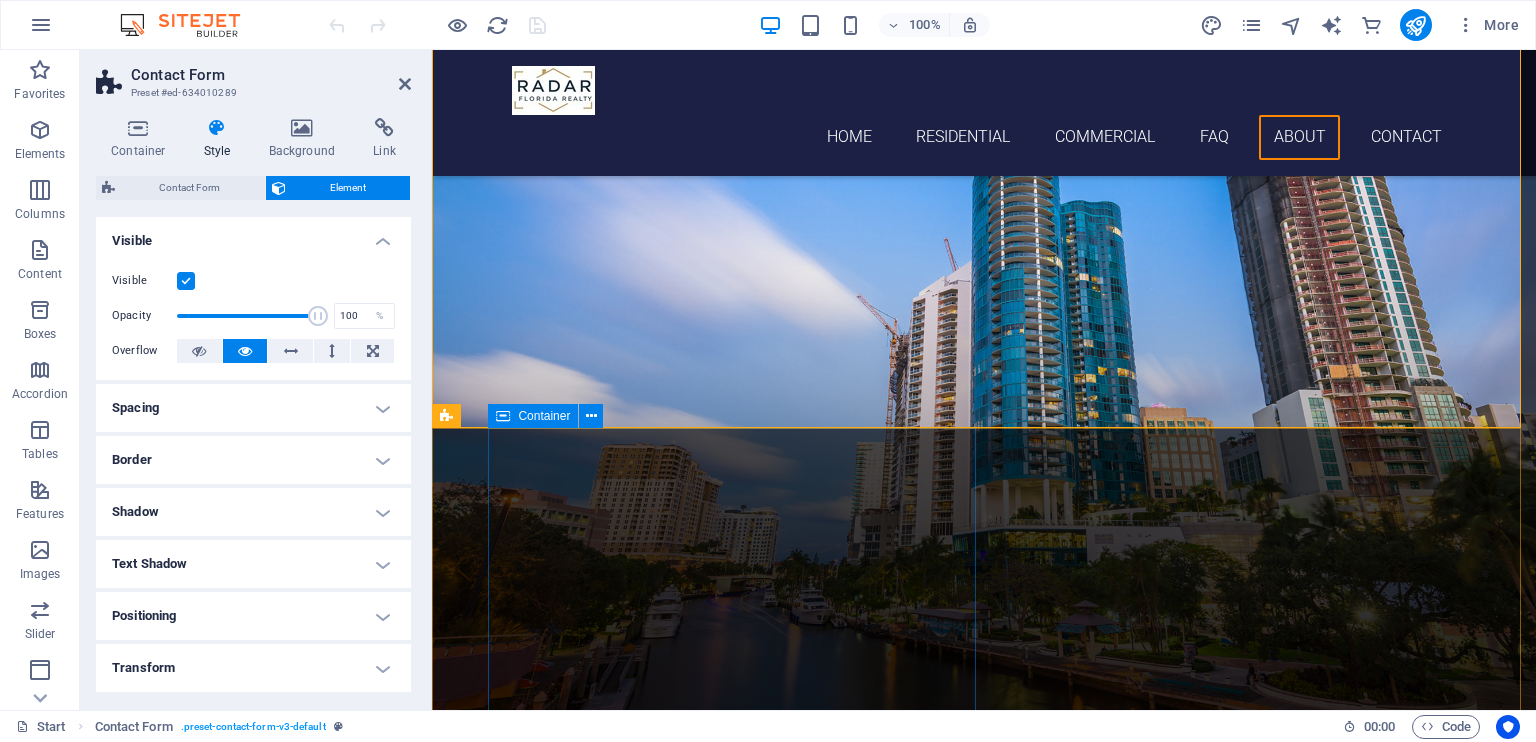 scroll, scrollTop: 4471, scrollLeft: 0, axis: vertical 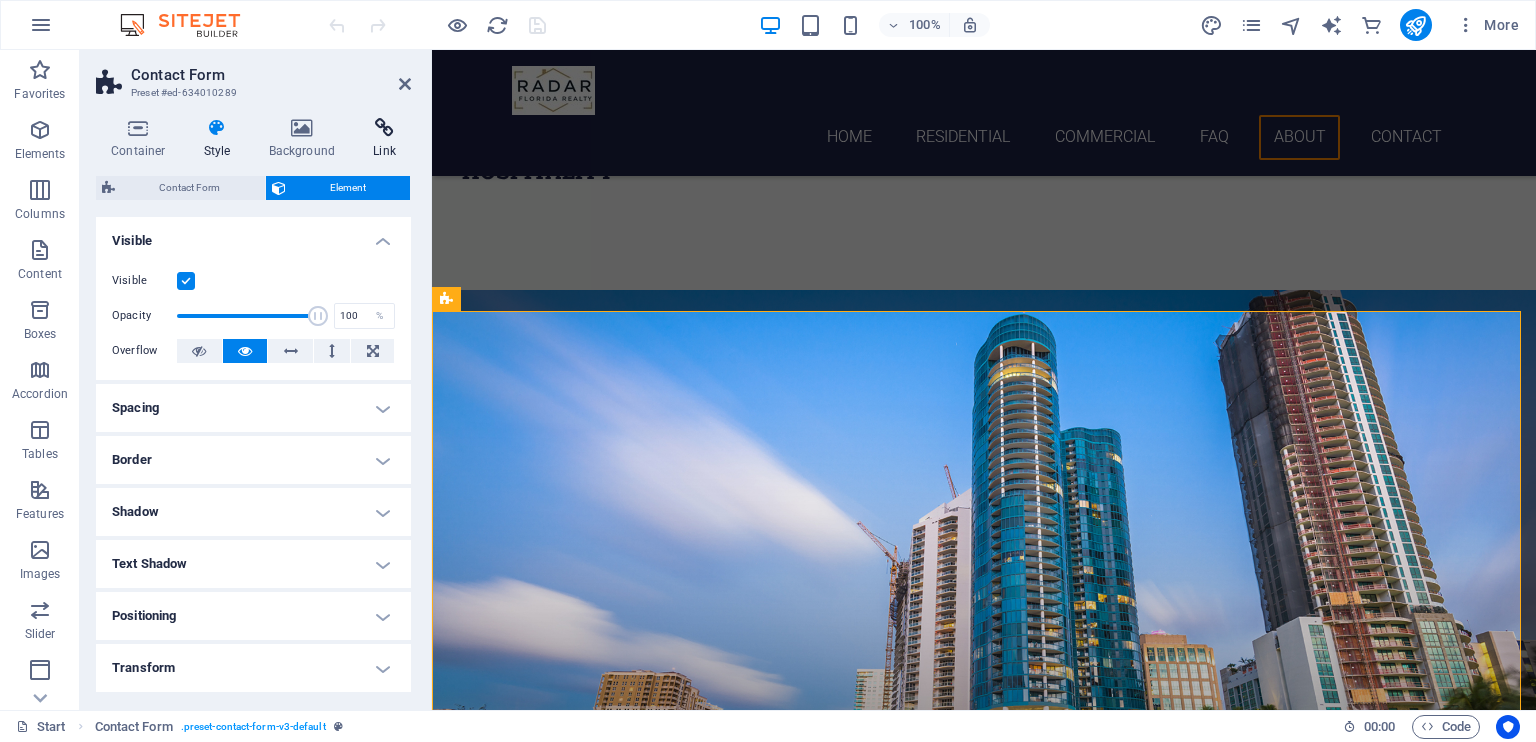 click on "Link" at bounding box center (384, 139) 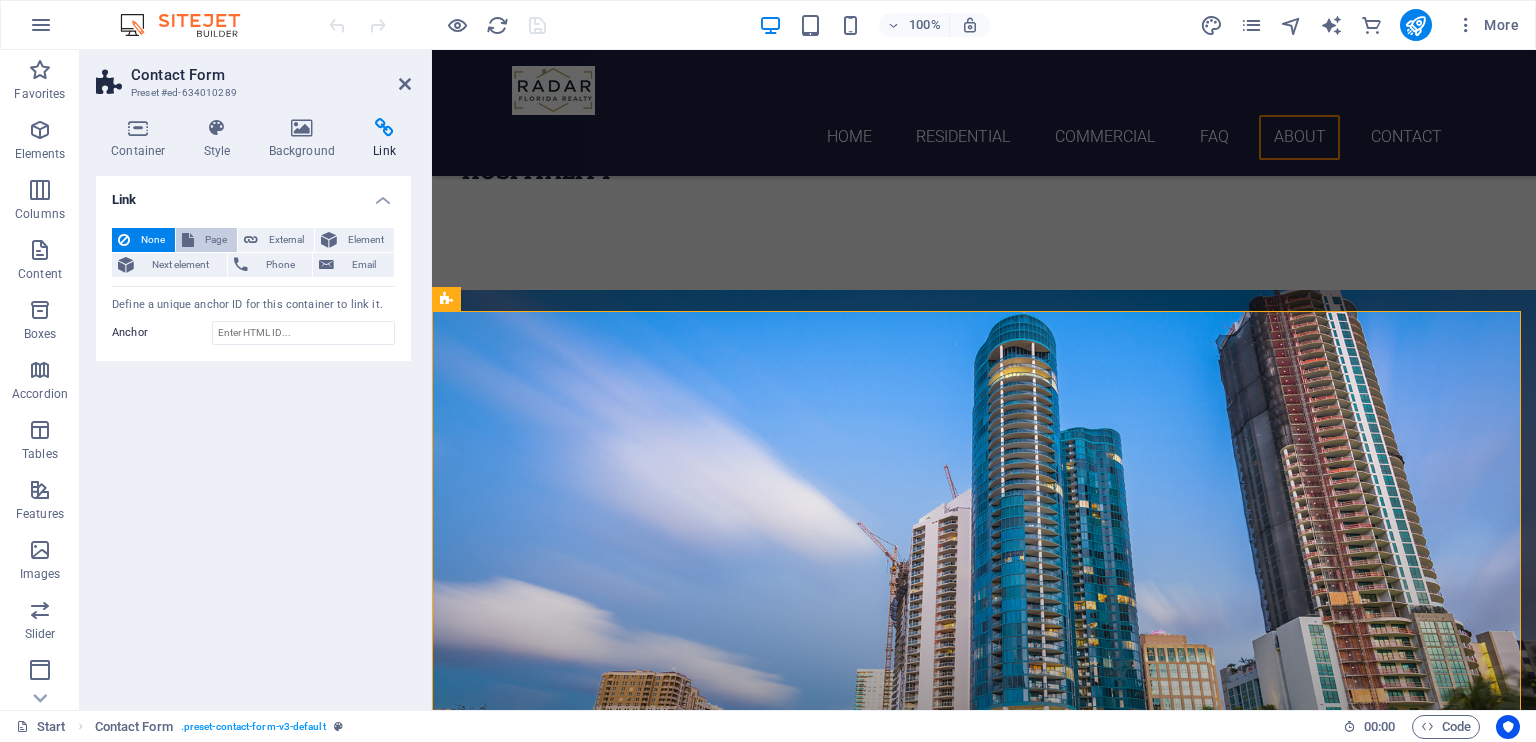 click on "Page" at bounding box center [206, 240] 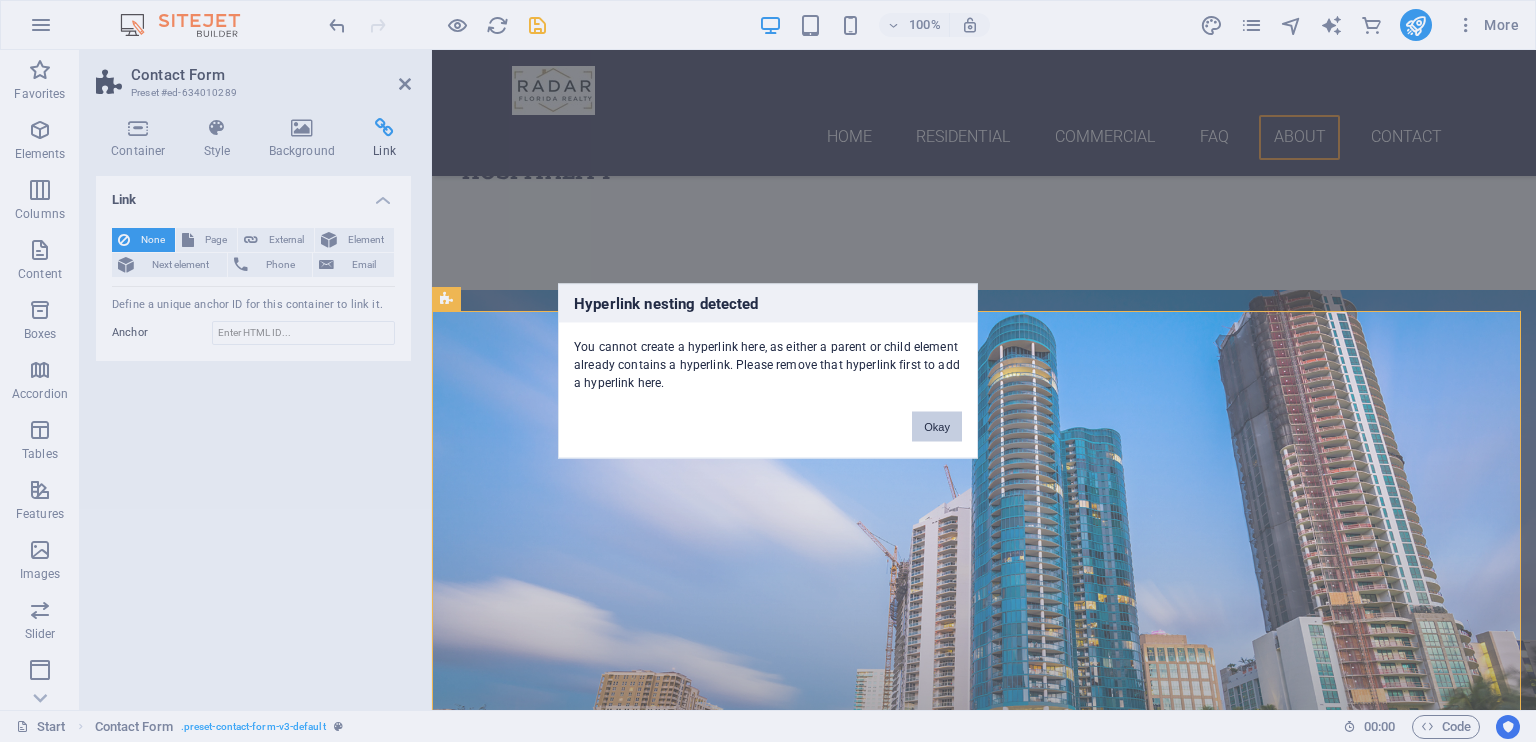 click on "Okay" at bounding box center (937, 427) 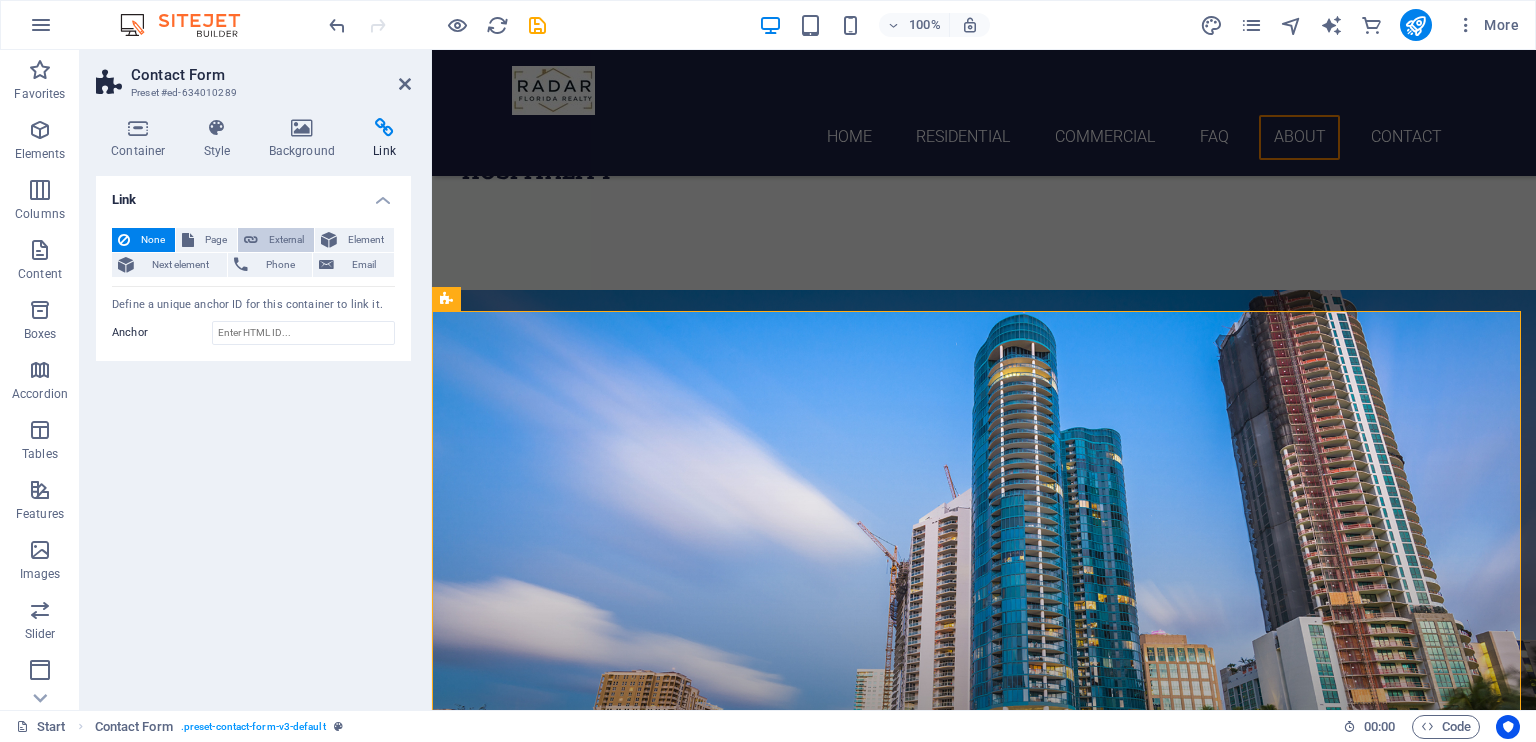 click at bounding box center (251, 240) 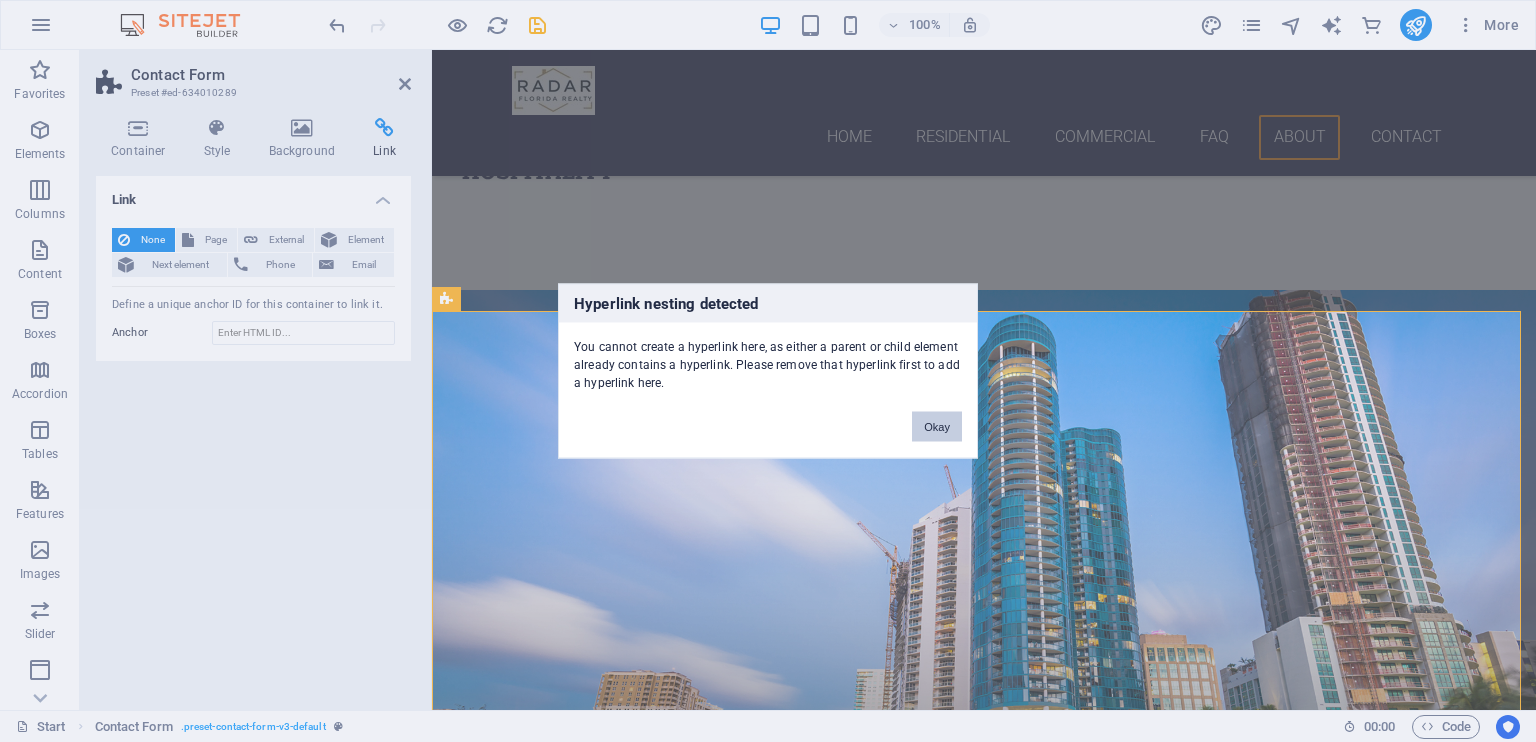 click on "Okay" at bounding box center (937, 427) 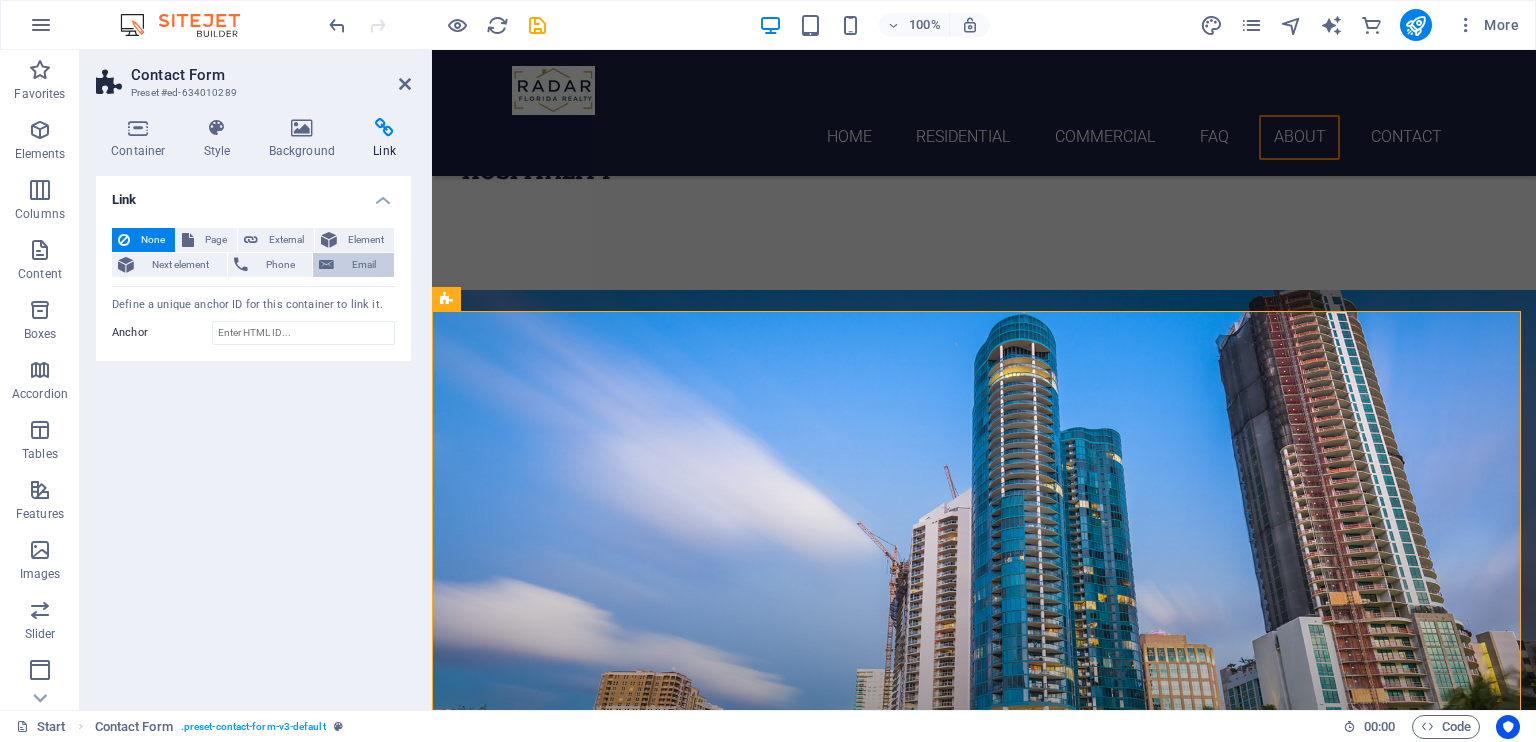 click on "Email" at bounding box center (364, 265) 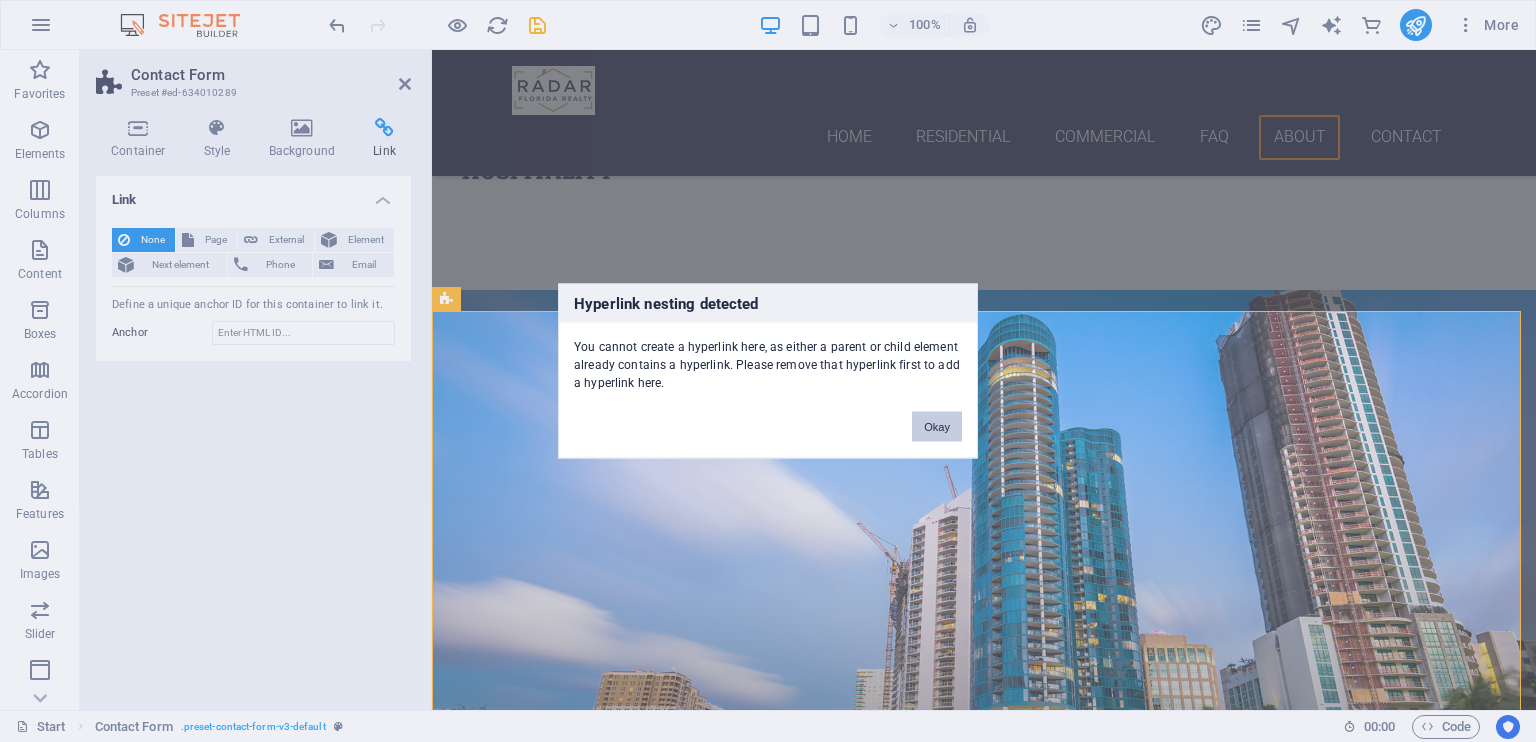click on "Okay" at bounding box center [937, 427] 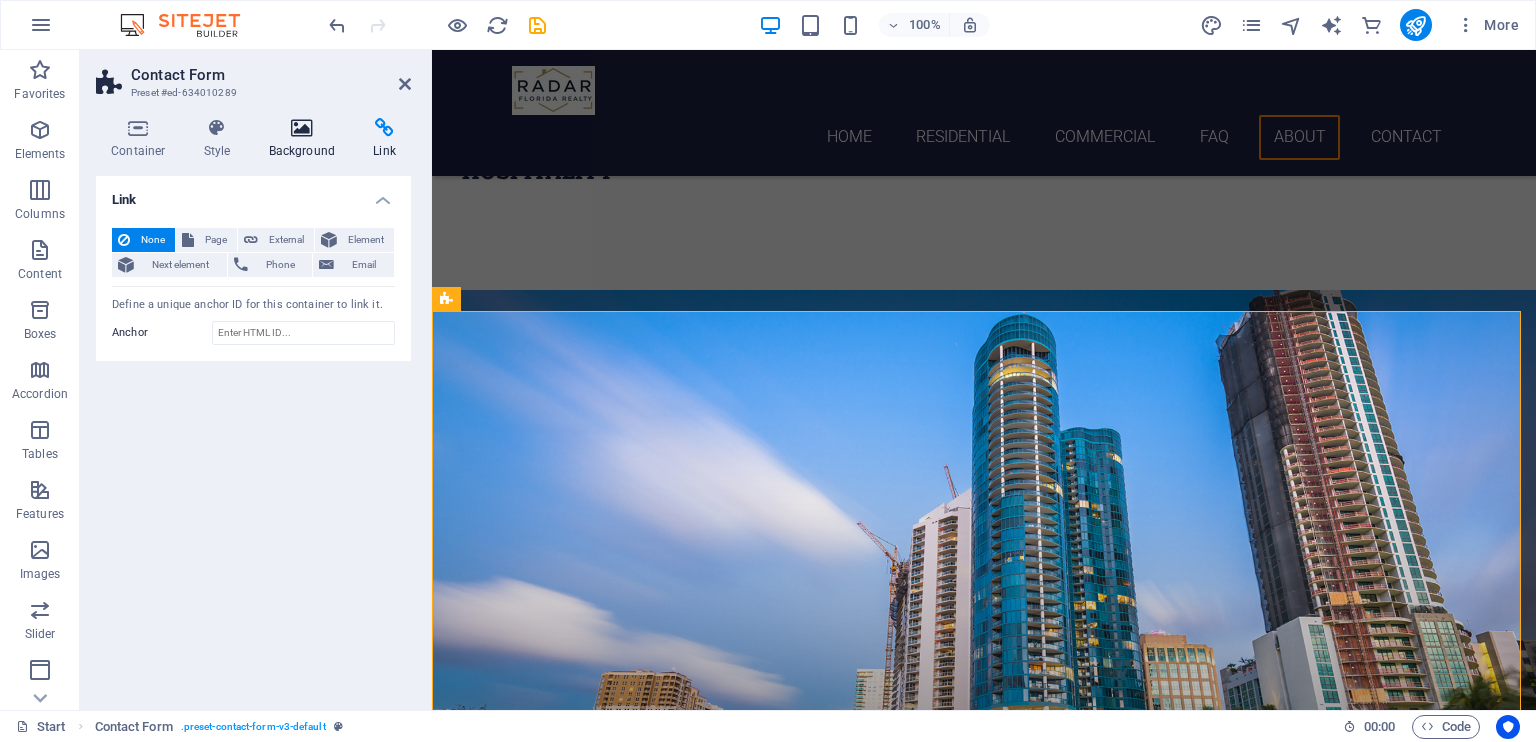 click at bounding box center [302, 128] 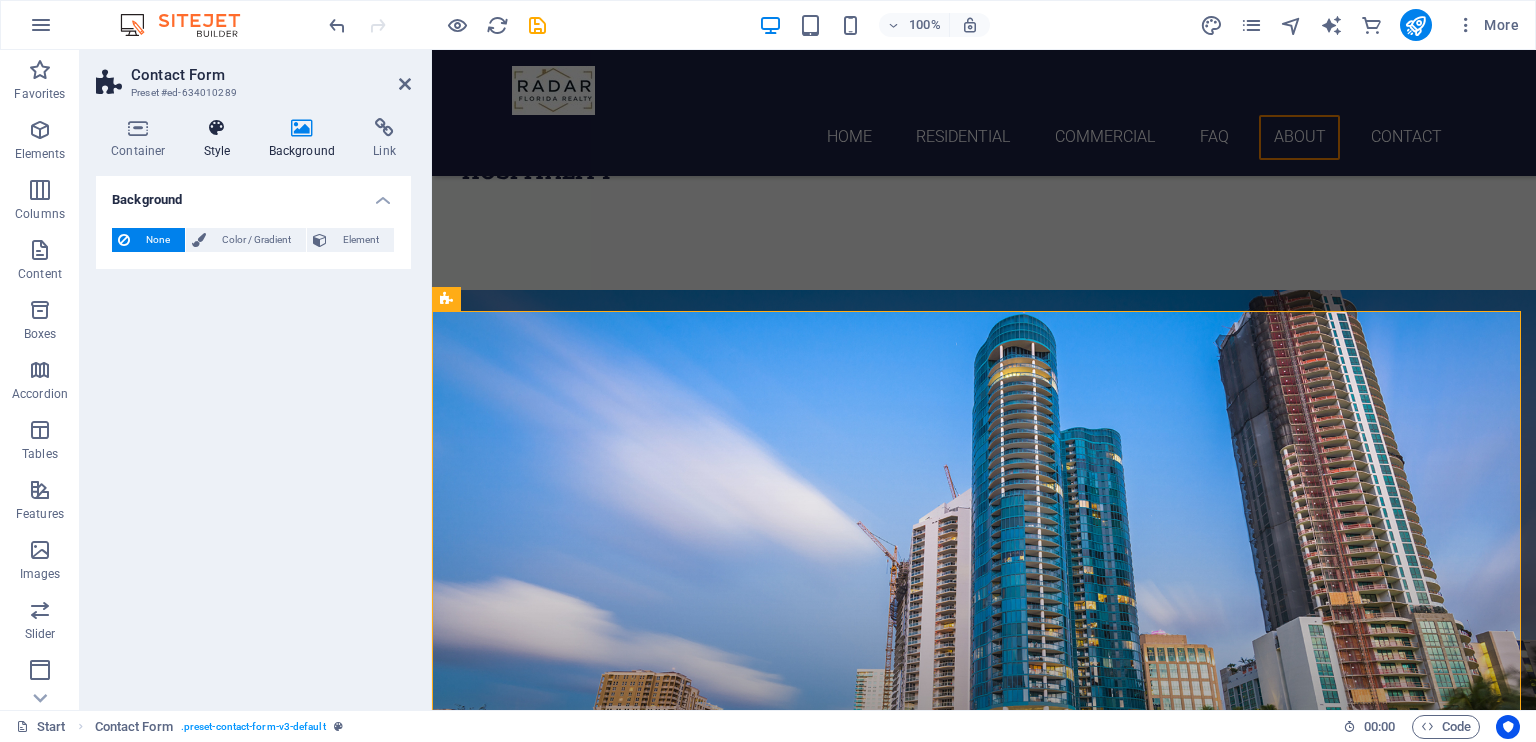 click on "Style" at bounding box center [221, 139] 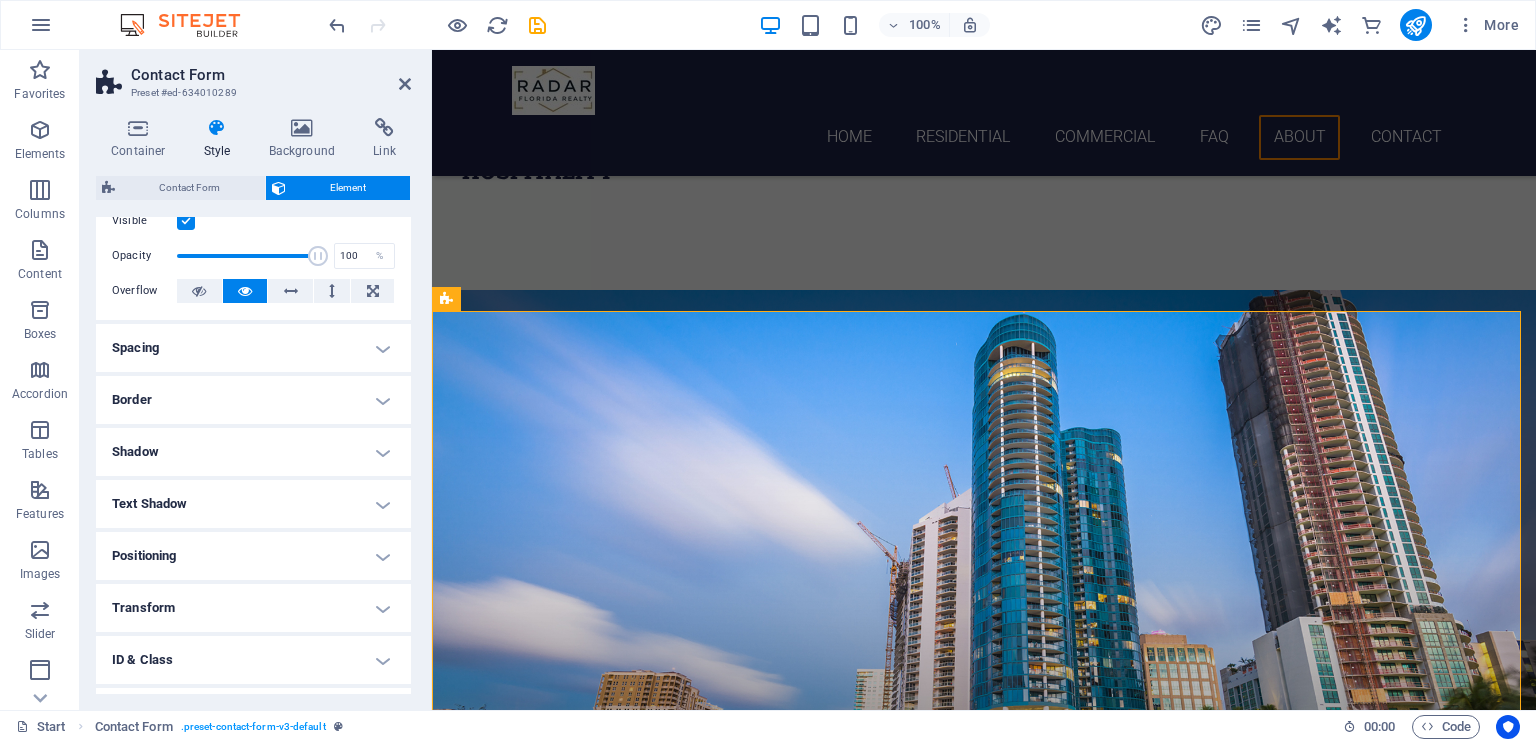 scroll, scrollTop: 0, scrollLeft: 0, axis: both 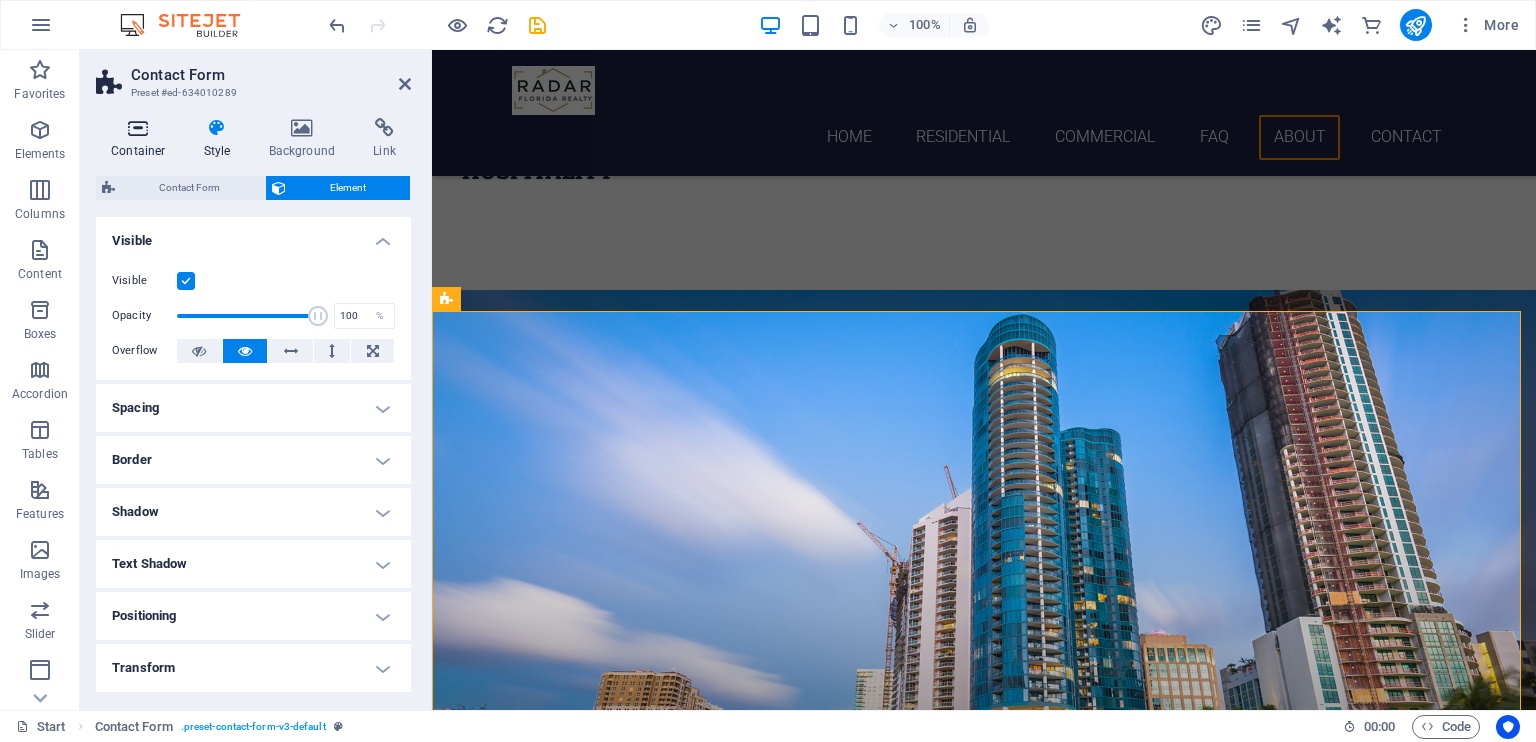 click on "Container" at bounding box center (142, 139) 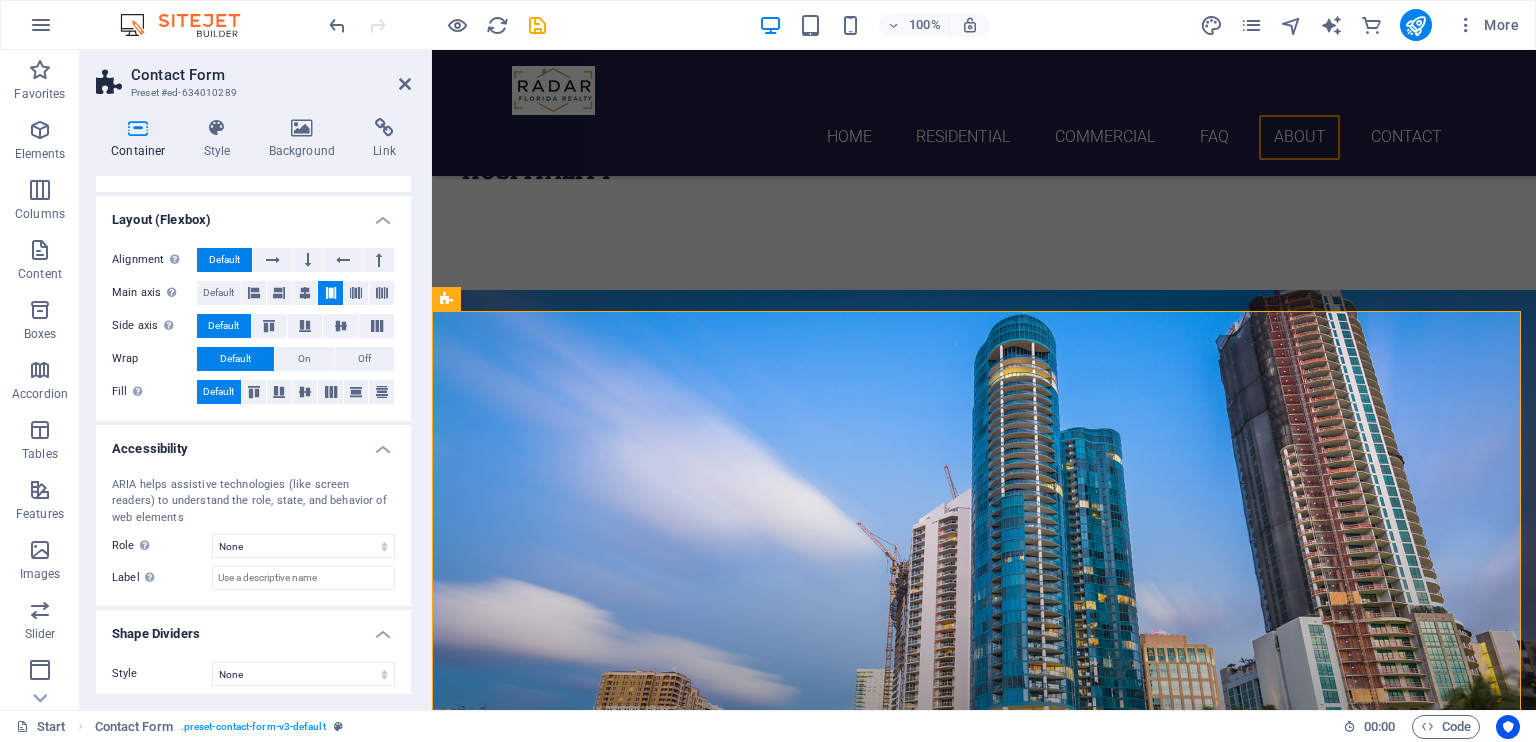scroll, scrollTop: 255, scrollLeft: 0, axis: vertical 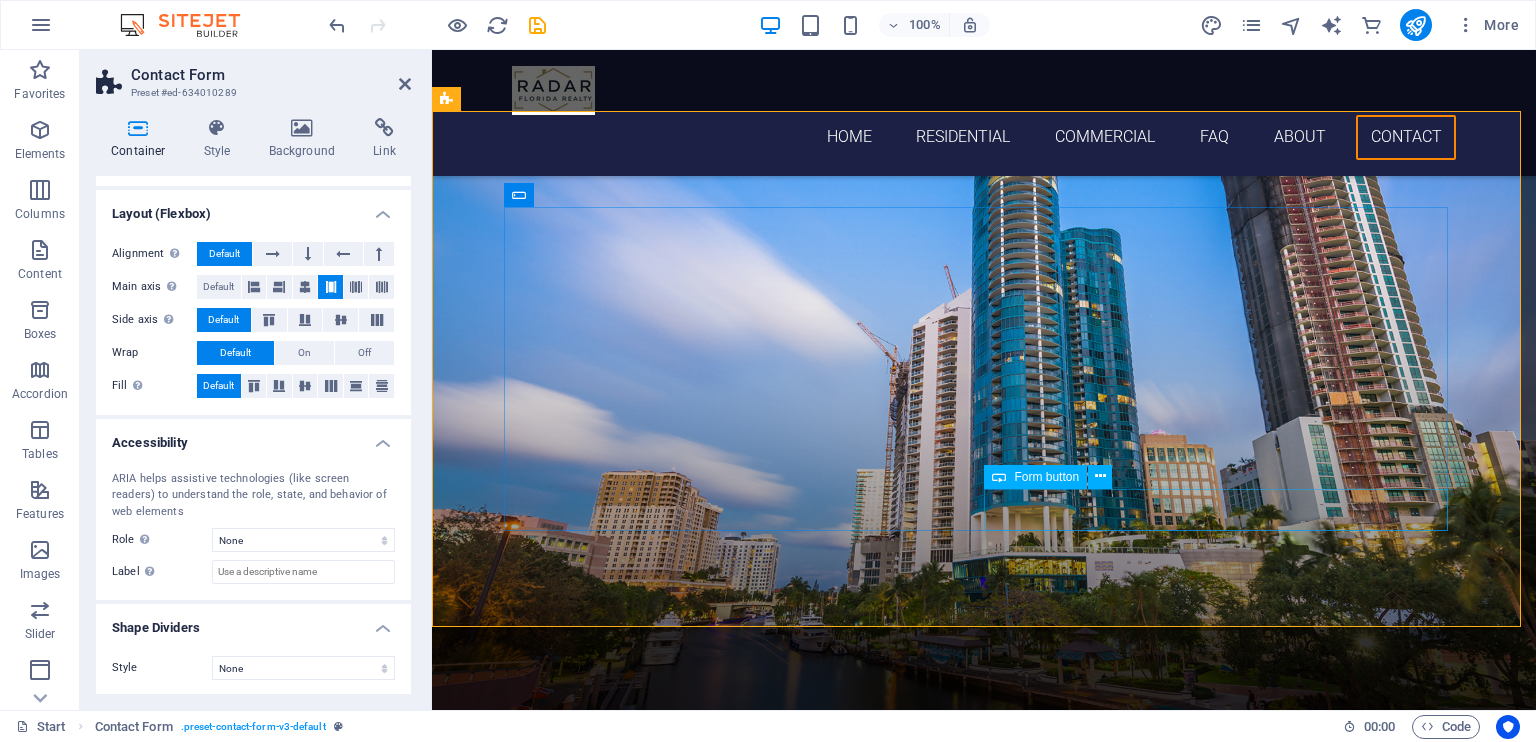 click on "Submit" at bounding box center [1224, 3480] 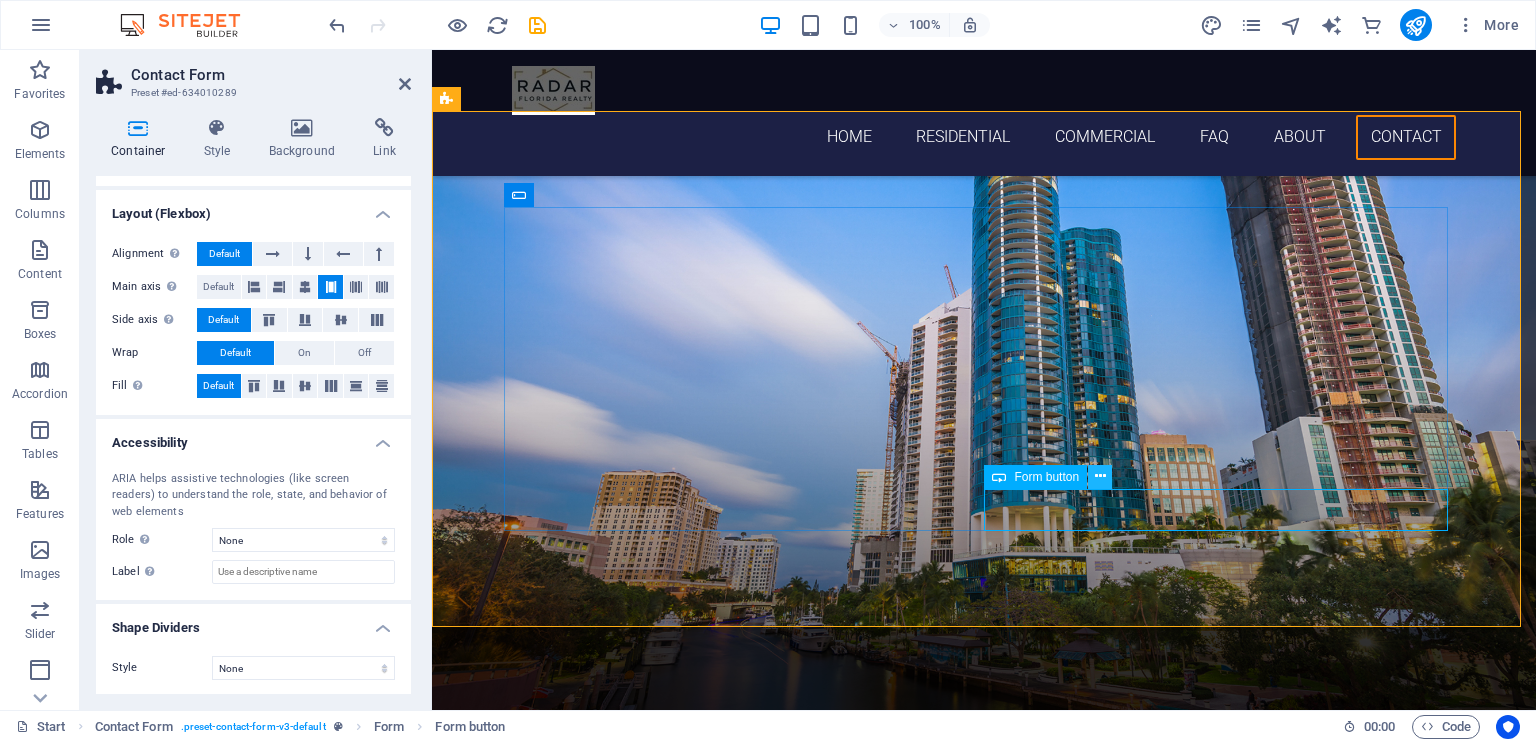 click at bounding box center (1100, 476) 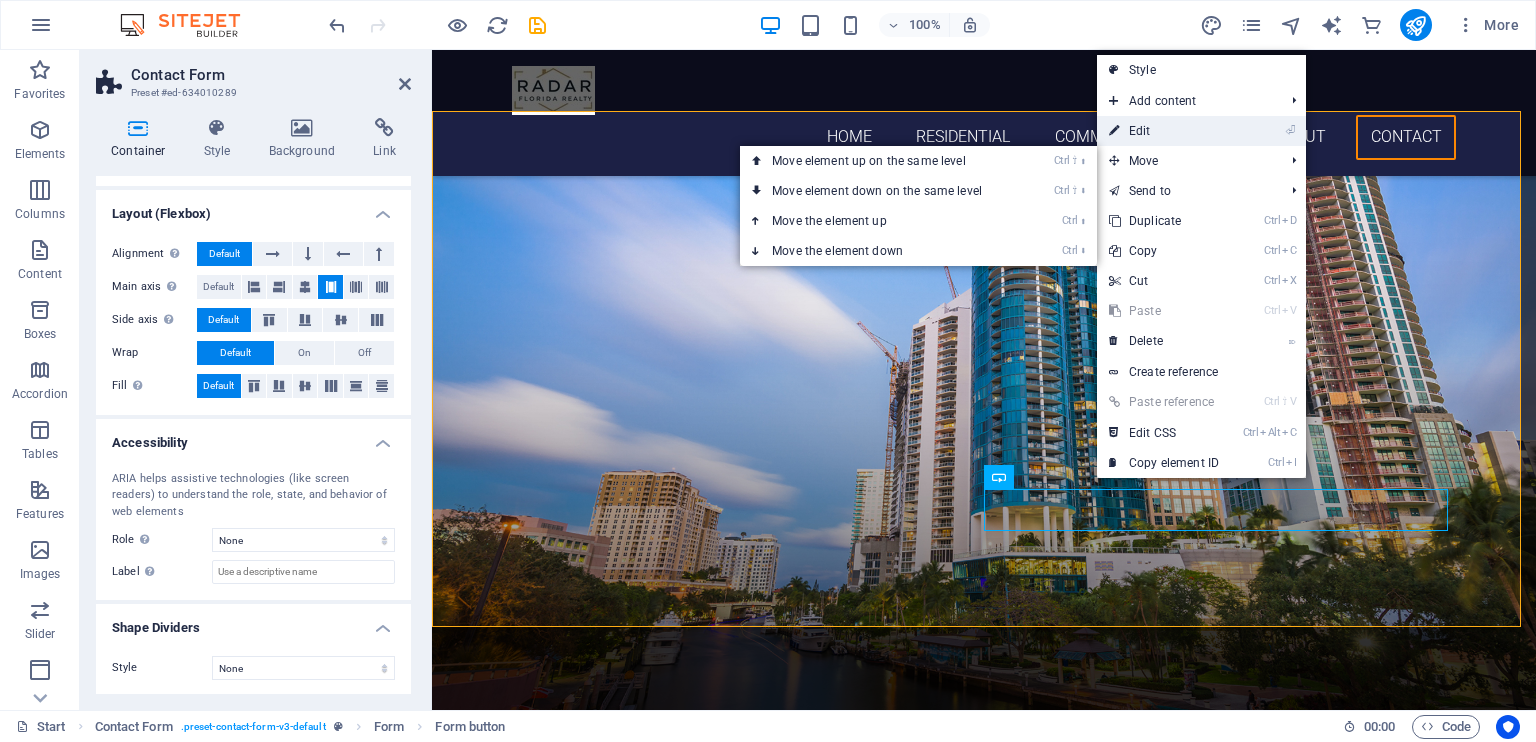 click on "⏎  Edit" at bounding box center (1164, 131) 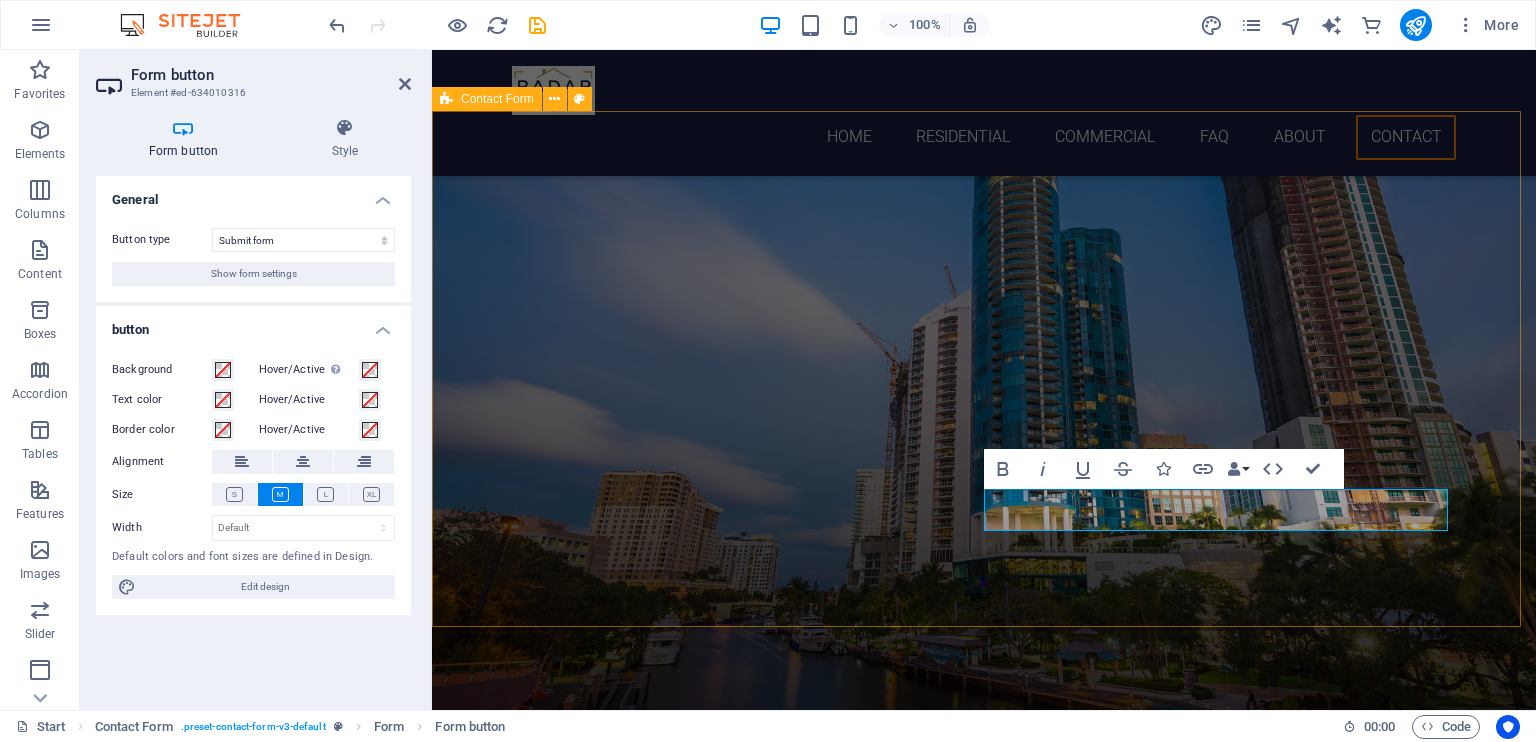 drag, startPoint x: 1333, startPoint y: 549, endPoint x: 1686, endPoint y: 551, distance: 353.00568 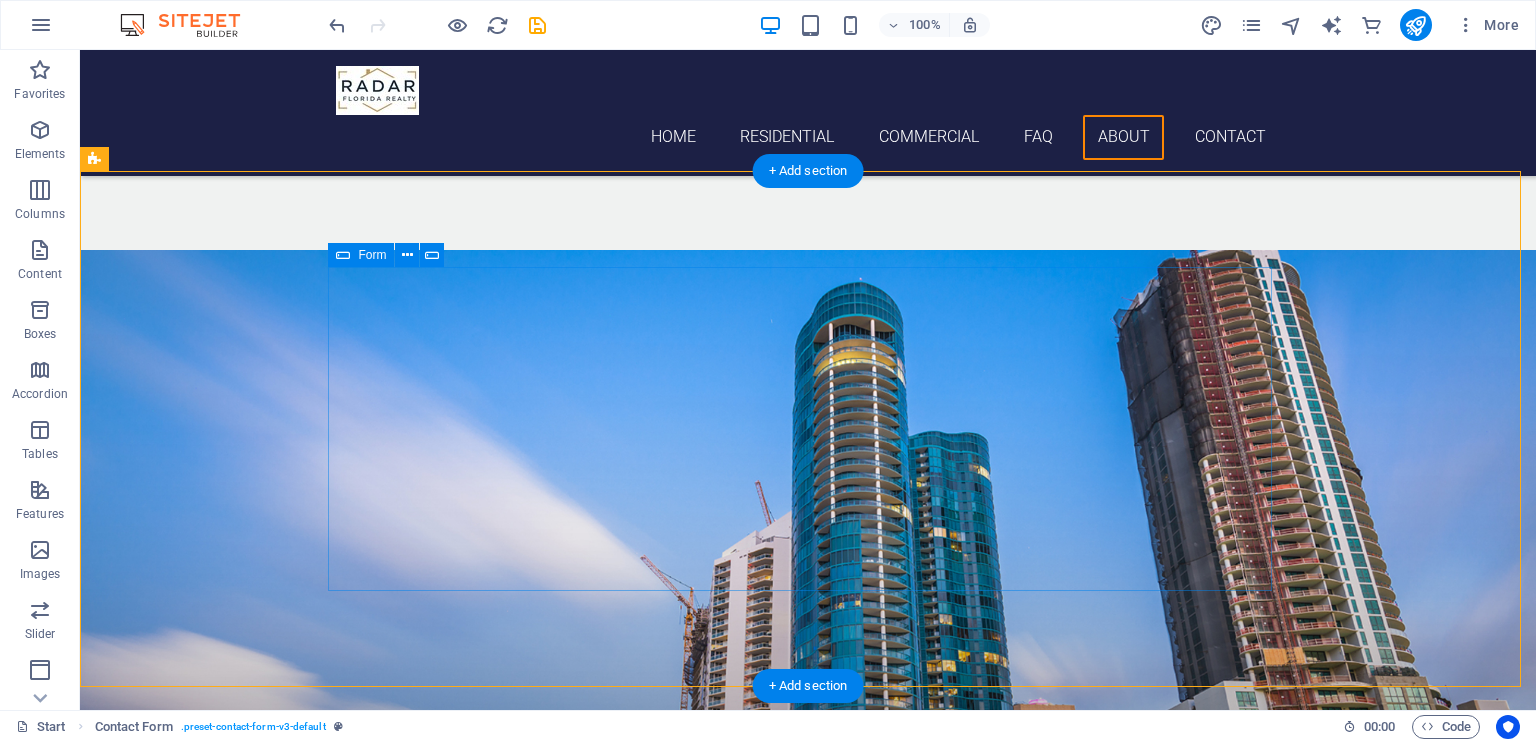 scroll, scrollTop: 4471, scrollLeft: 0, axis: vertical 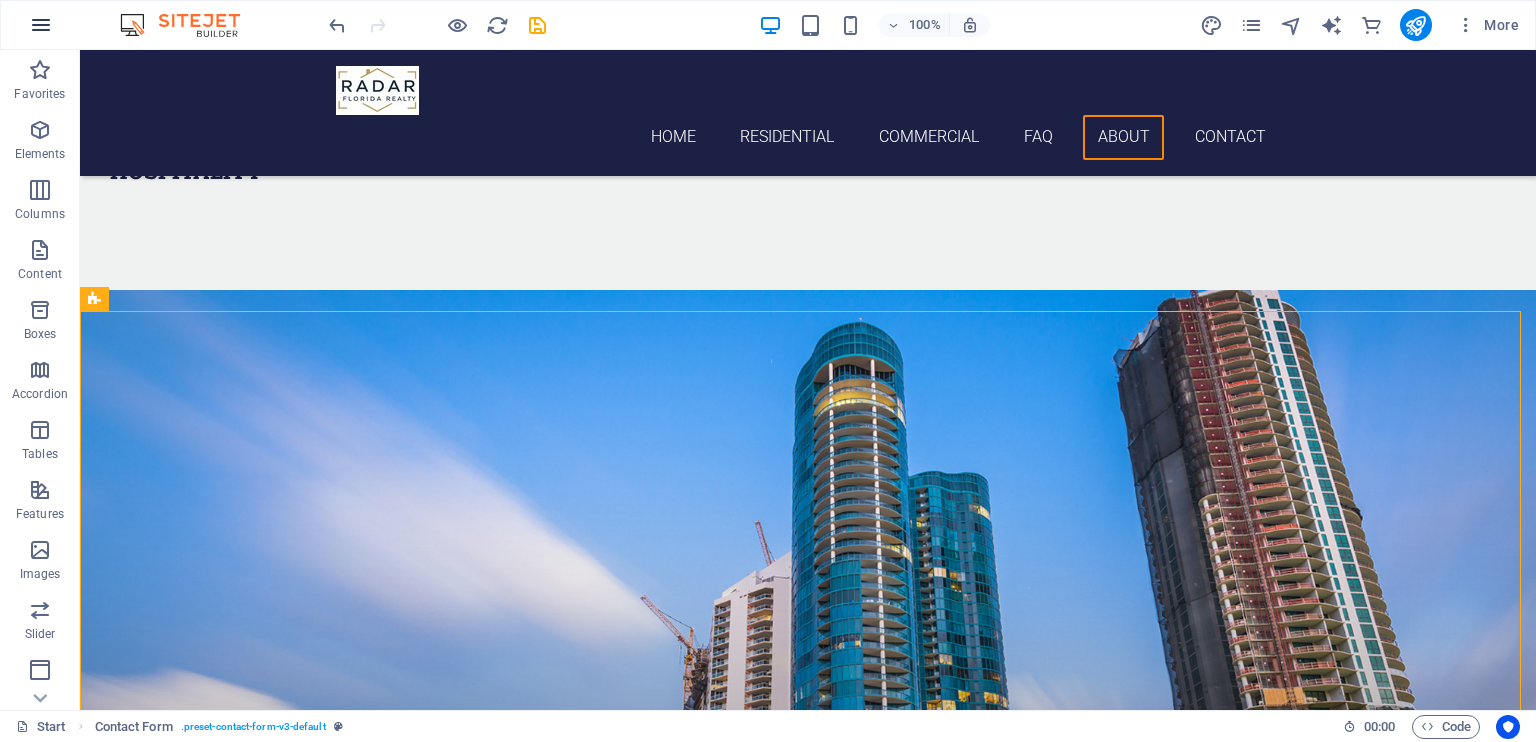 click at bounding box center (41, 25) 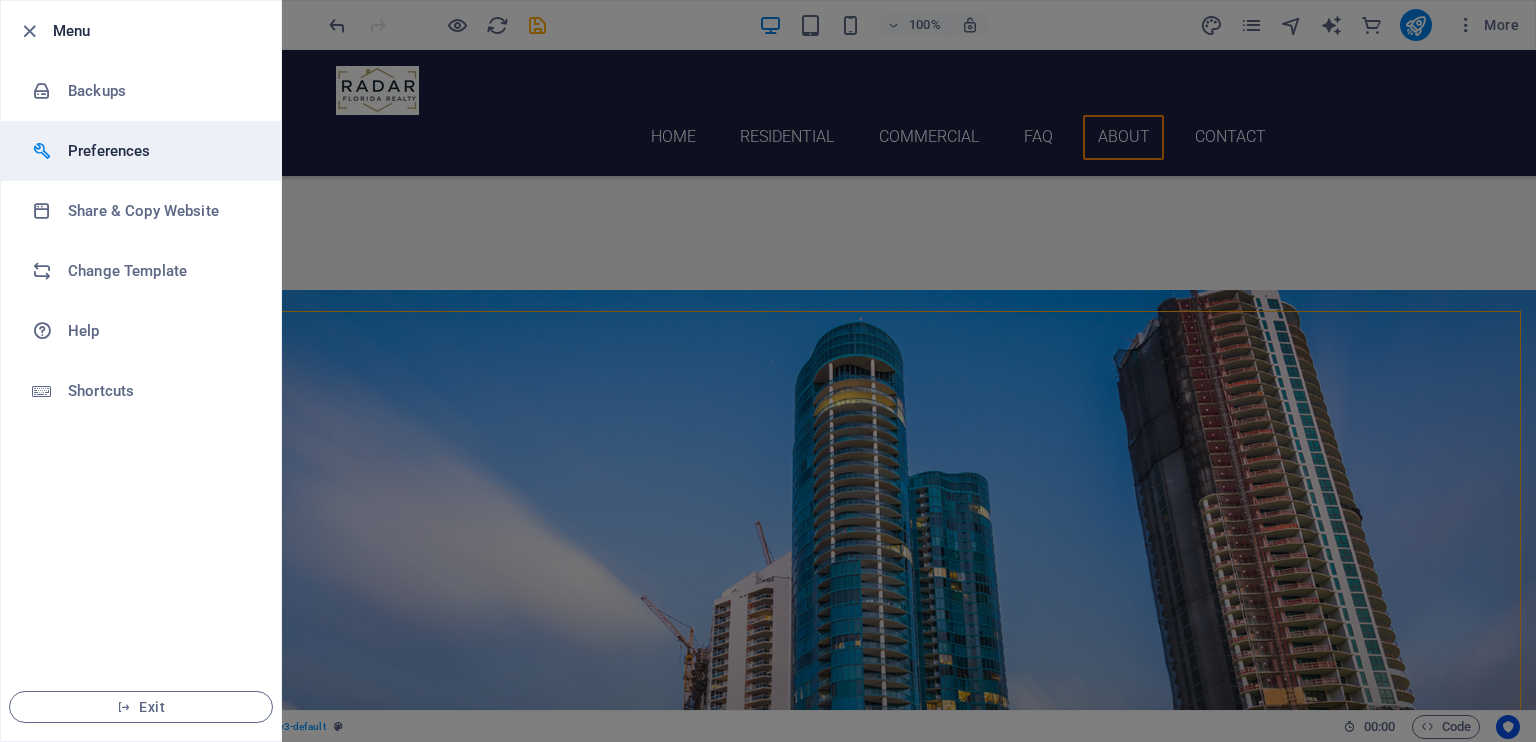 click on "Preferences" at bounding box center [160, 151] 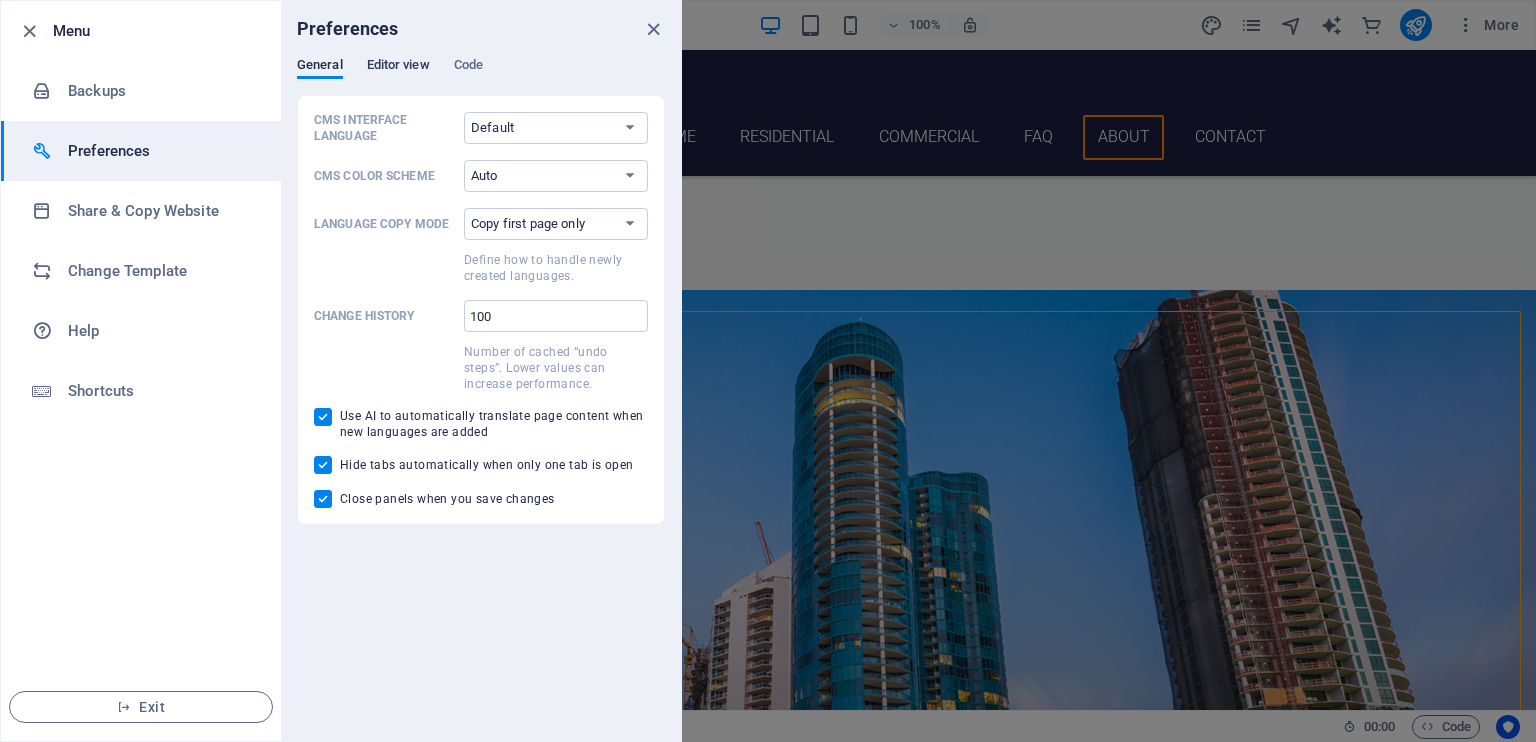 click on "Editor view" at bounding box center [398, 67] 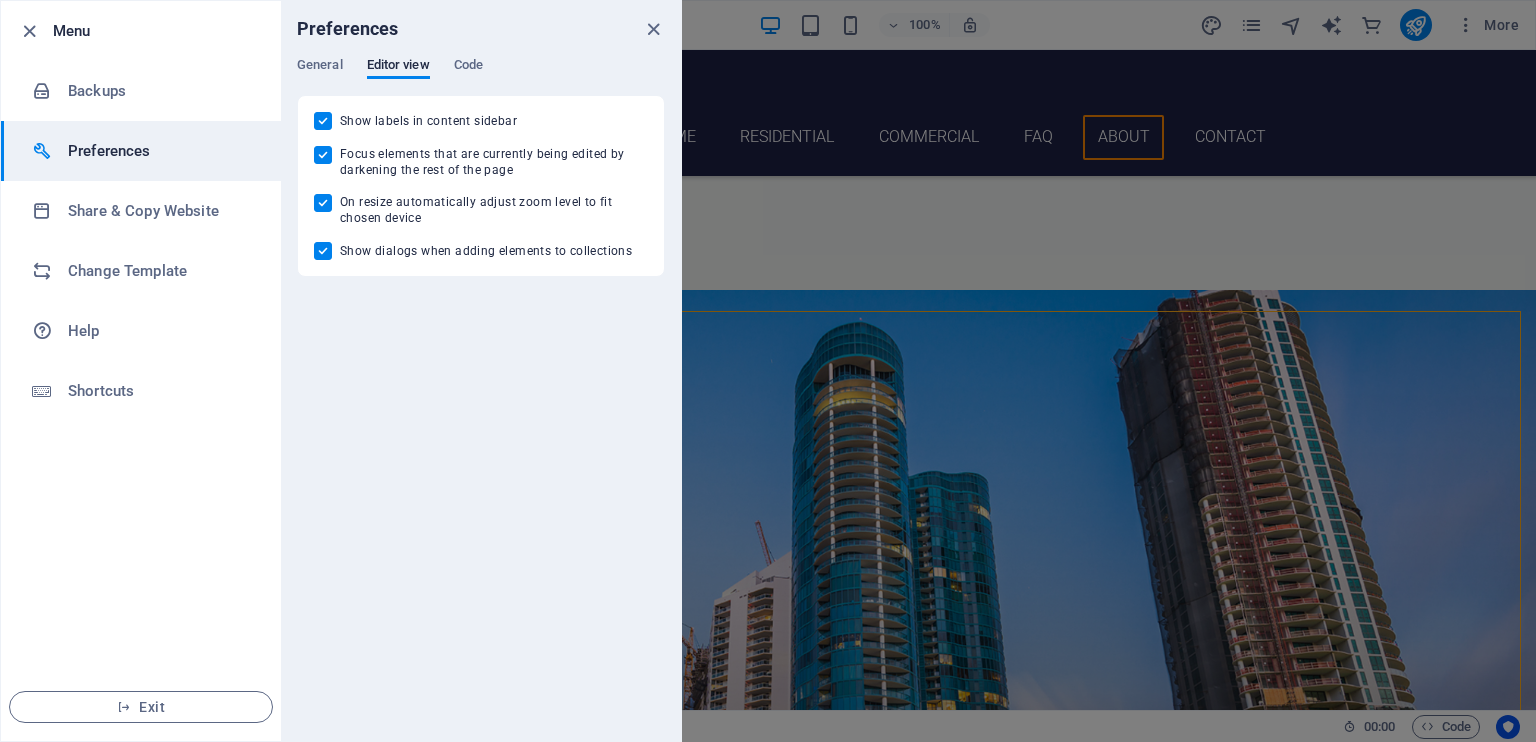 click on "General Editor view Code" at bounding box center (481, 76) 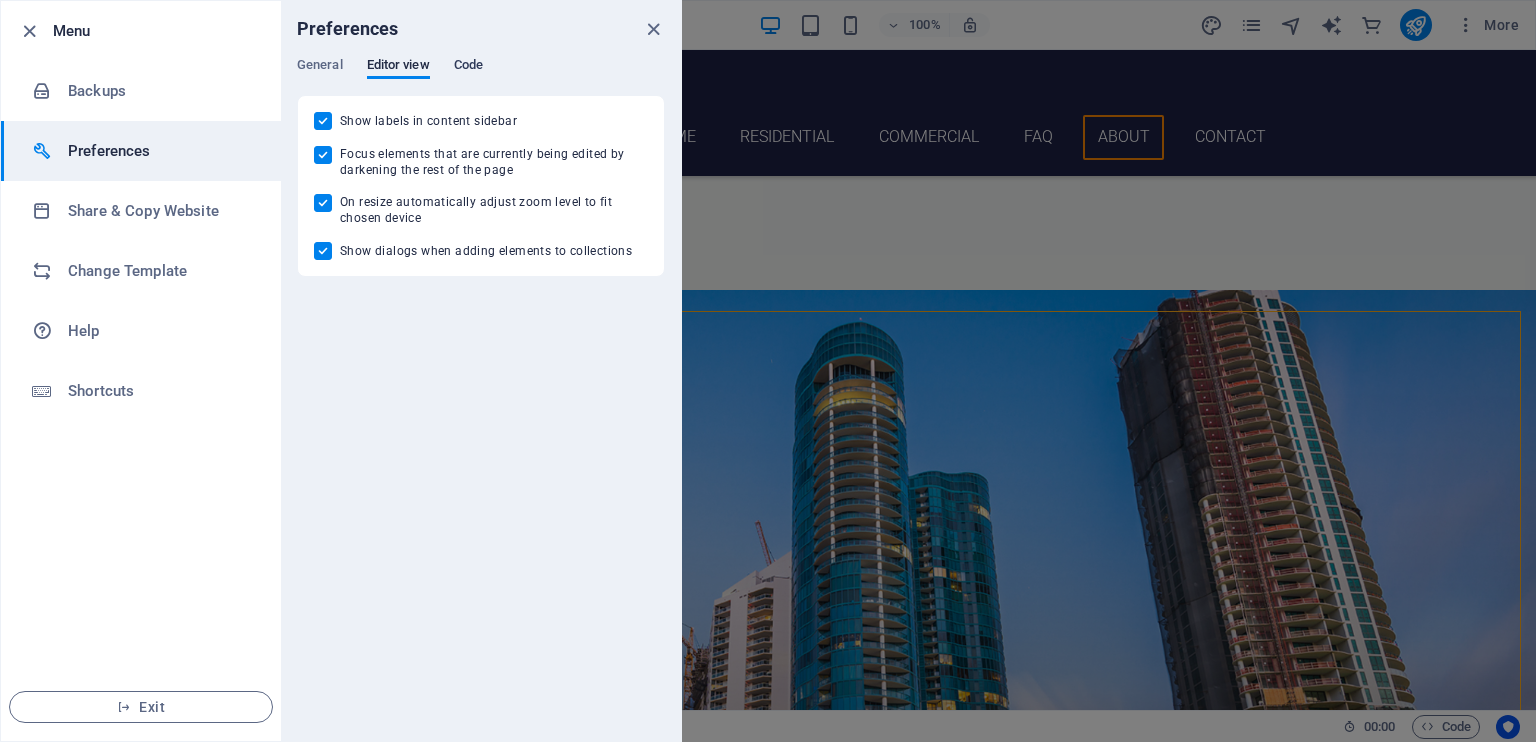 click on "Code" at bounding box center (468, 67) 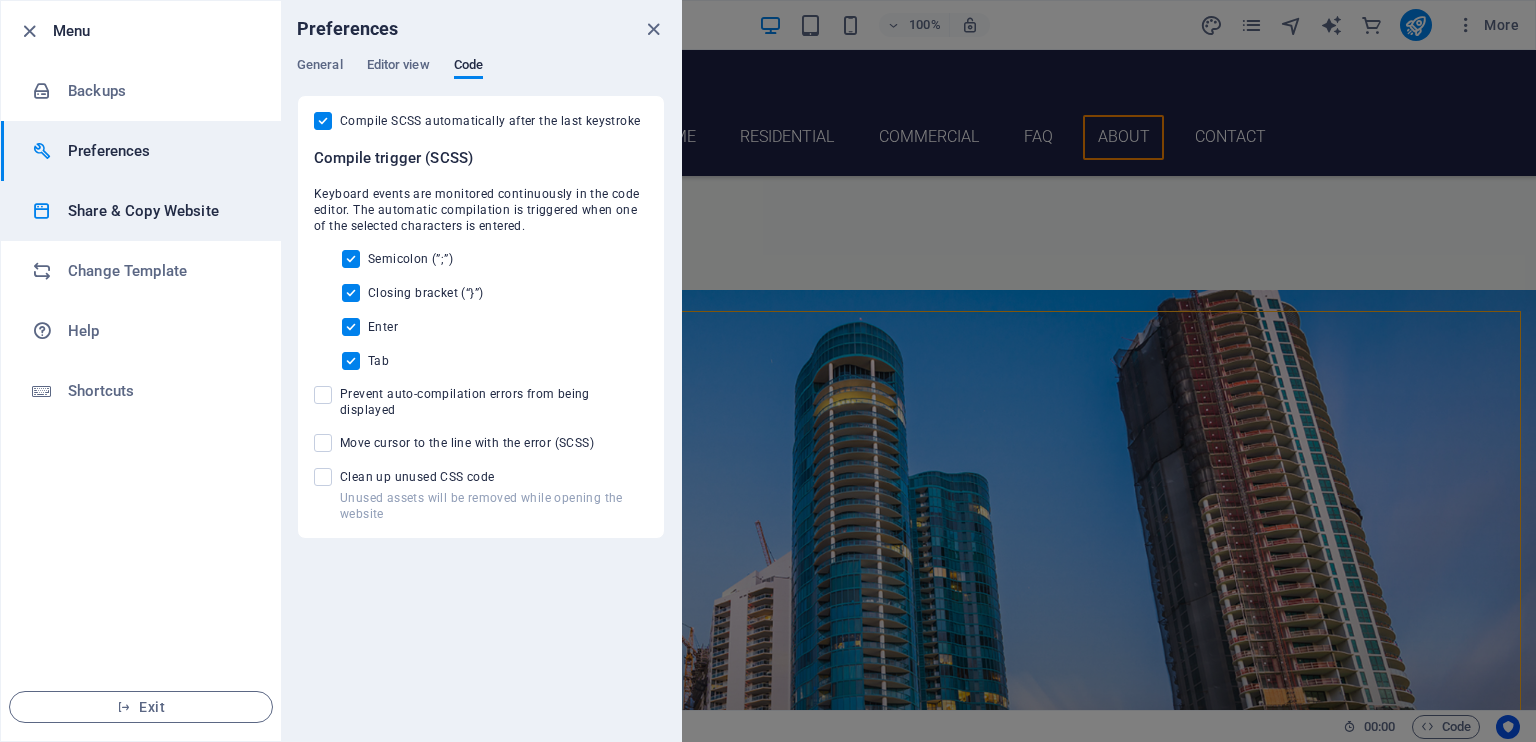 click on "Share & Copy Website" at bounding box center [160, 211] 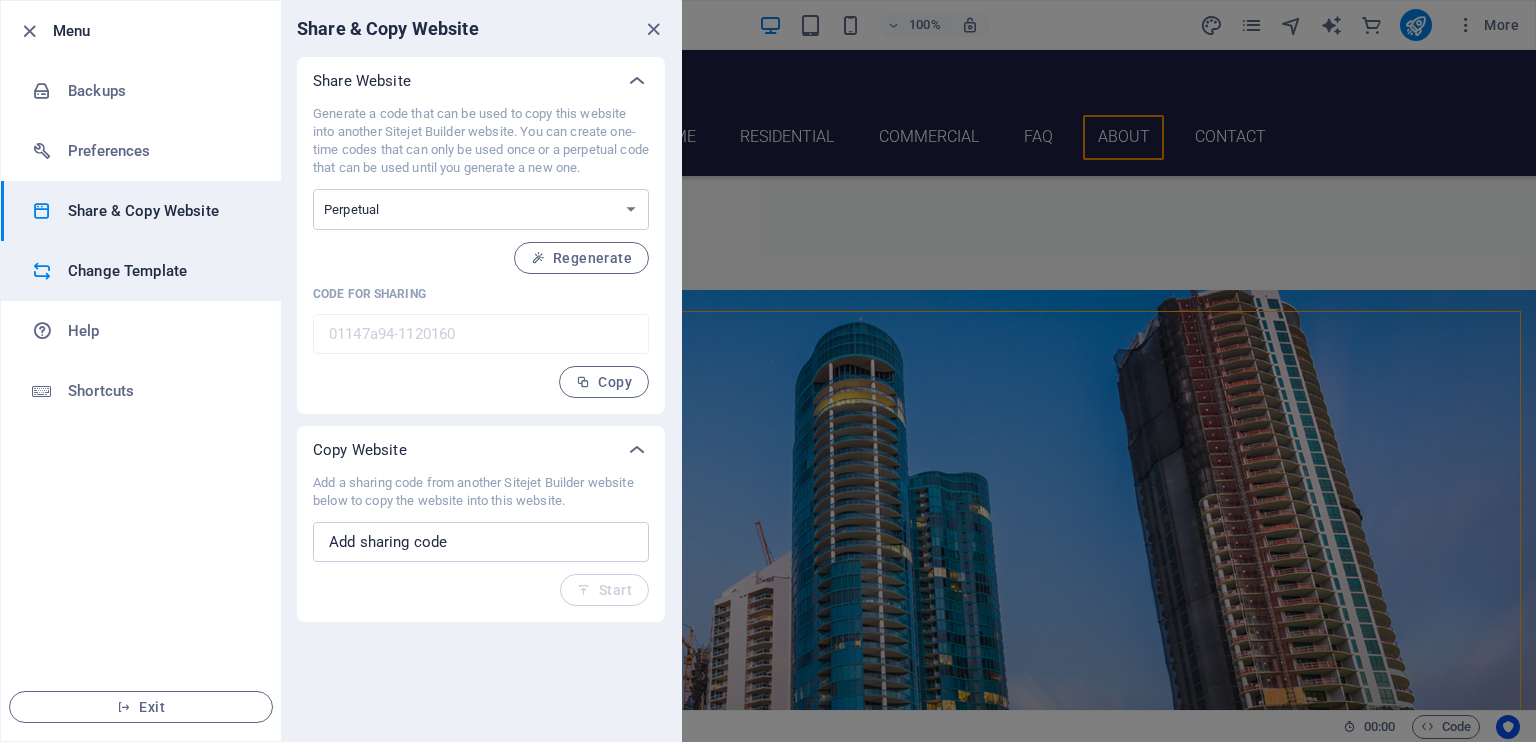 click on "Change Template" at bounding box center (160, 271) 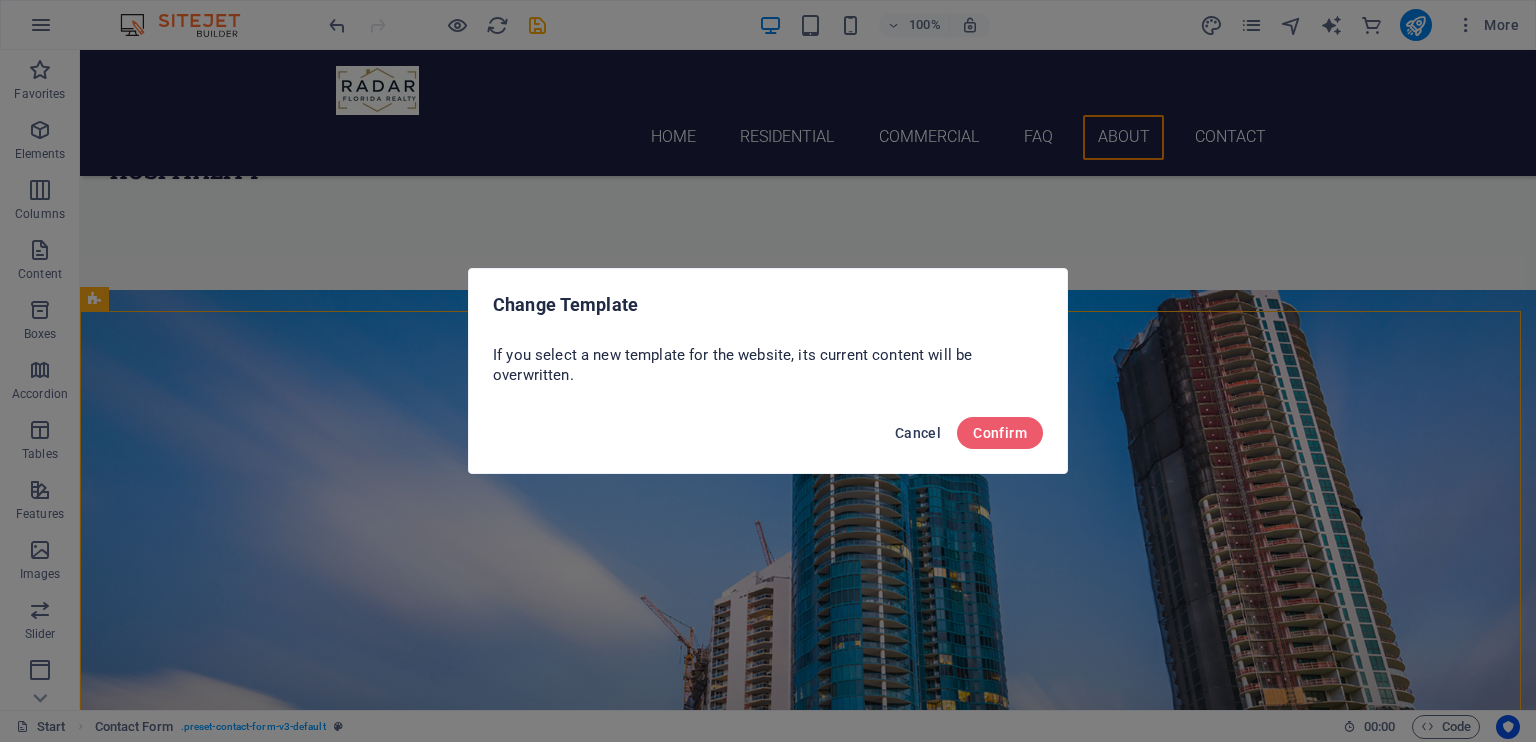 click on "Cancel" at bounding box center (918, 433) 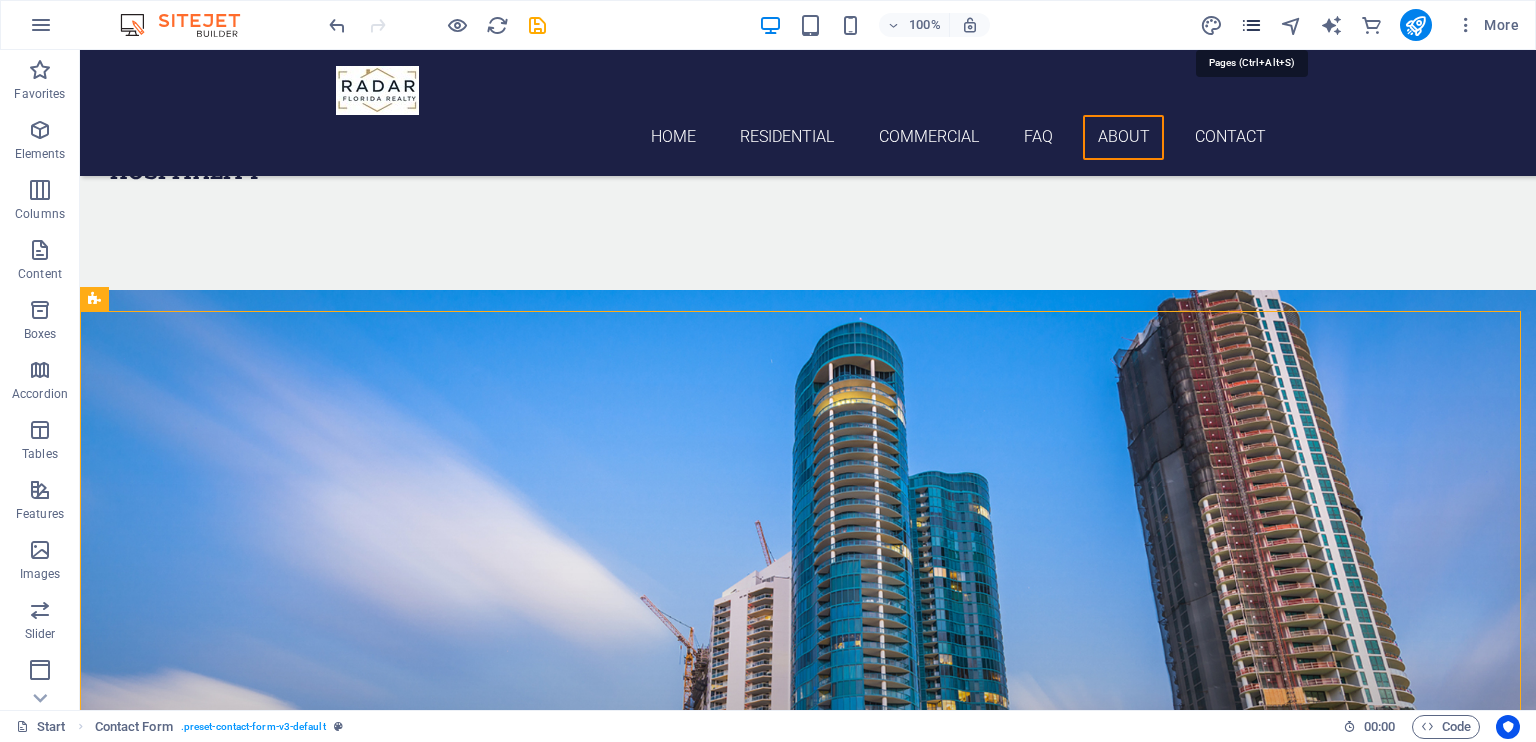 click at bounding box center [1251, 25] 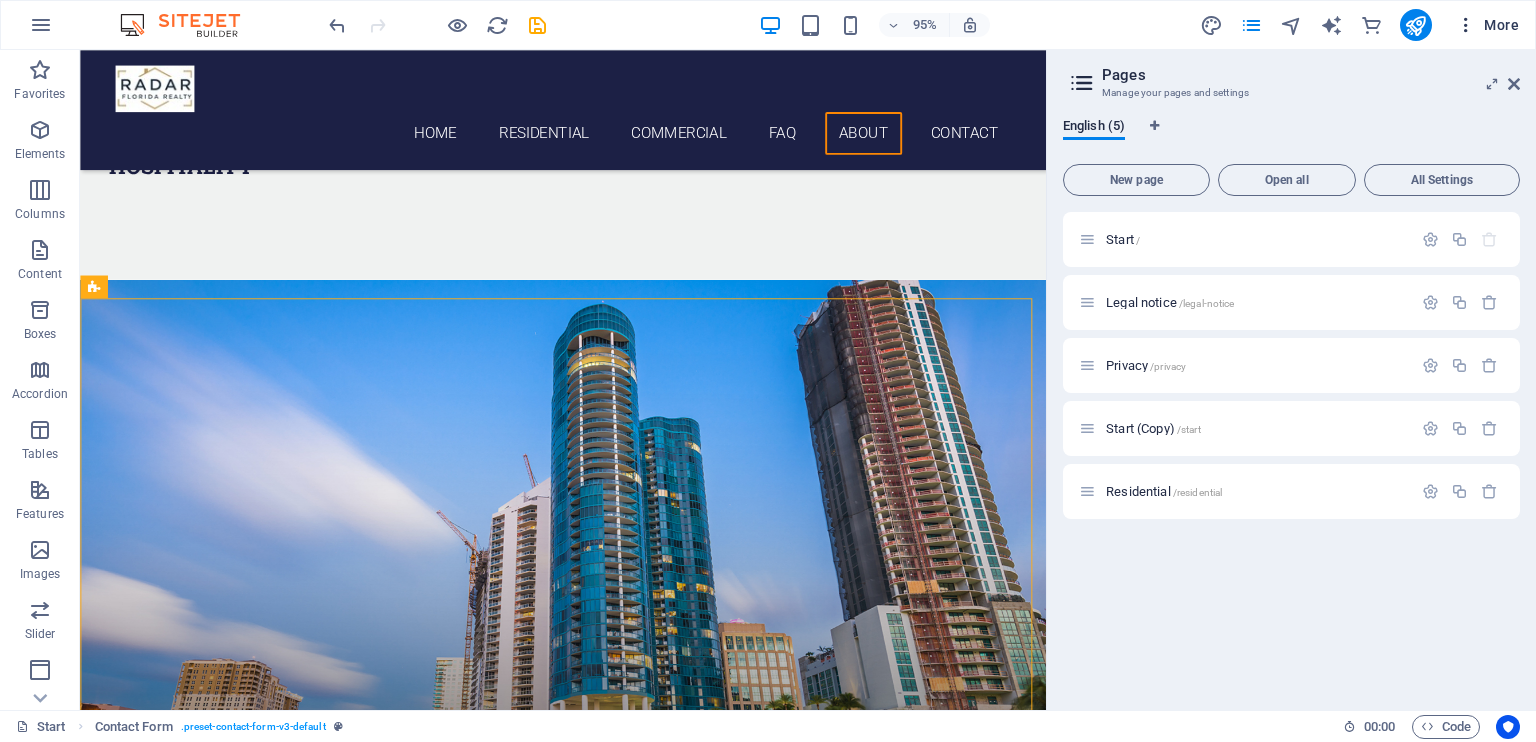 click on "More" at bounding box center [1487, 25] 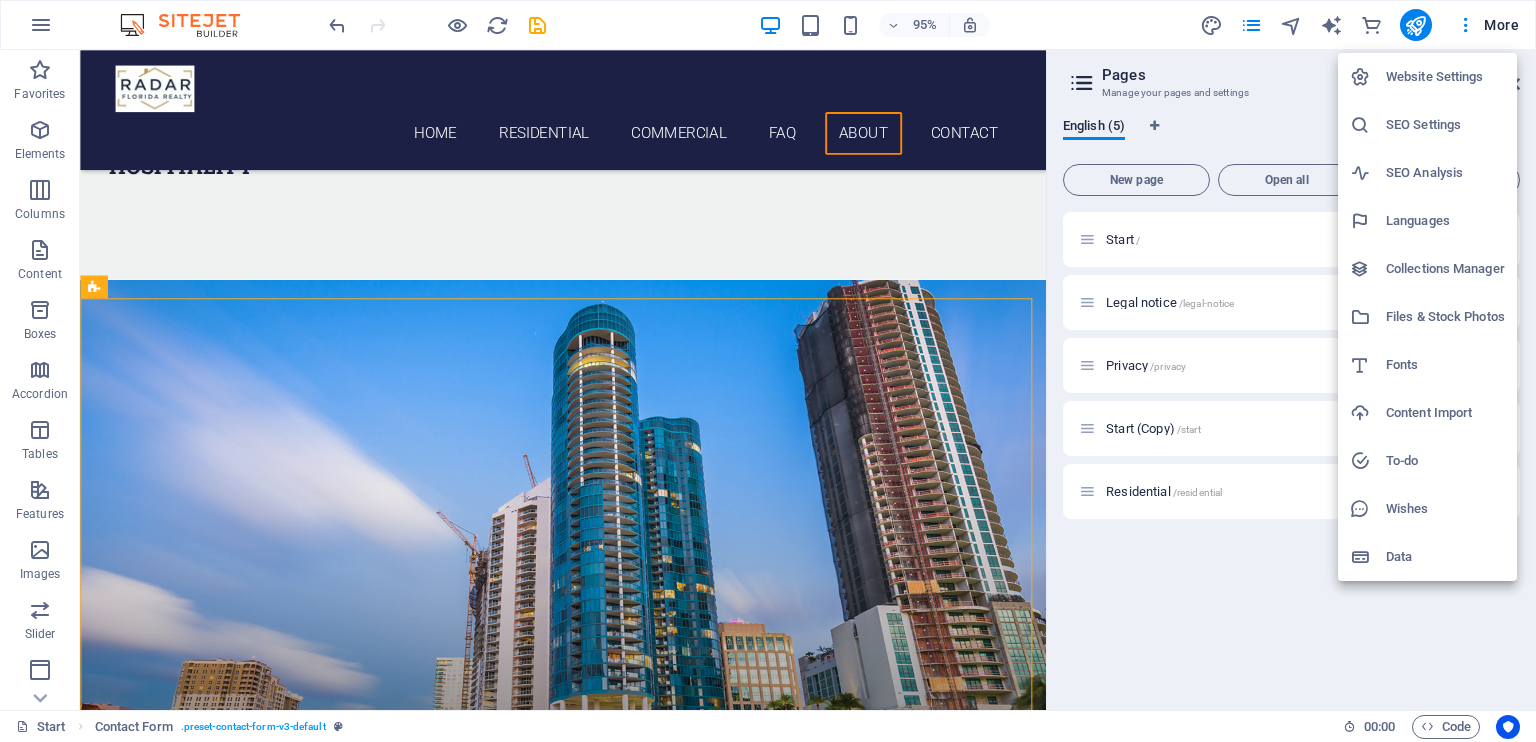 click on "Data" at bounding box center (1445, 557) 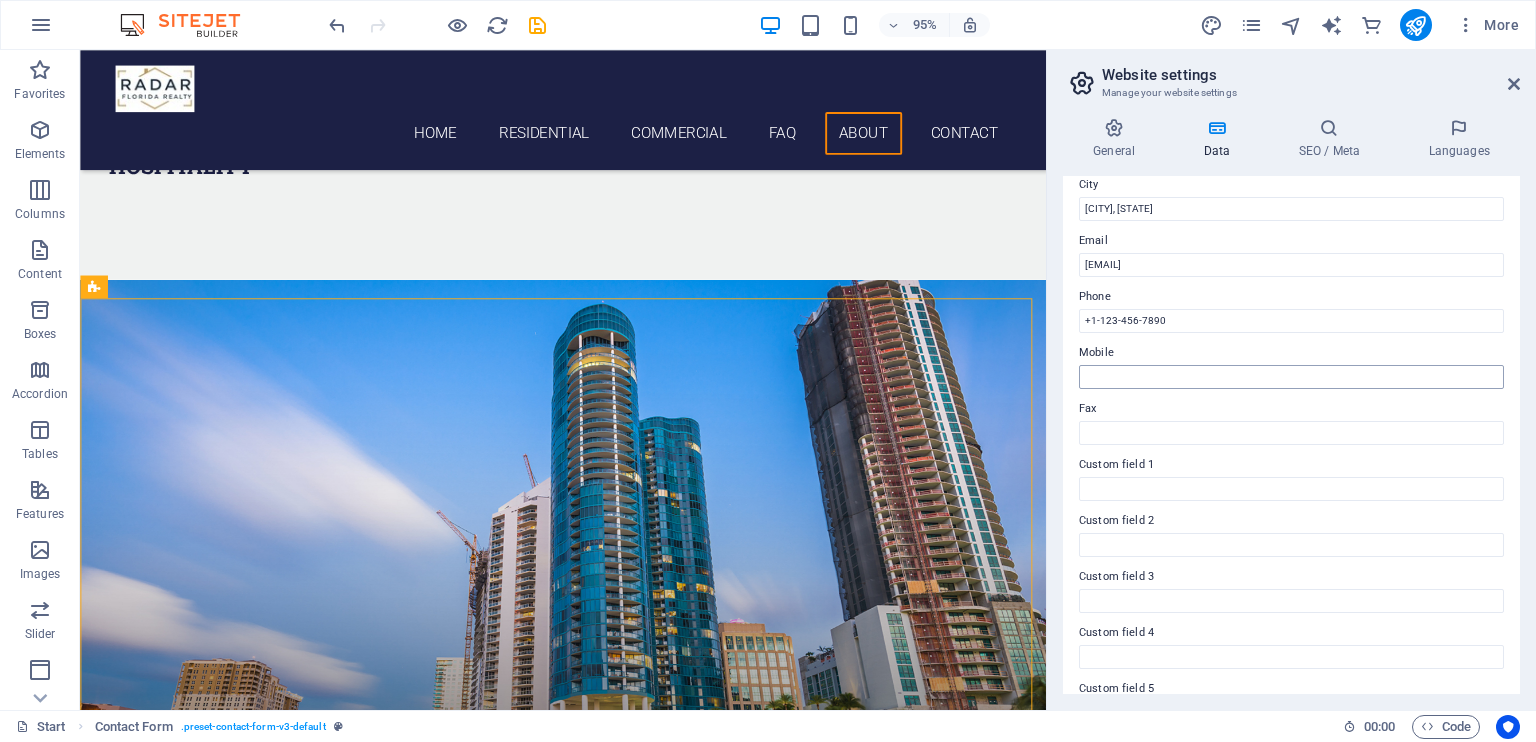 scroll, scrollTop: 441, scrollLeft: 0, axis: vertical 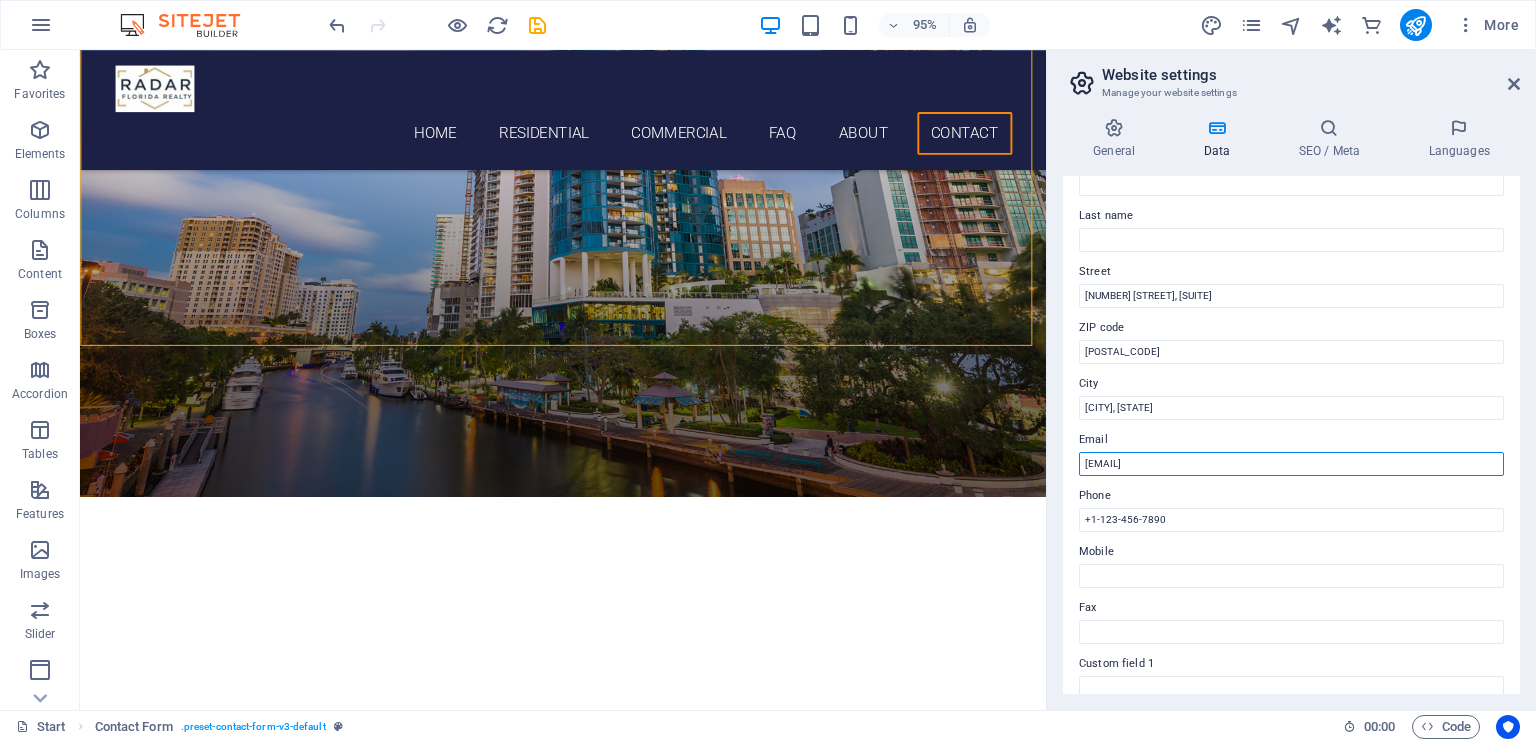 click on "81387c316c185cb05b0f1d2bafb73c@cpanel.local" at bounding box center [1291, 464] 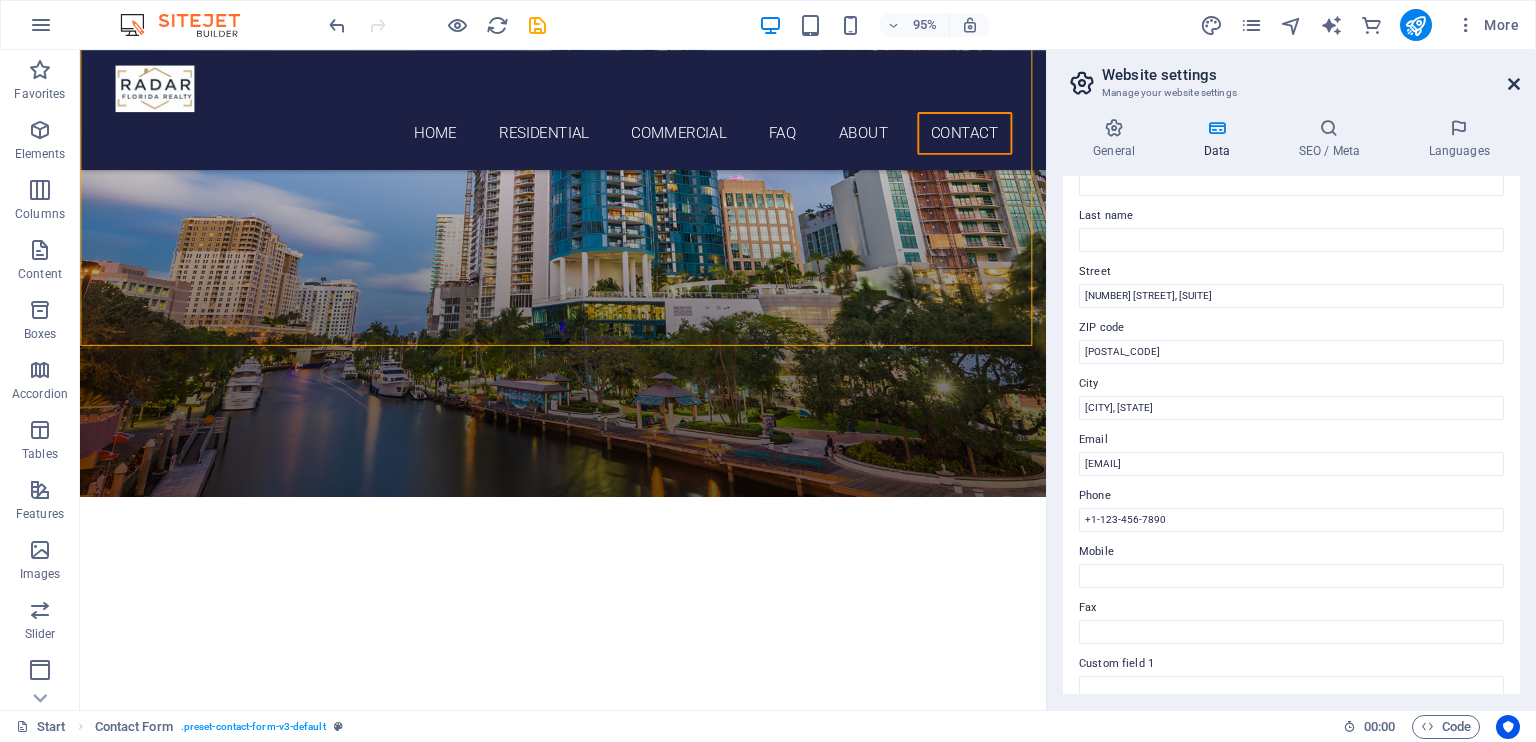 drag, startPoint x: 1508, startPoint y: 83, endPoint x: 1507, endPoint y: 42, distance: 41.01219 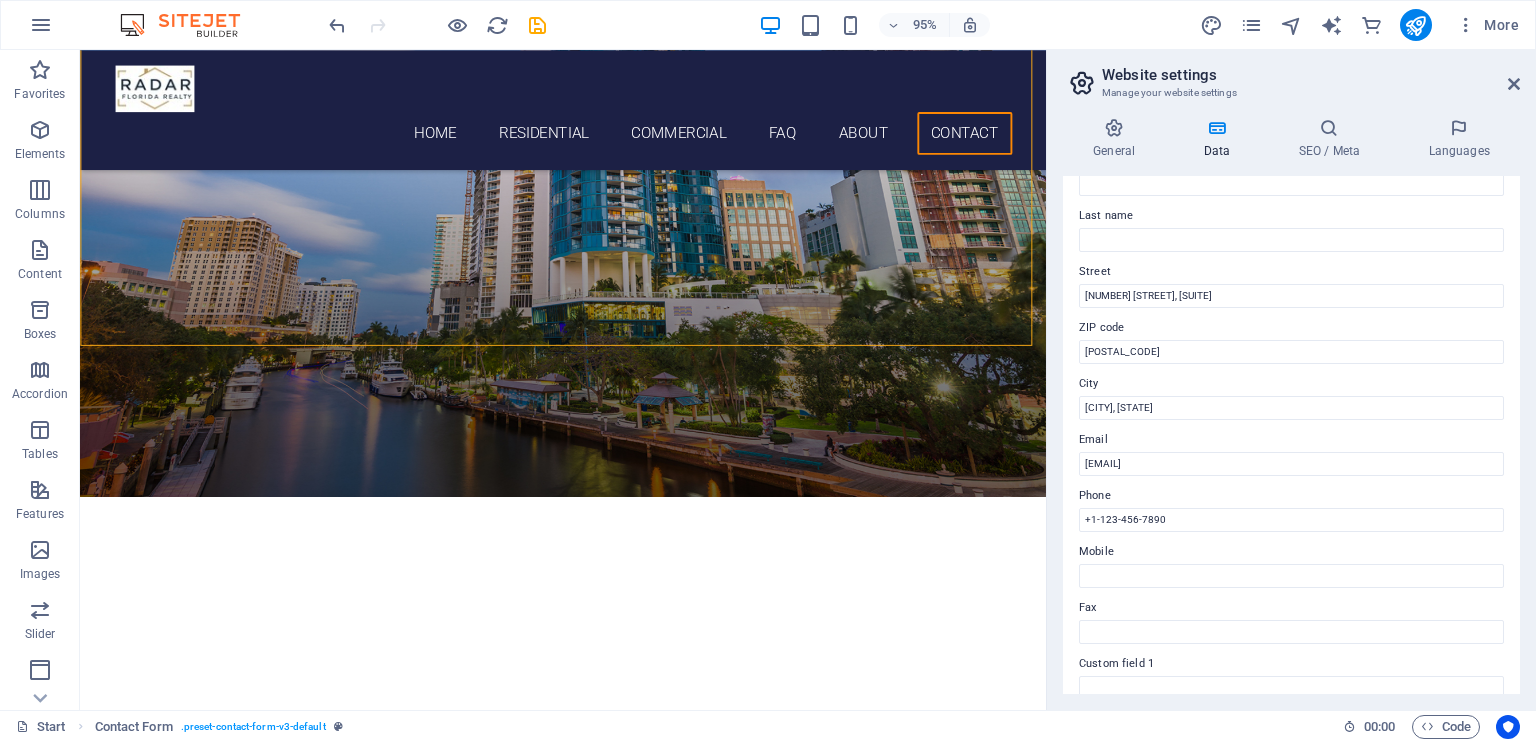 click at bounding box center (1514, 84) 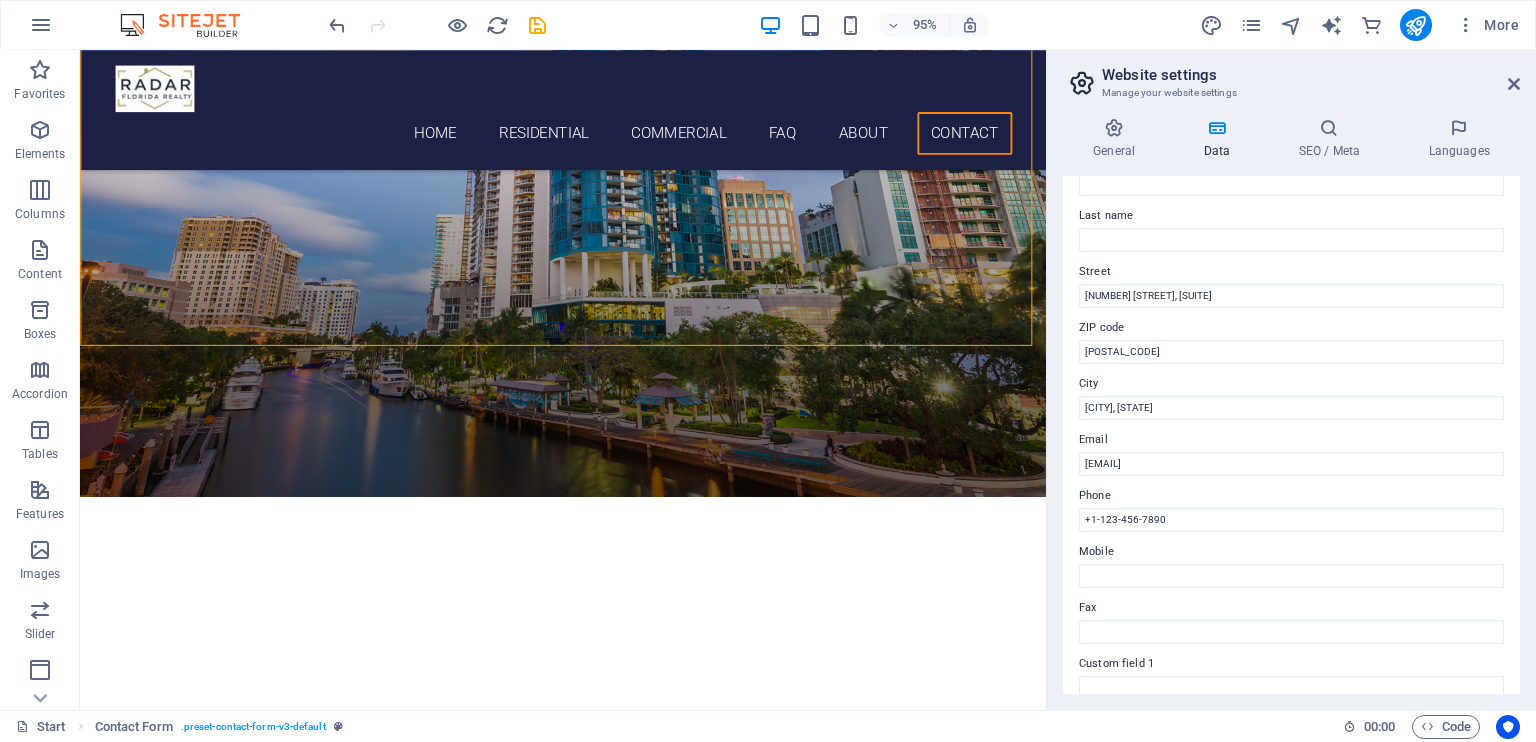 scroll, scrollTop: 4936, scrollLeft: 0, axis: vertical 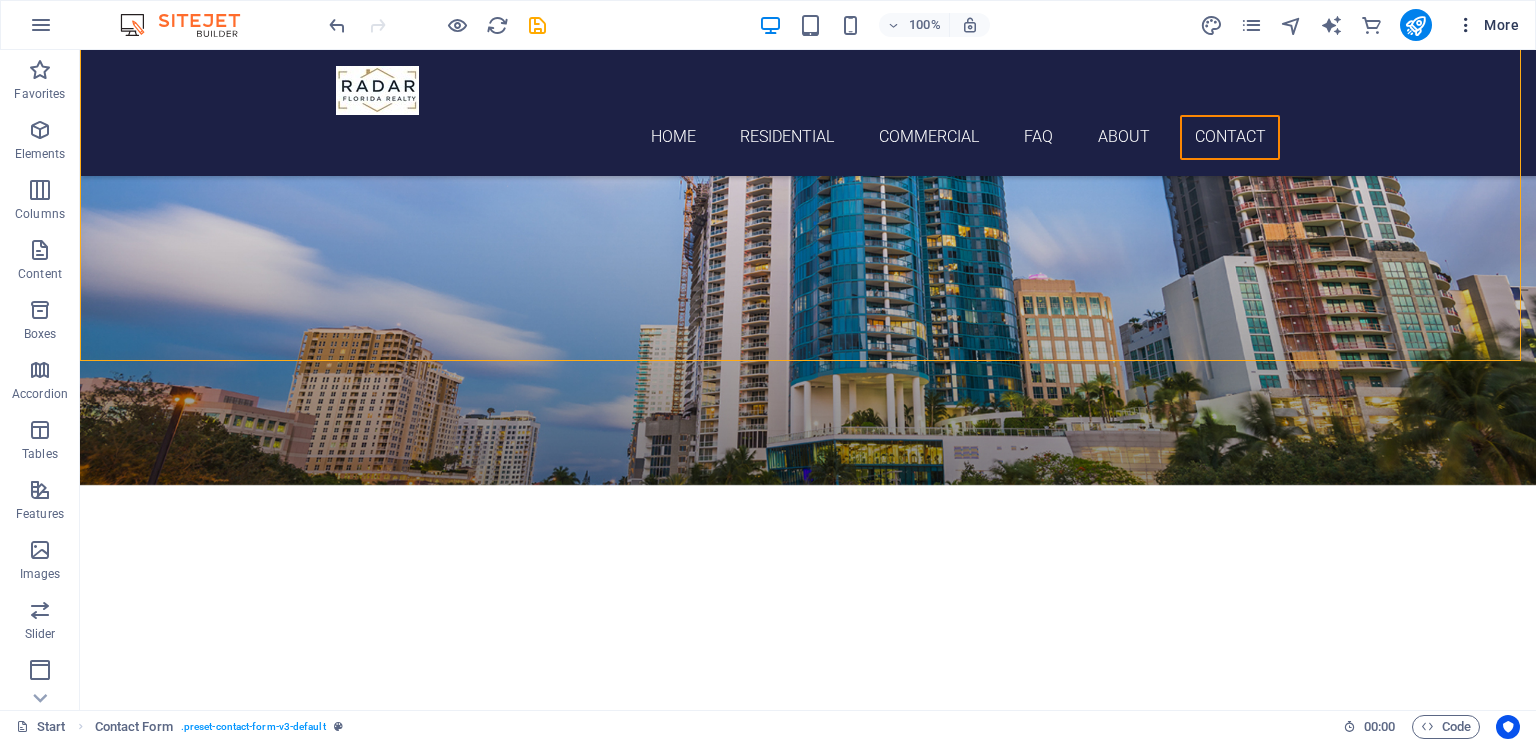click on "More" at bounding box center (1487, 25) 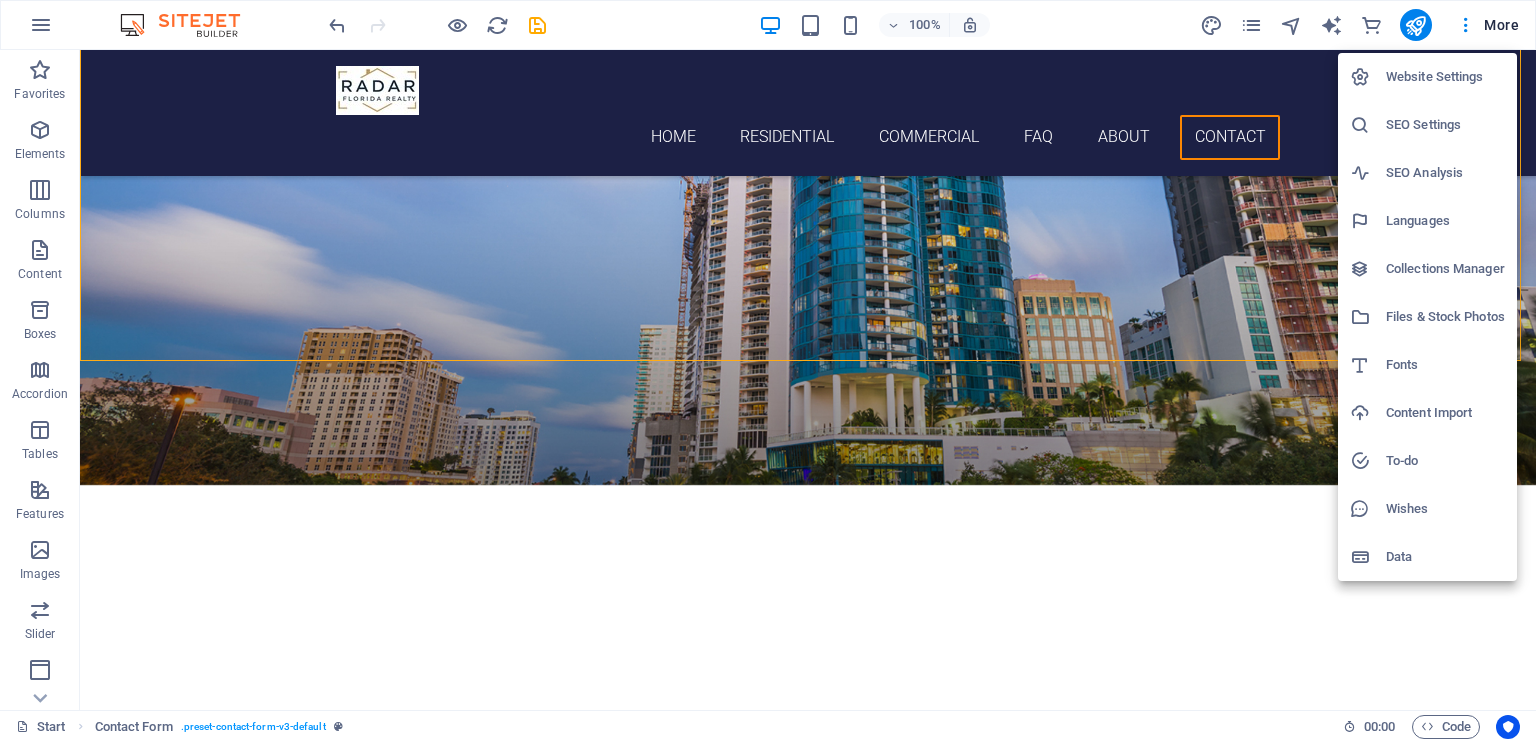 drag, startPoint x: 168, startPoint y: 21, endPoint x: 251, endPoint y: 32, distance: 83.725746 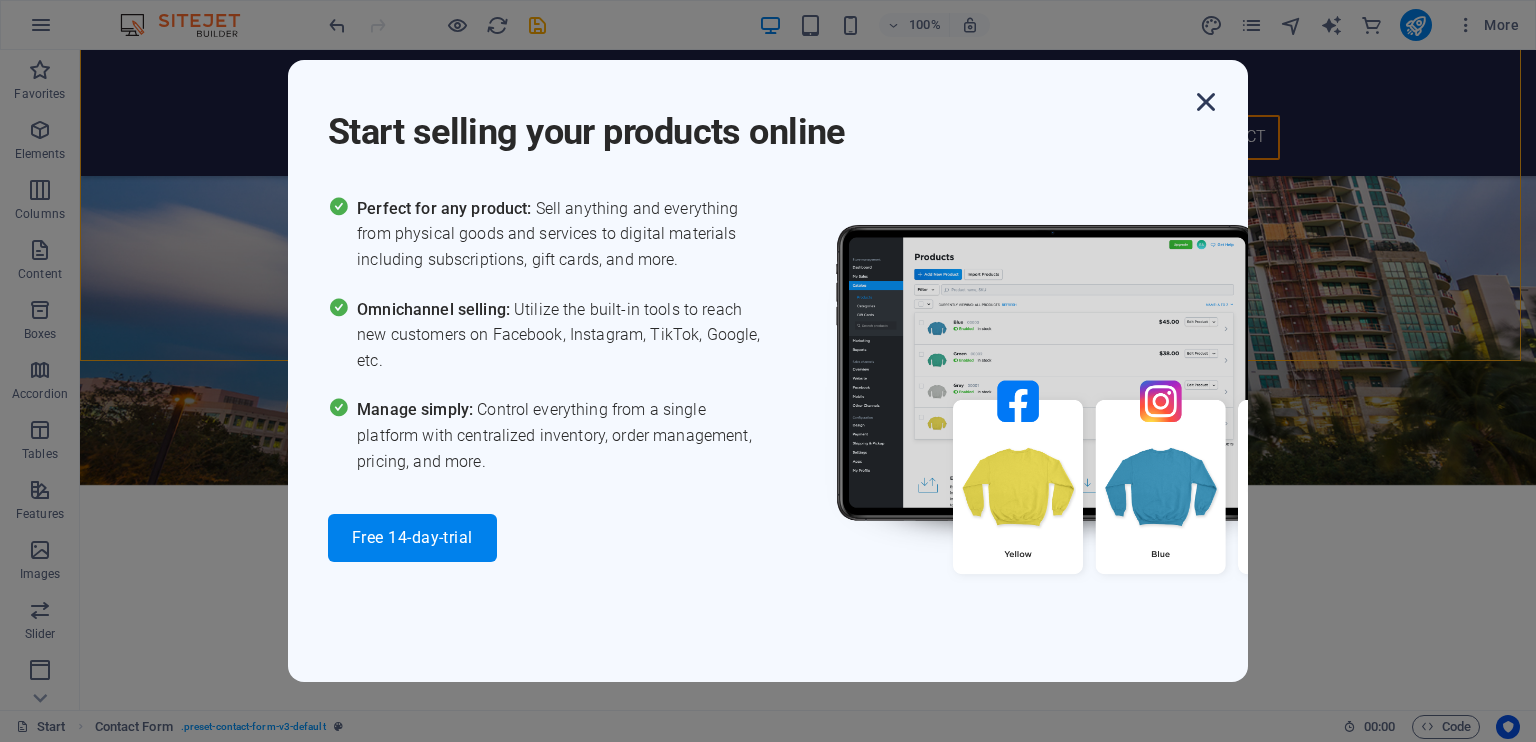 click at bounding box center [1206, 102] 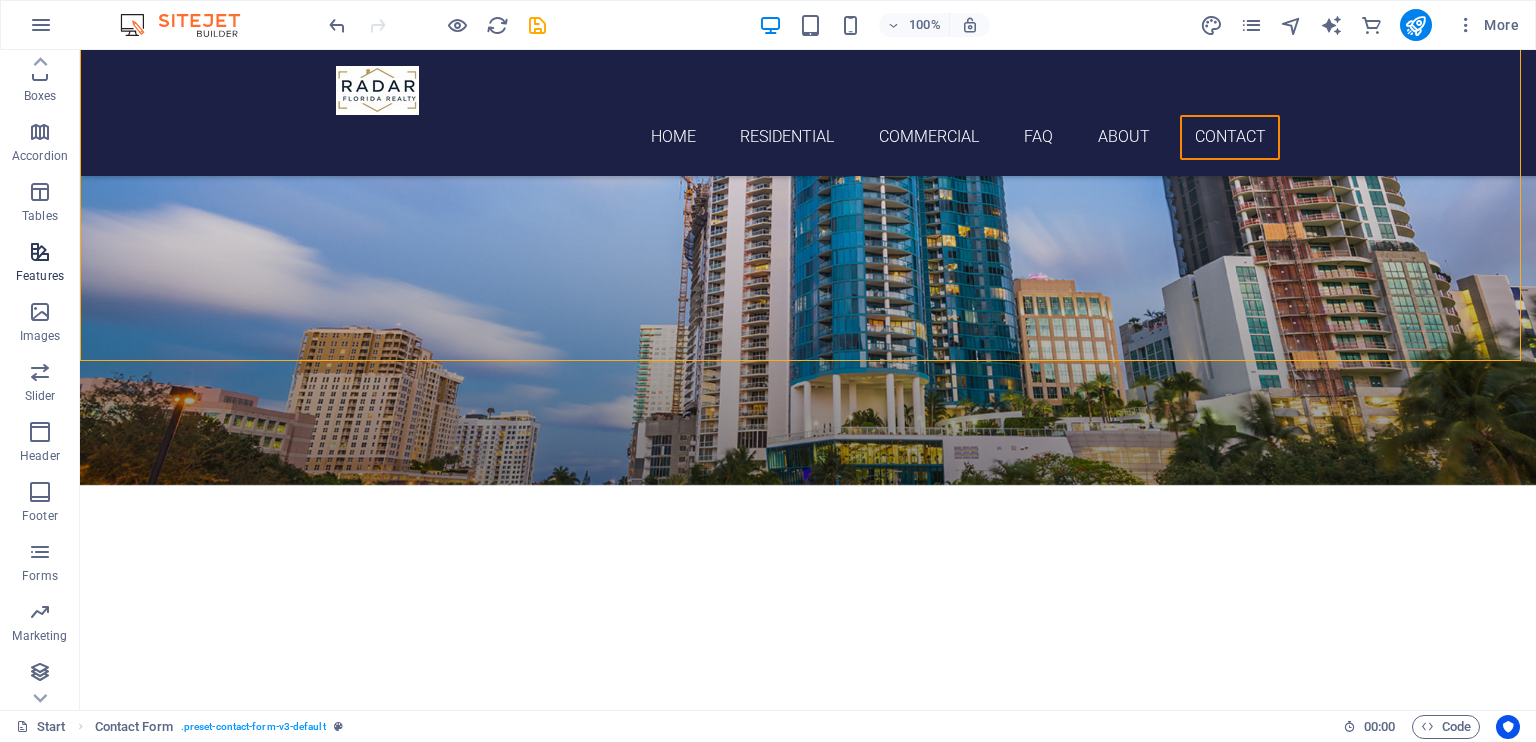 scroll, scrollTop: 299, scrollLeft: 0, axis: vertical 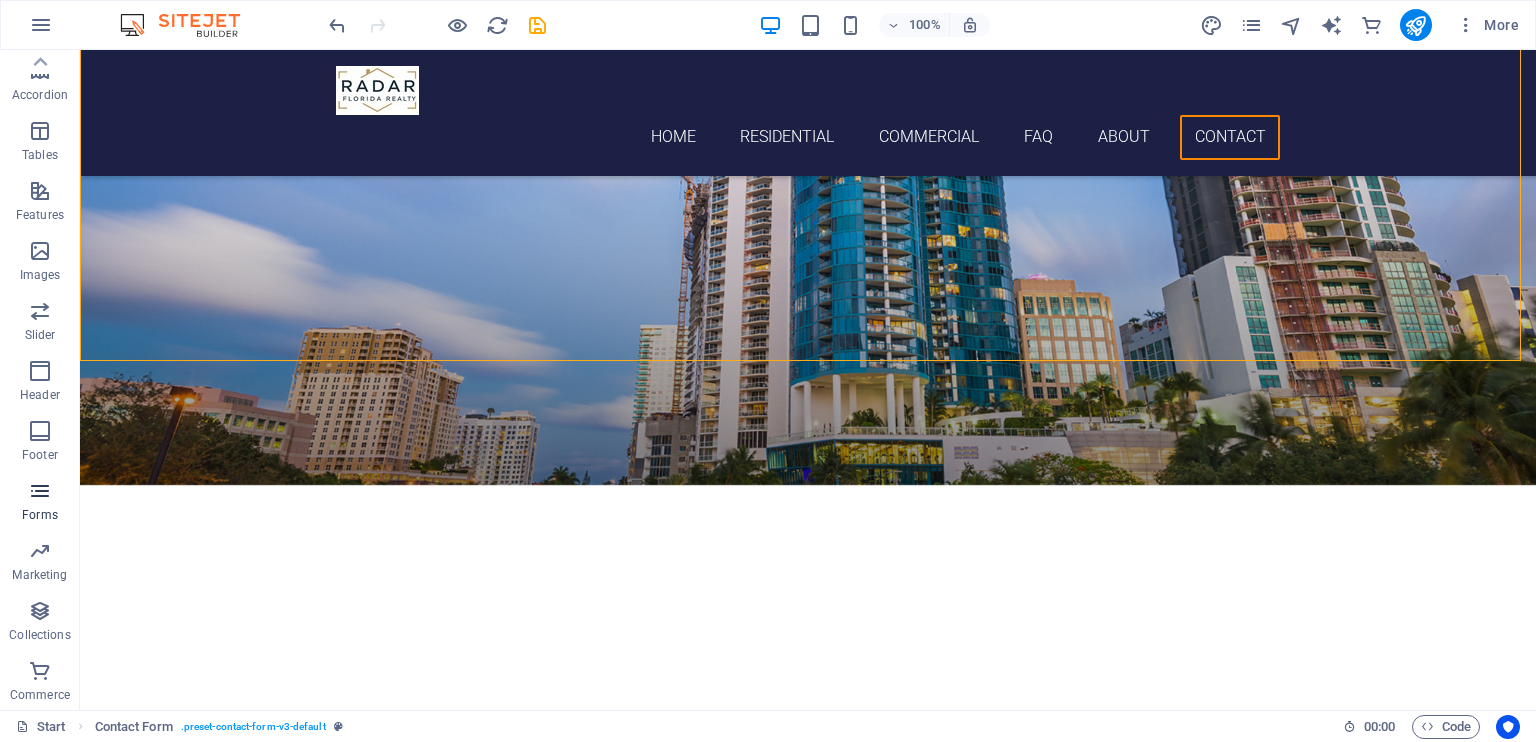 click at bounding box center (40, 491) 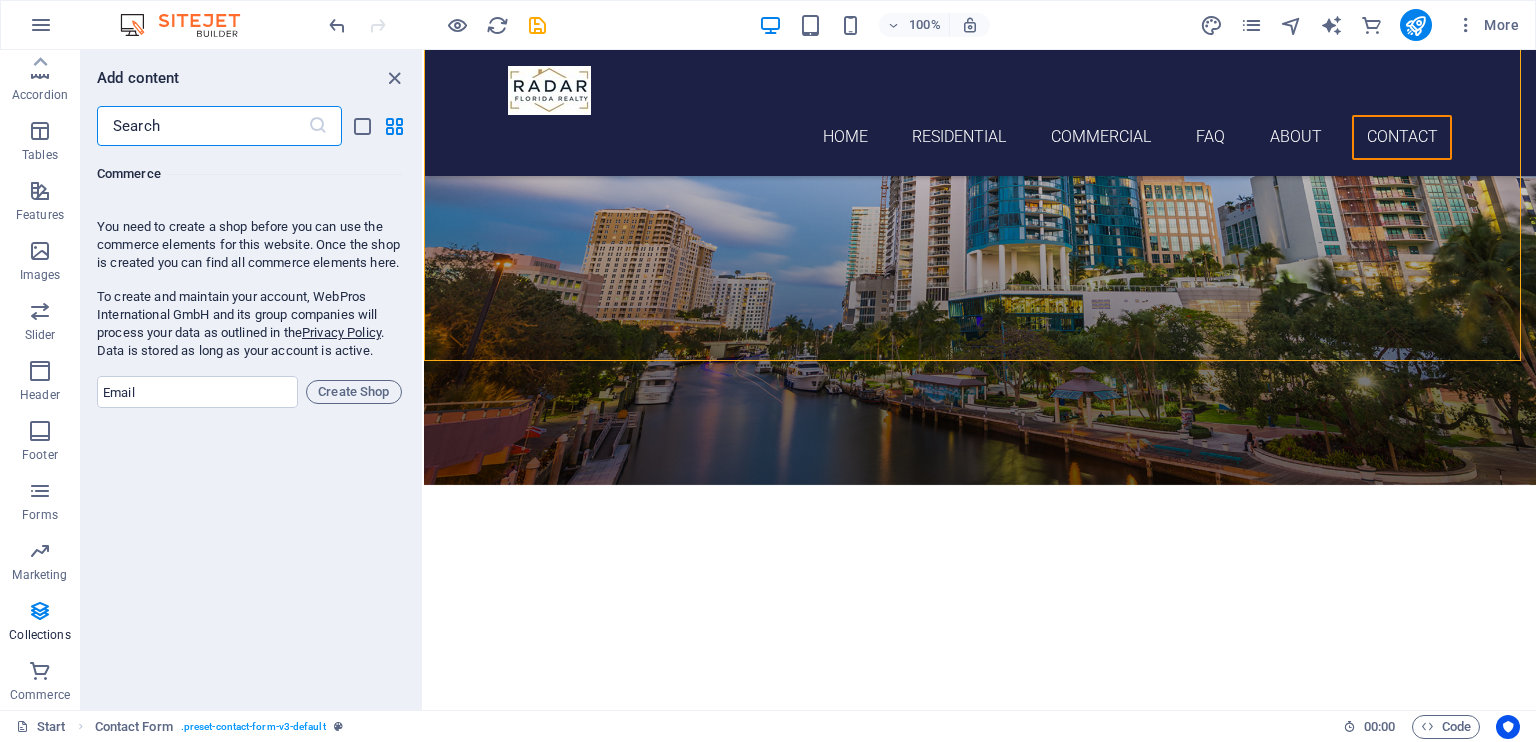 scroll, scrollTop: 19473, scrollLeft: 0, axis: vertical 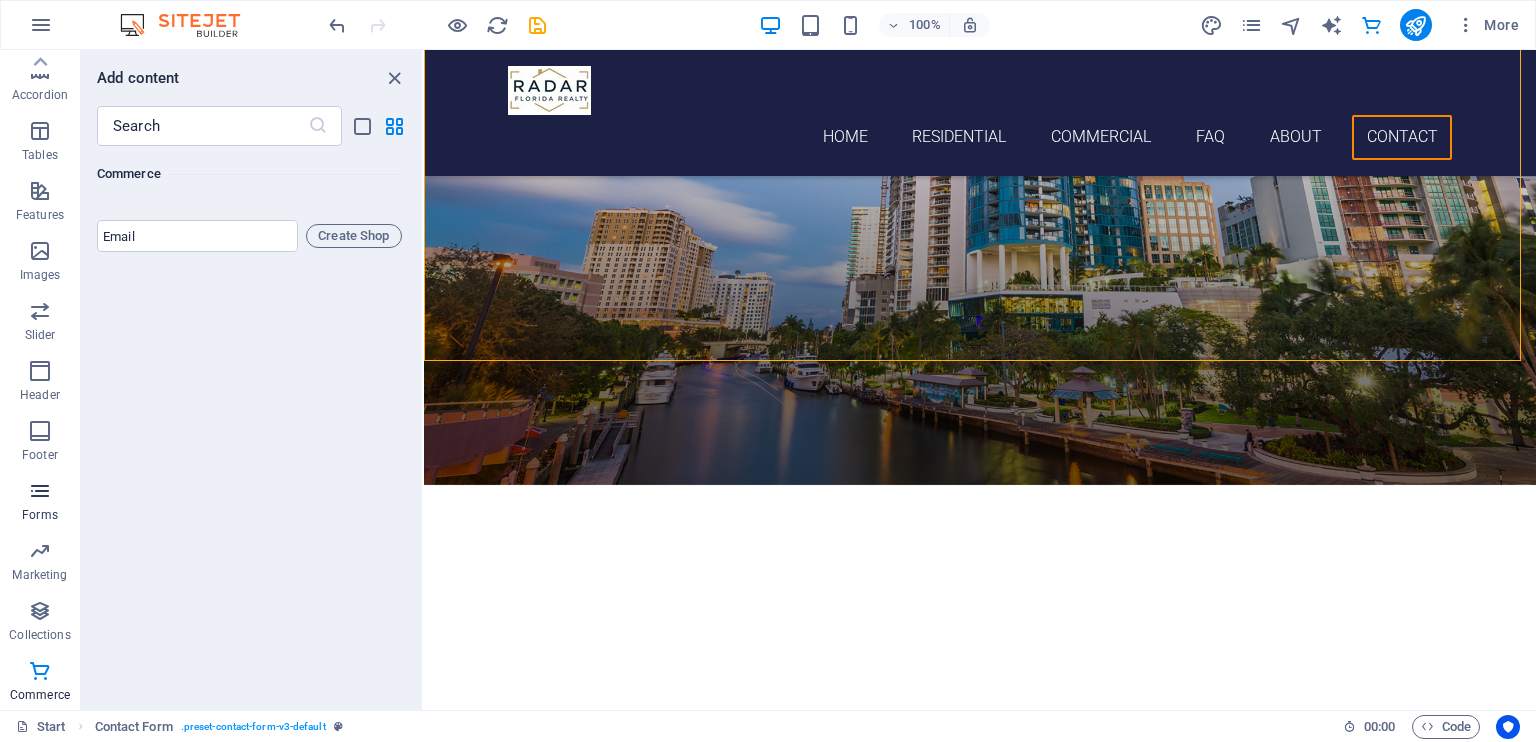 click at bounding box center (40, 491) 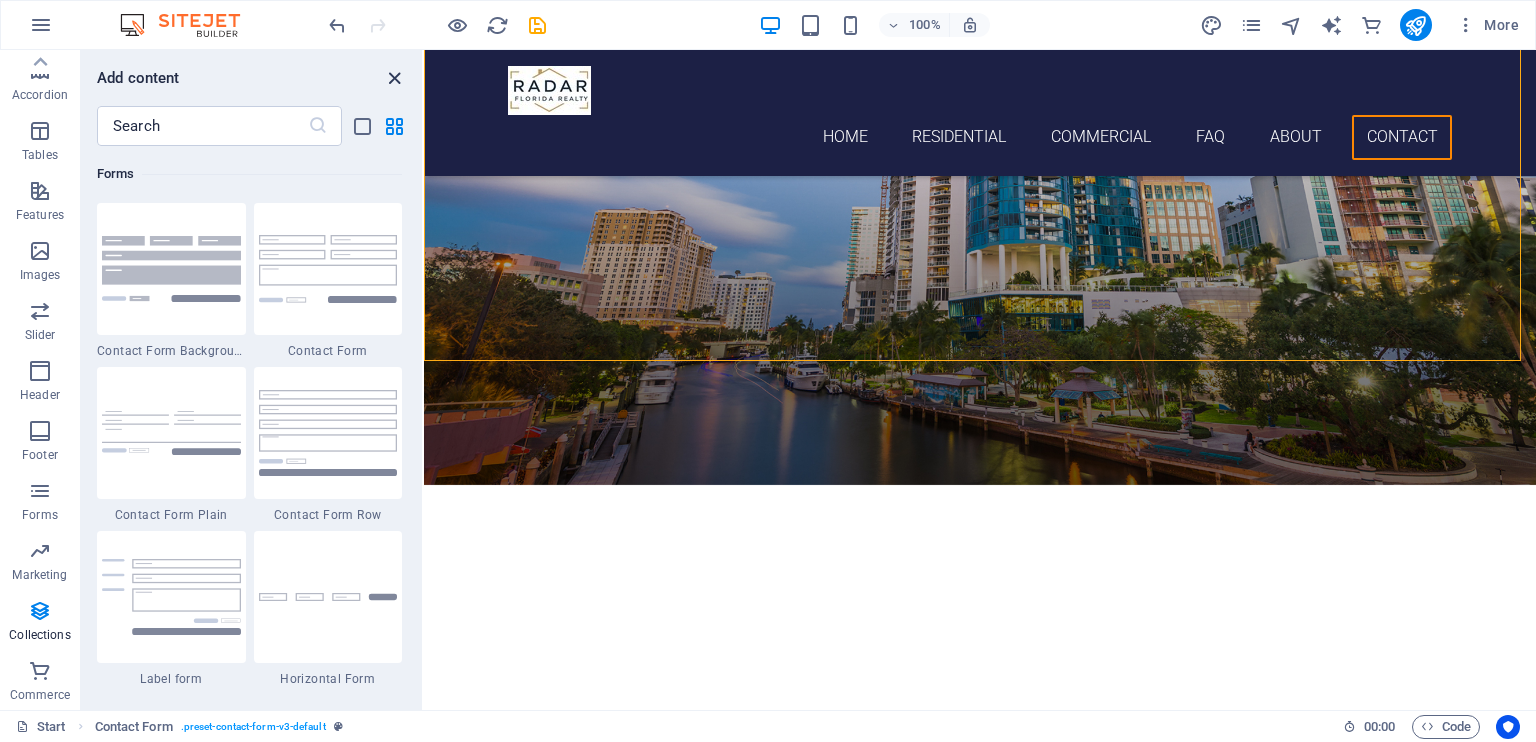 scroll, scrollTop: 14600, scrollLeft: 0, axis: vertical 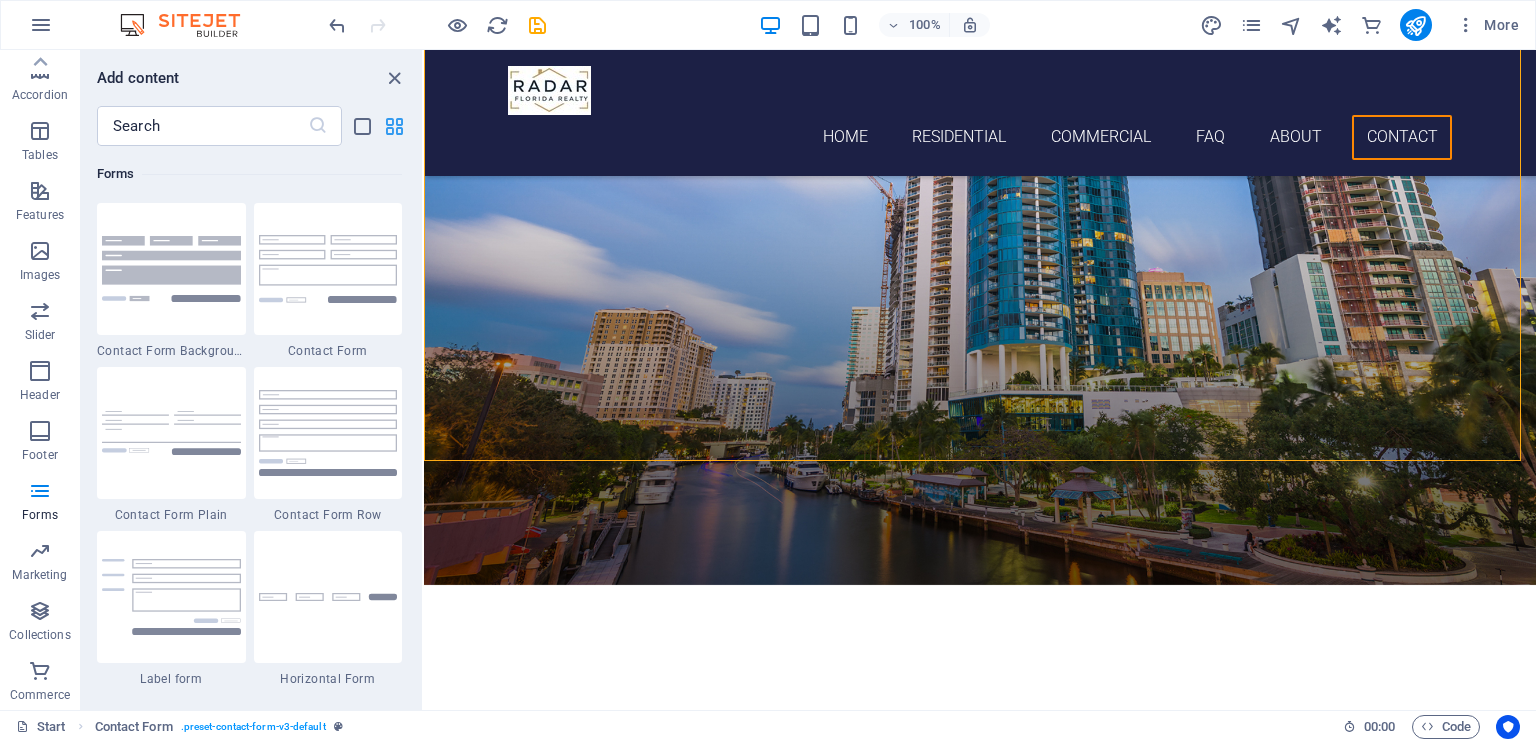 click at bounding box center [394, 126] 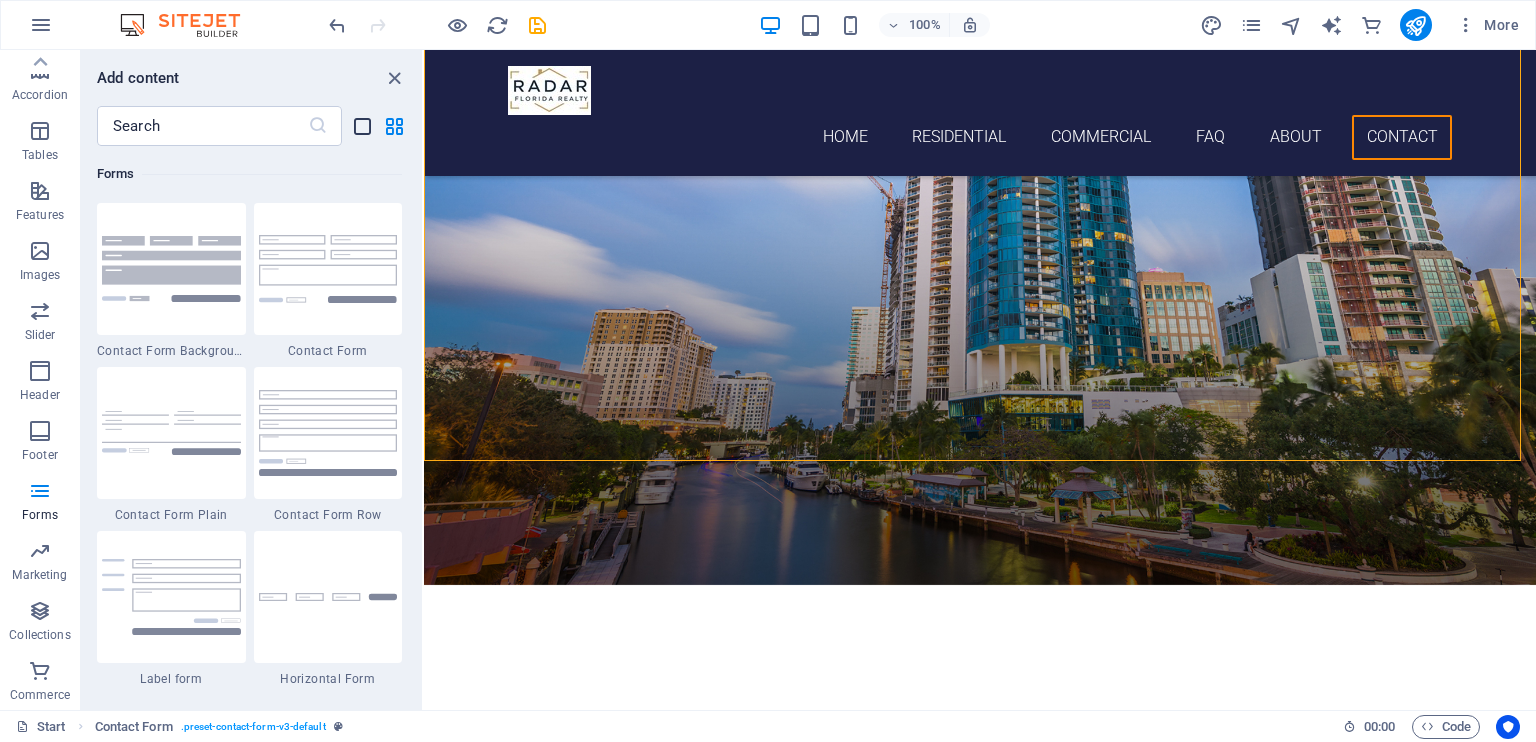 click at bounding box center [362, 126] 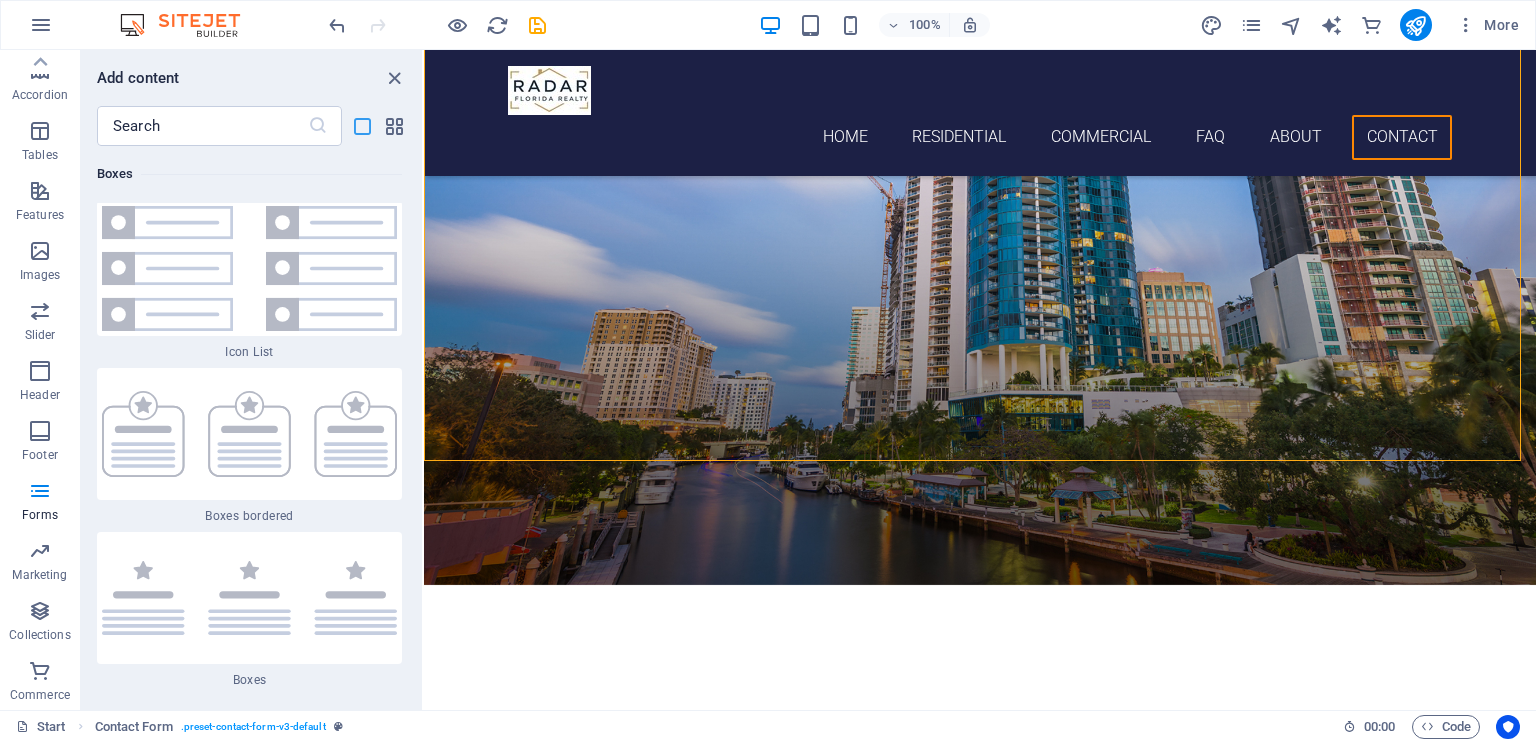 scroll, scrollTop: 33440, scrollLeft: 0, axis: vertical 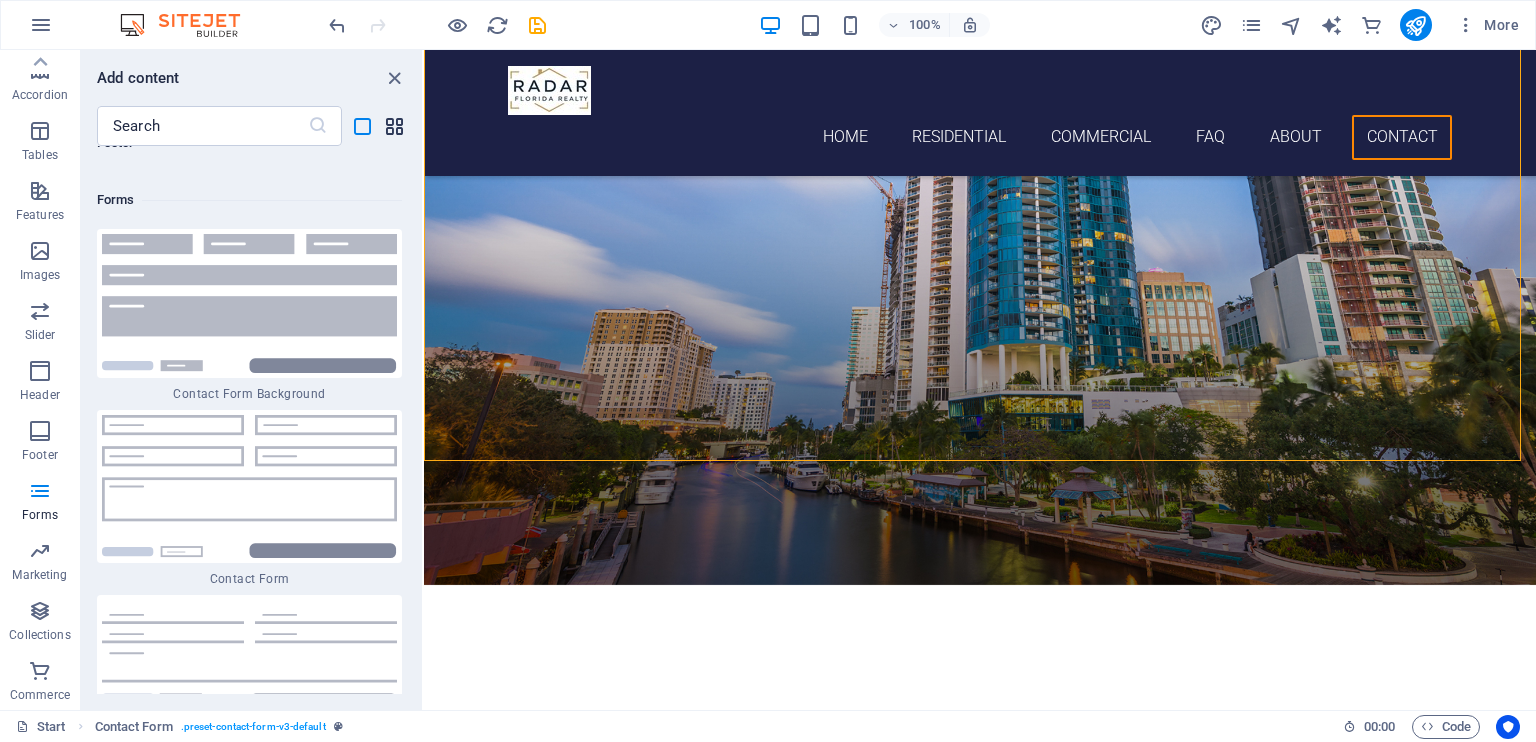 click at bounding box center [394, 126] 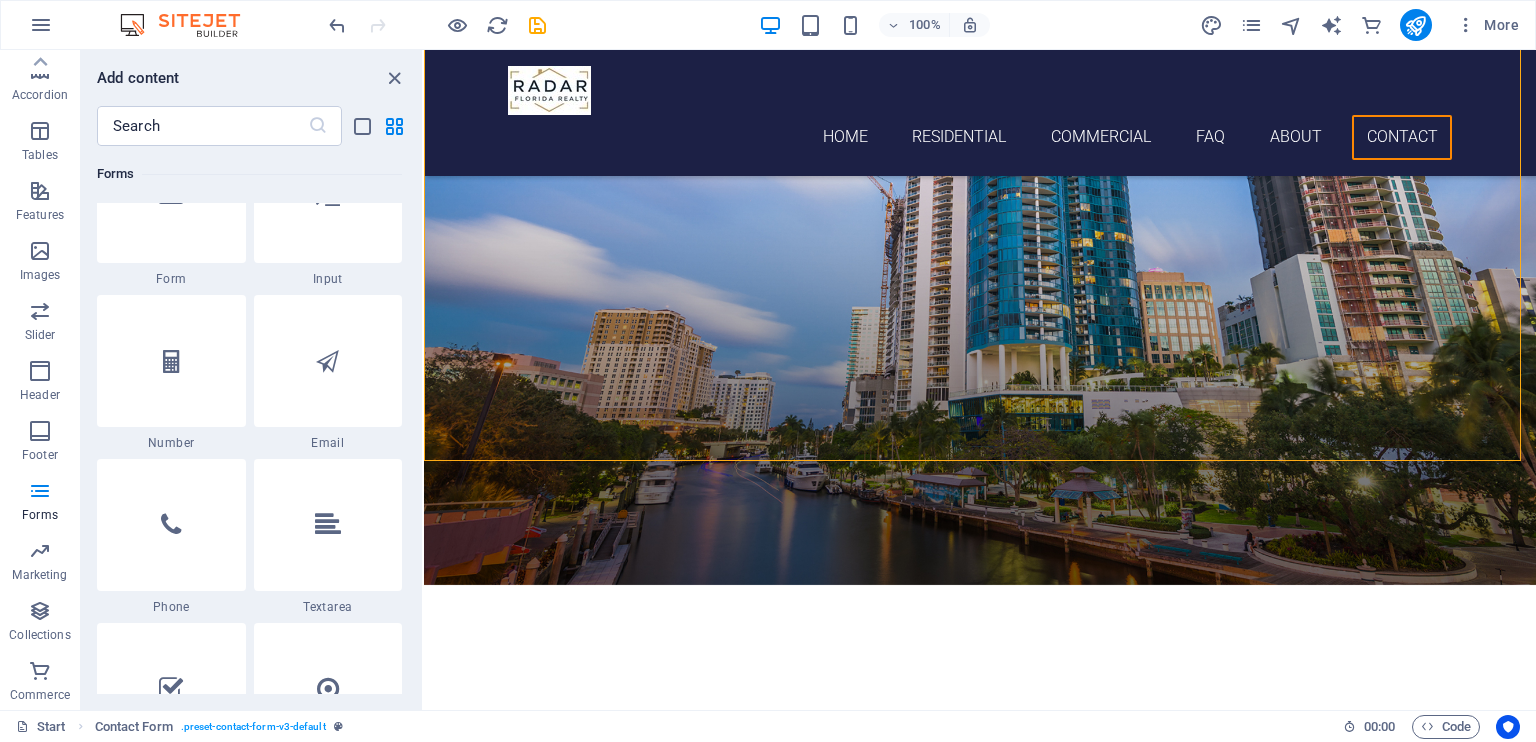 scroll, scrollTop: 15100, scrollLeft: 0, axis: vertical 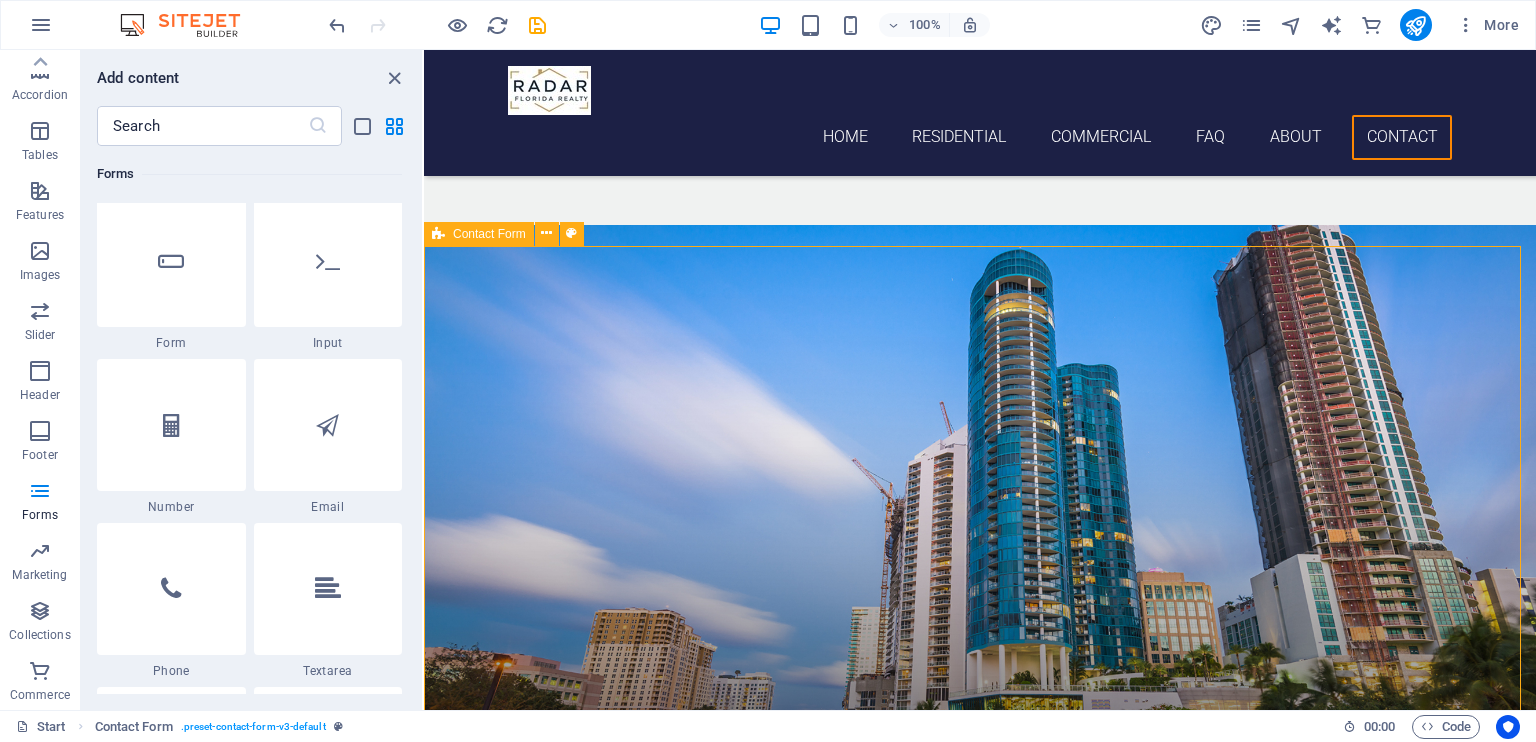 click at bounding box center [438, 234] 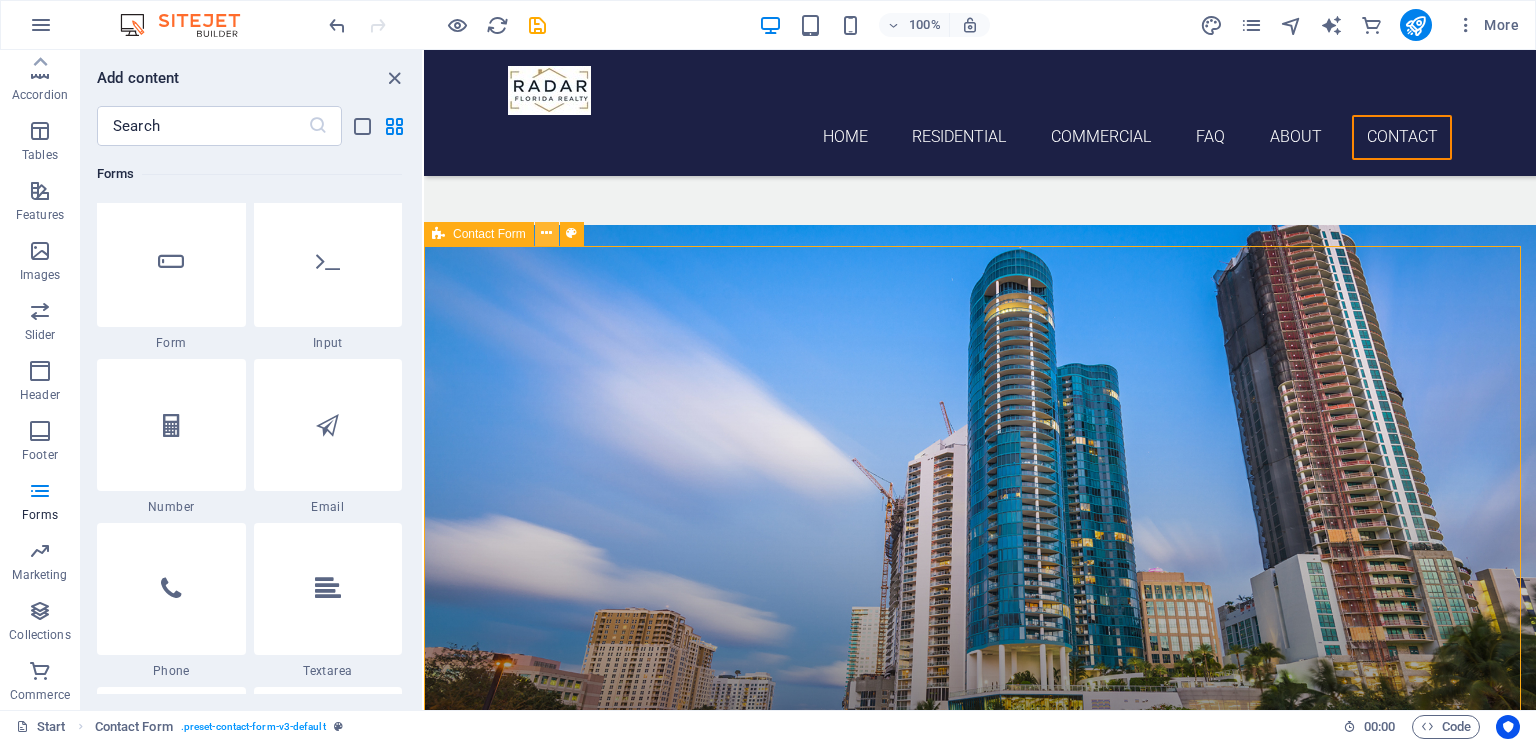 click at bounding box center [546, 233] 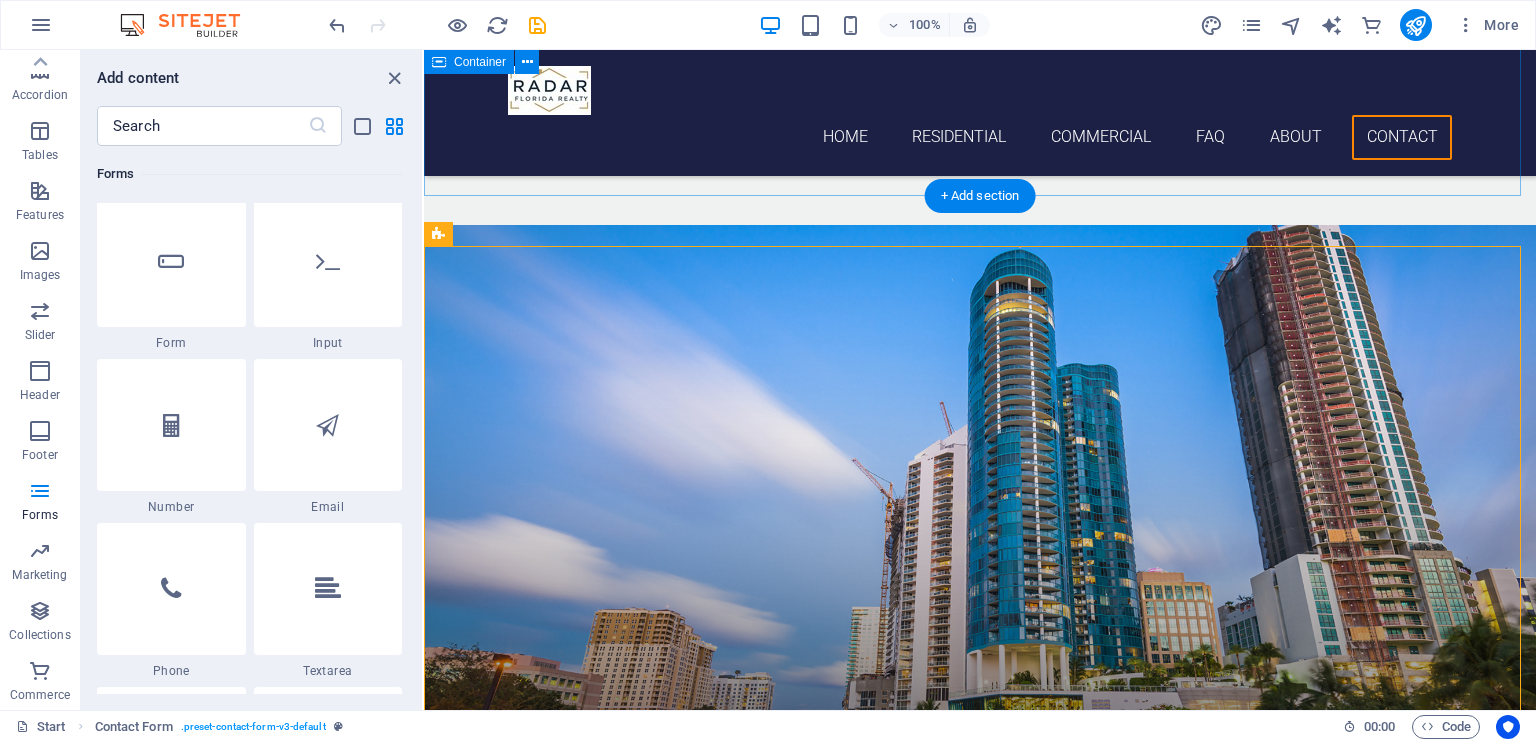 click on "Real Estate Solutions About  Radar Florida Our mission is to be more than just a real estate company; we strive to be your trusted partner, your advocate, and your guide throughout the entire process of buying, selling, or investing in Florida properties. We believe that every client deserves personalized attention, expert knowledge, and a seamless experience that exceeds expectations. We guarantee to provide you with the highest level of service, putting your needs and goals at the forefront of everything we do." at bounding box center (980, 2943) 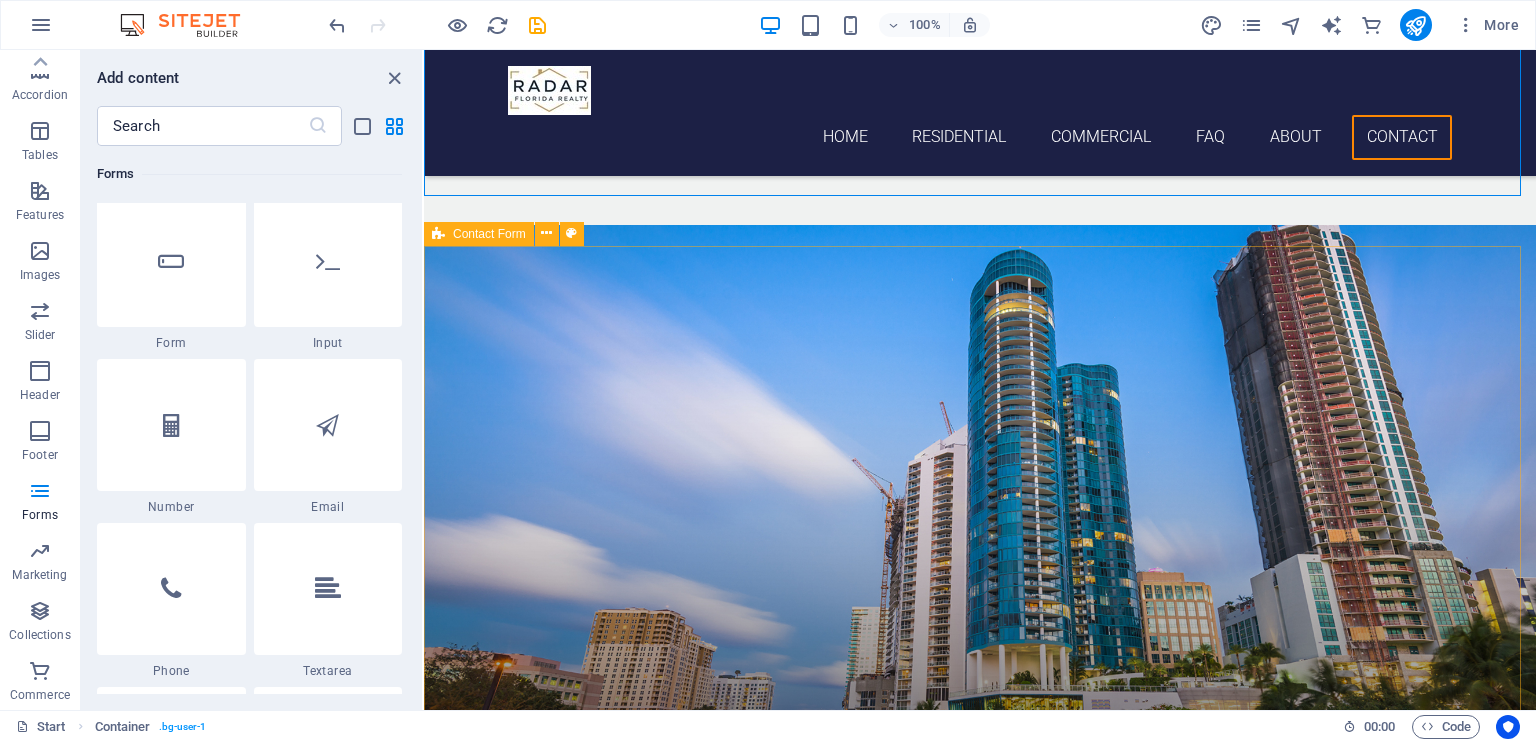 click on "Contact Form" at bounding box center [489, 234] 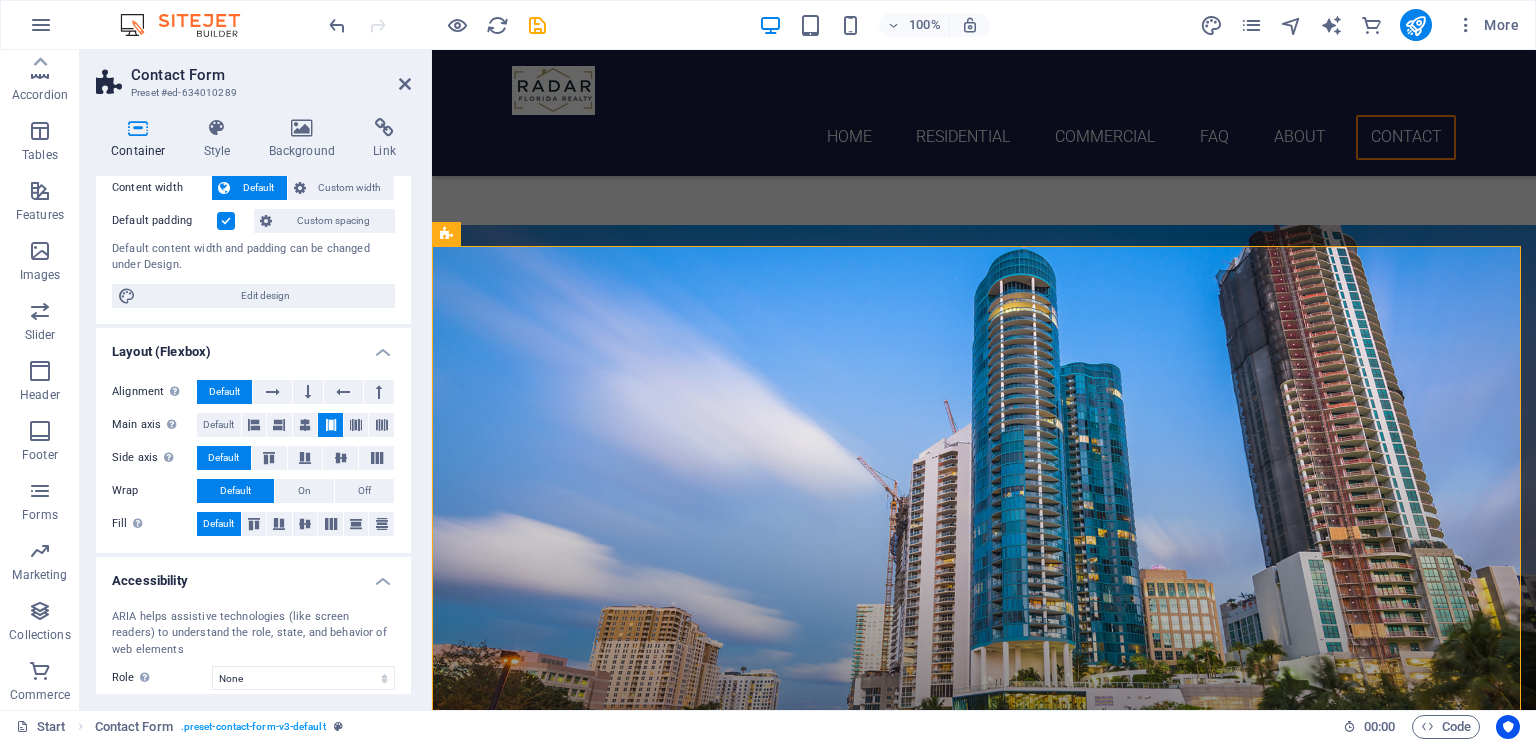 scroll, scrollTop: 255, scrollLeft: 0, axis: vertical 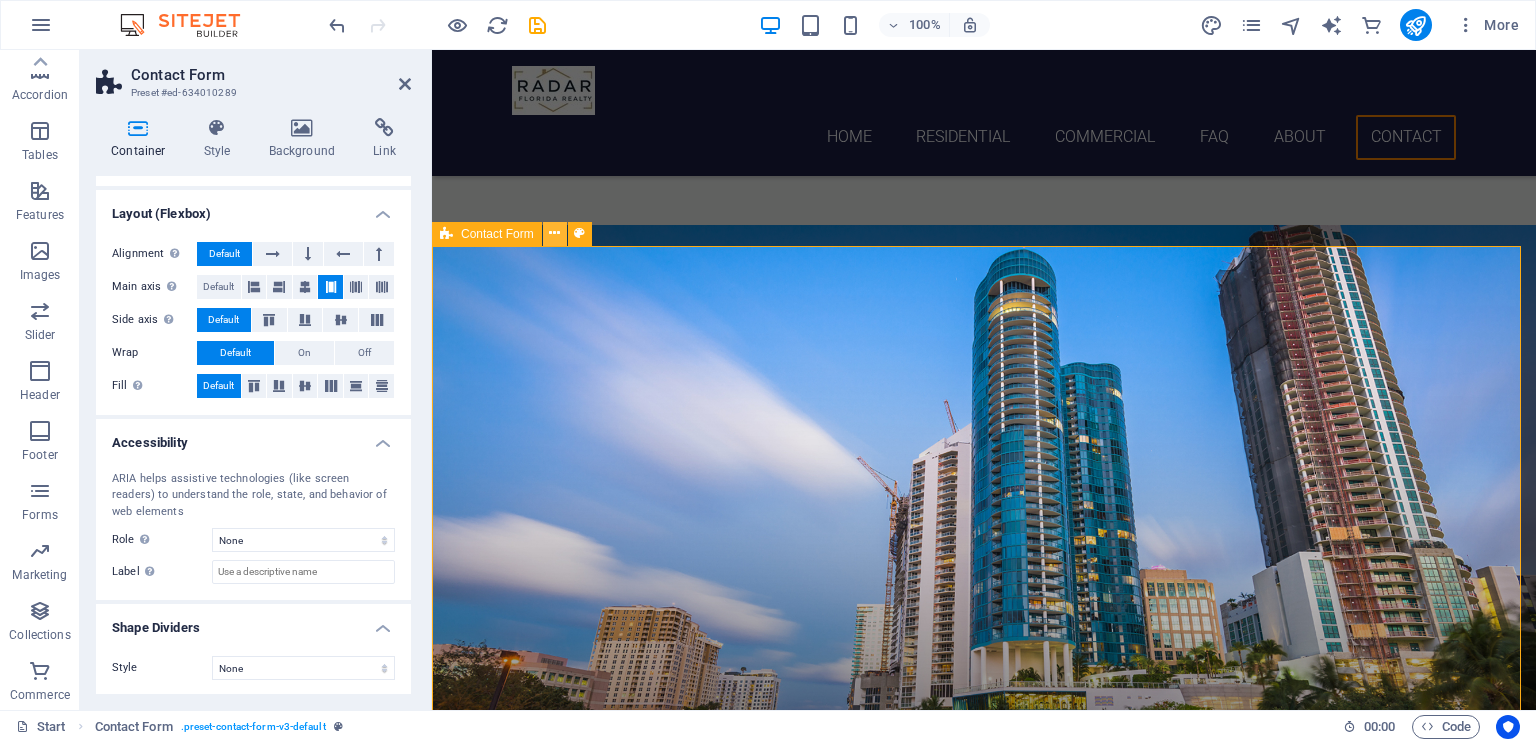 click at bounding box center (554, 233) 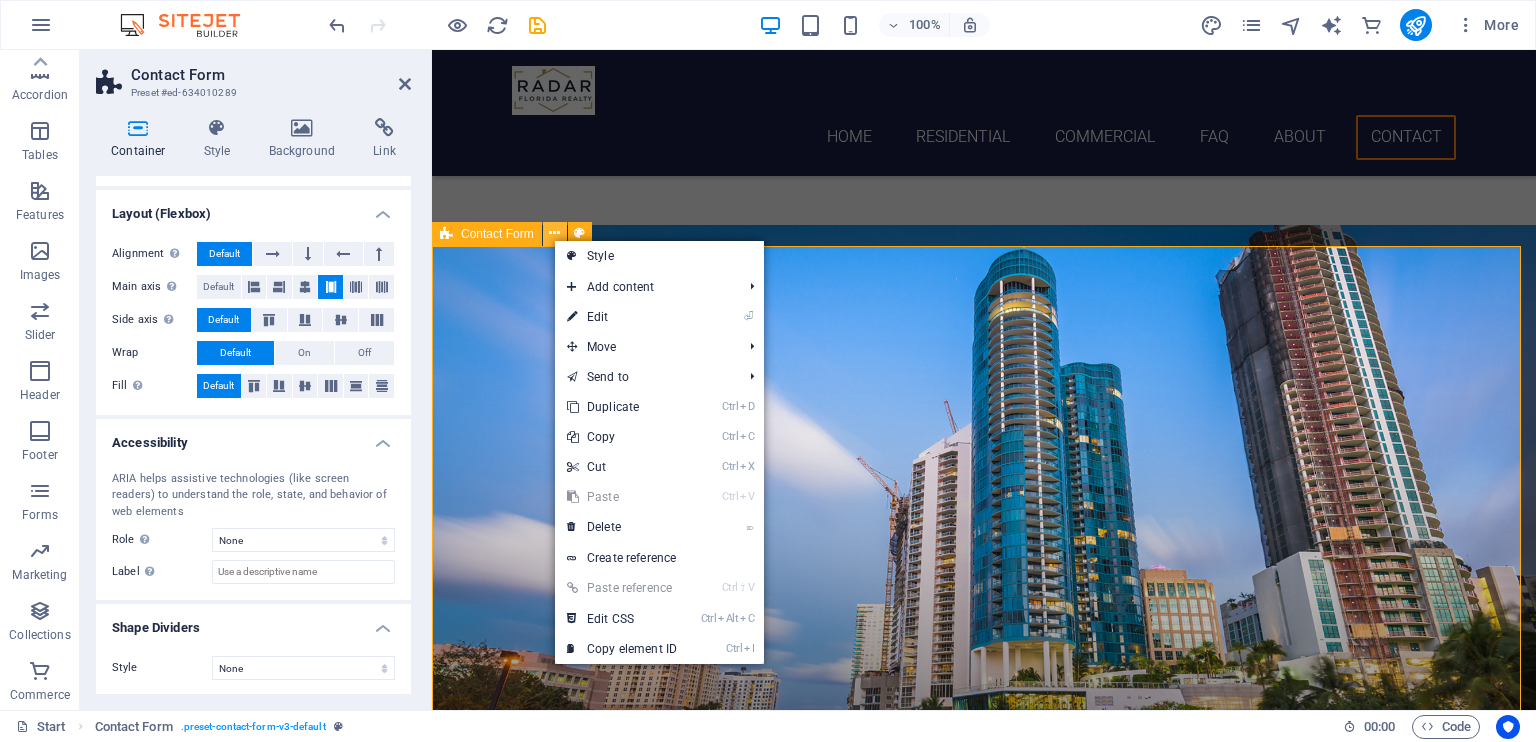 click at bounding box center [554, 233] 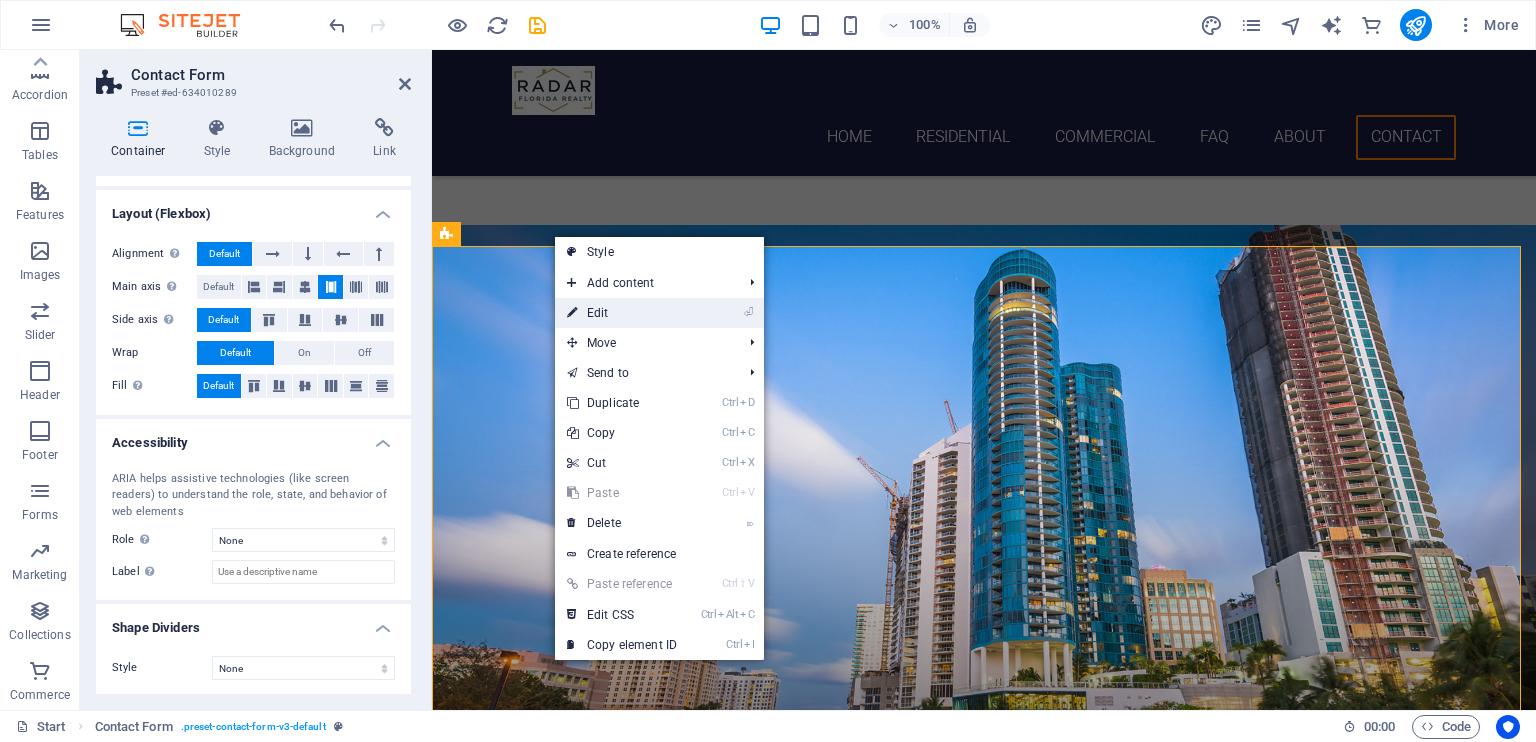 click on "⏎  Edit" at bounding box center (622, 313) 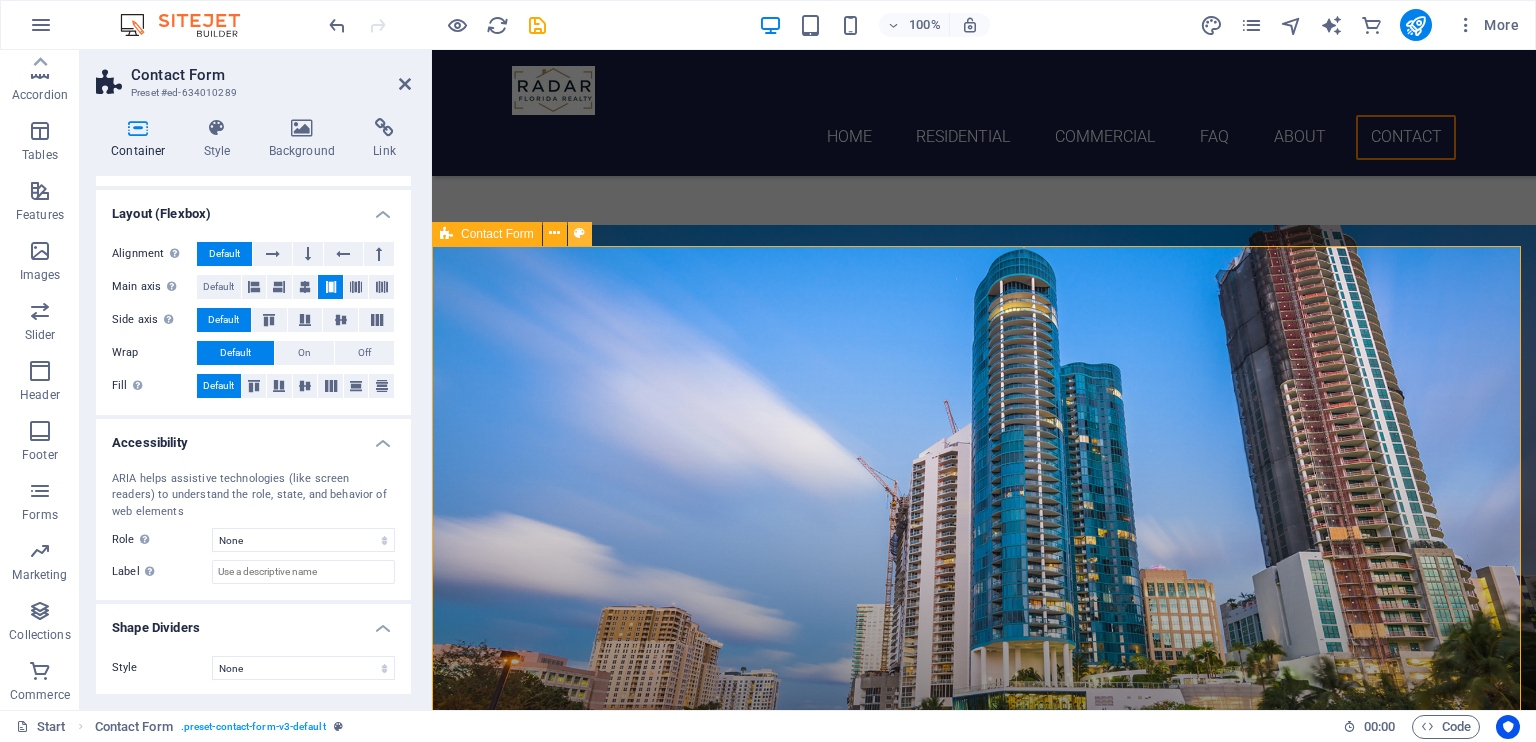 click at bounding box center [580, 234] 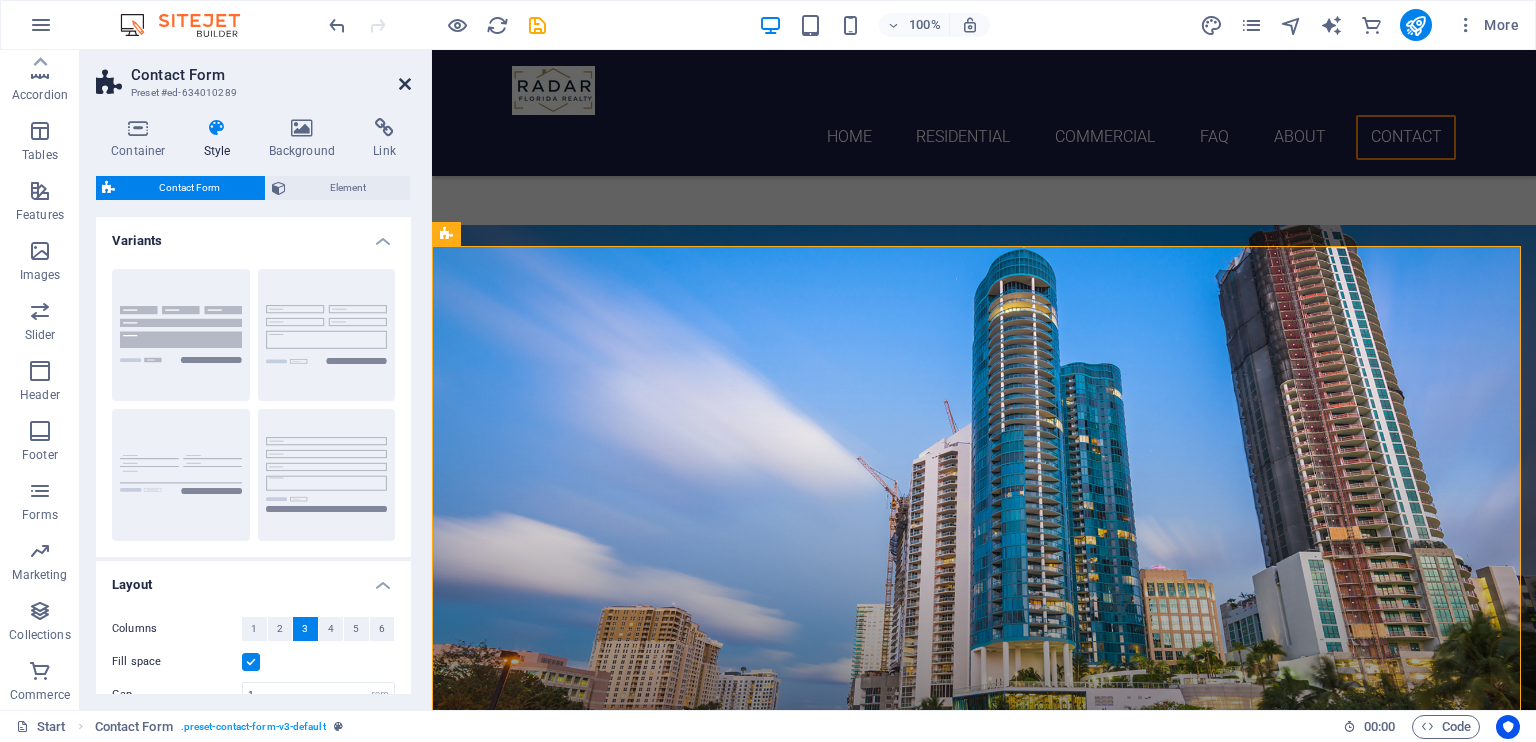 click at bounding box center [405, 84] 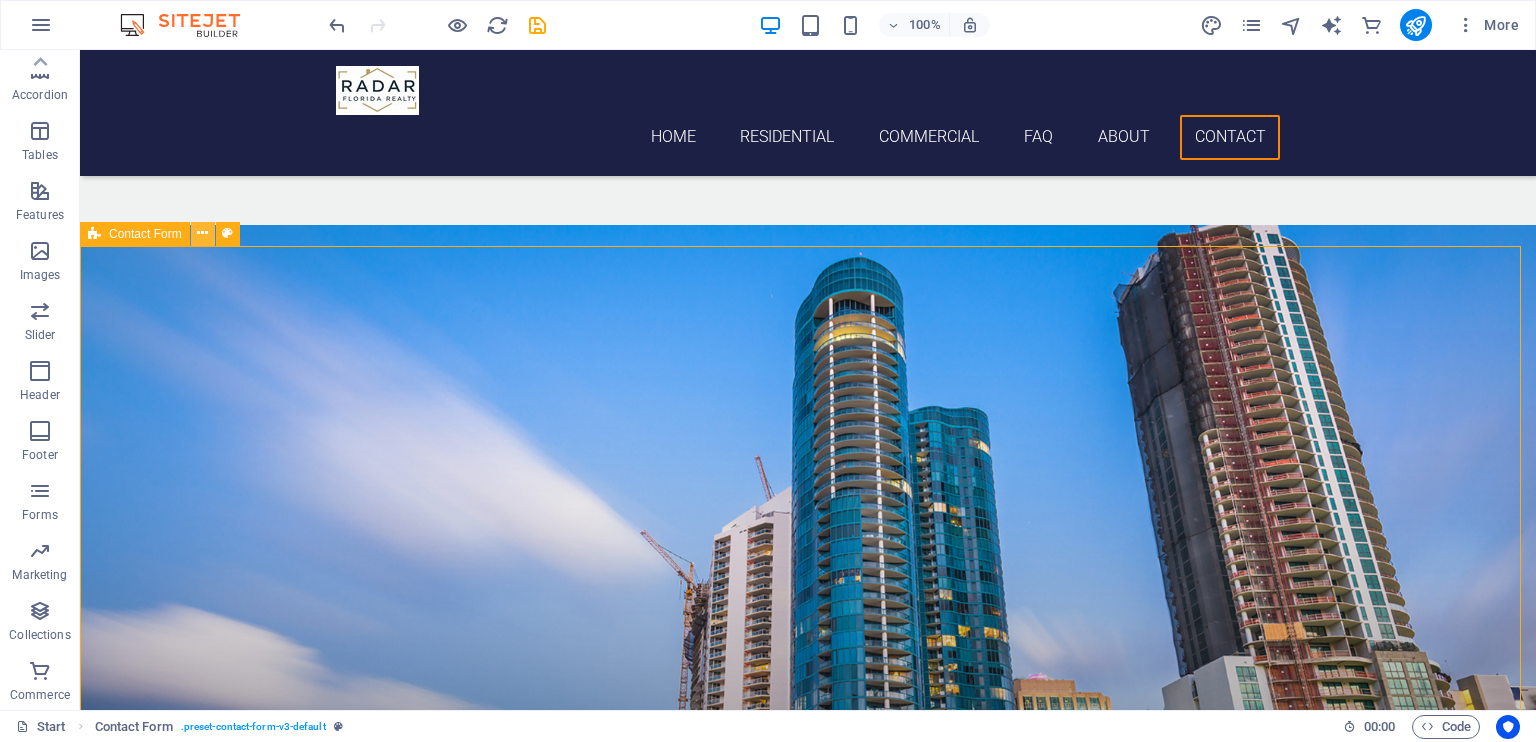 click at bounding box center [202, 233] 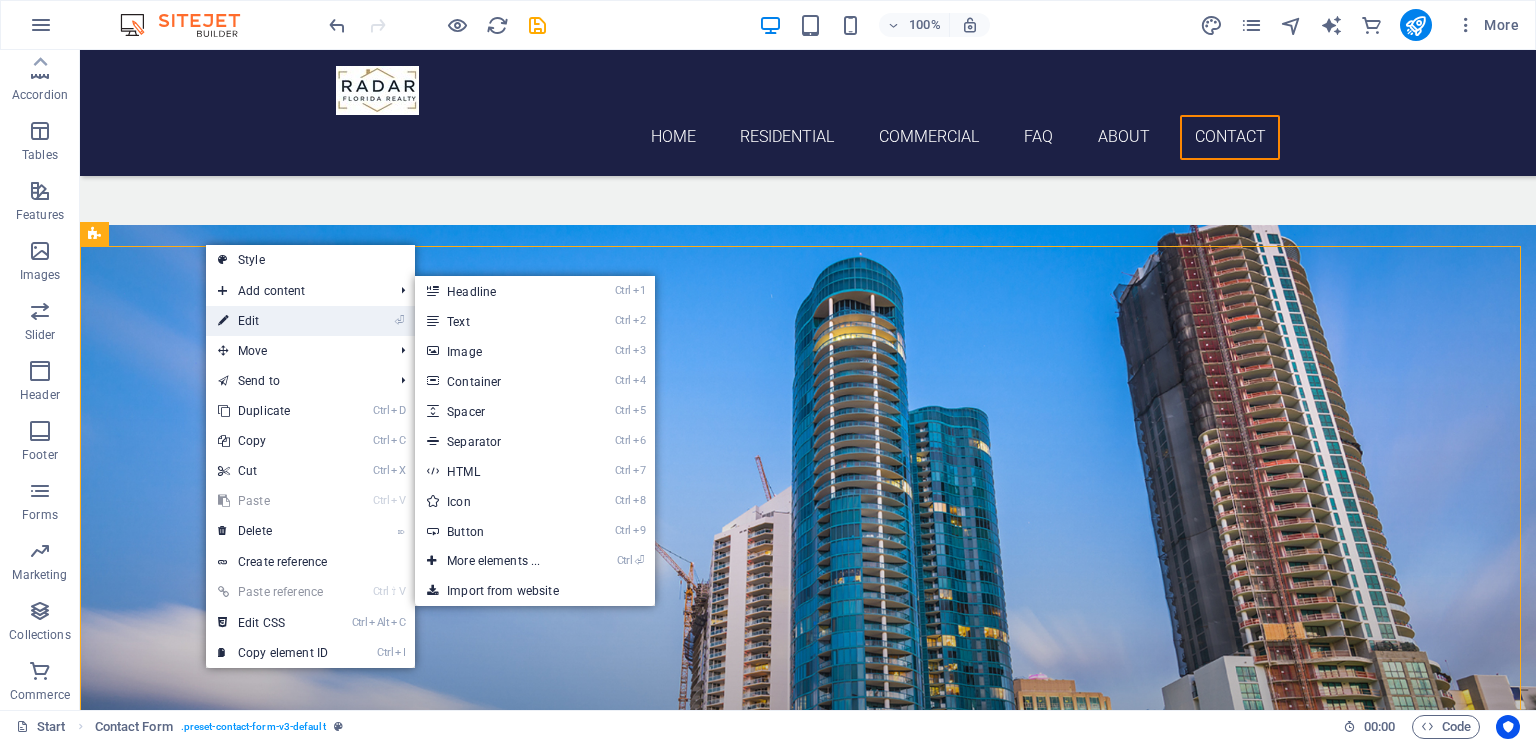 click on "⏎  Edit" at bounding box center [273, 321] 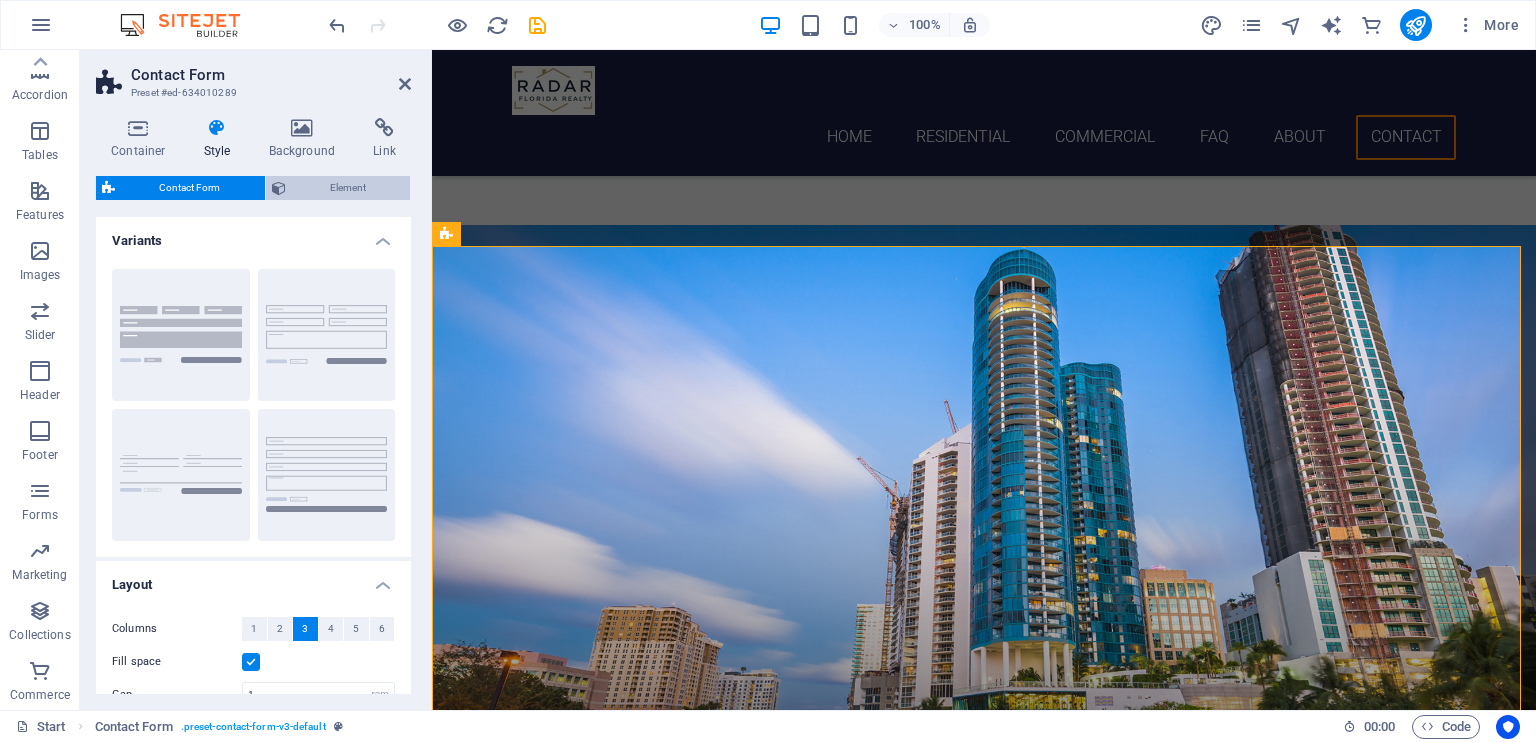 click on "Element" at bounding box center (348, 188) 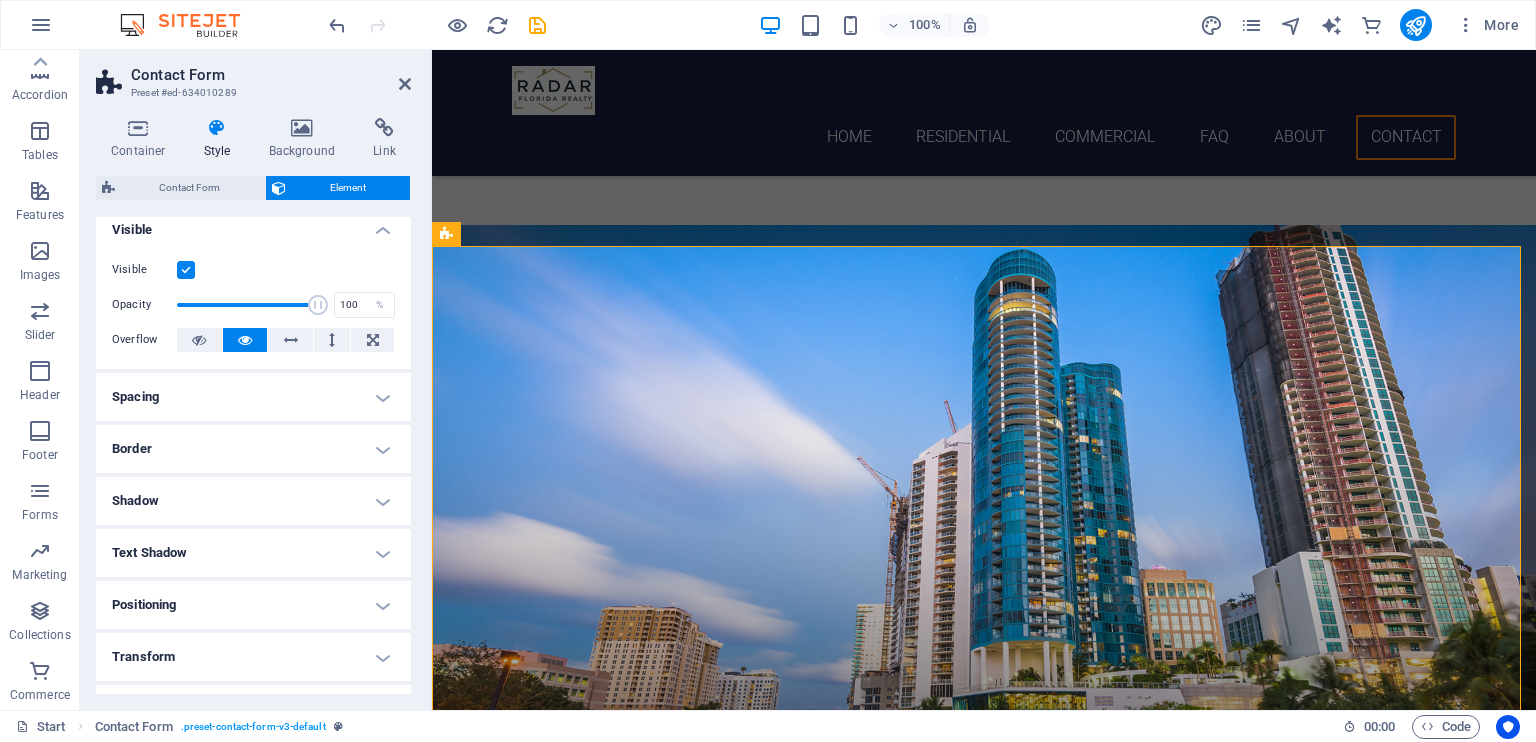 scroll, scrollTop: 0, scrollLeft: 0, axis: both 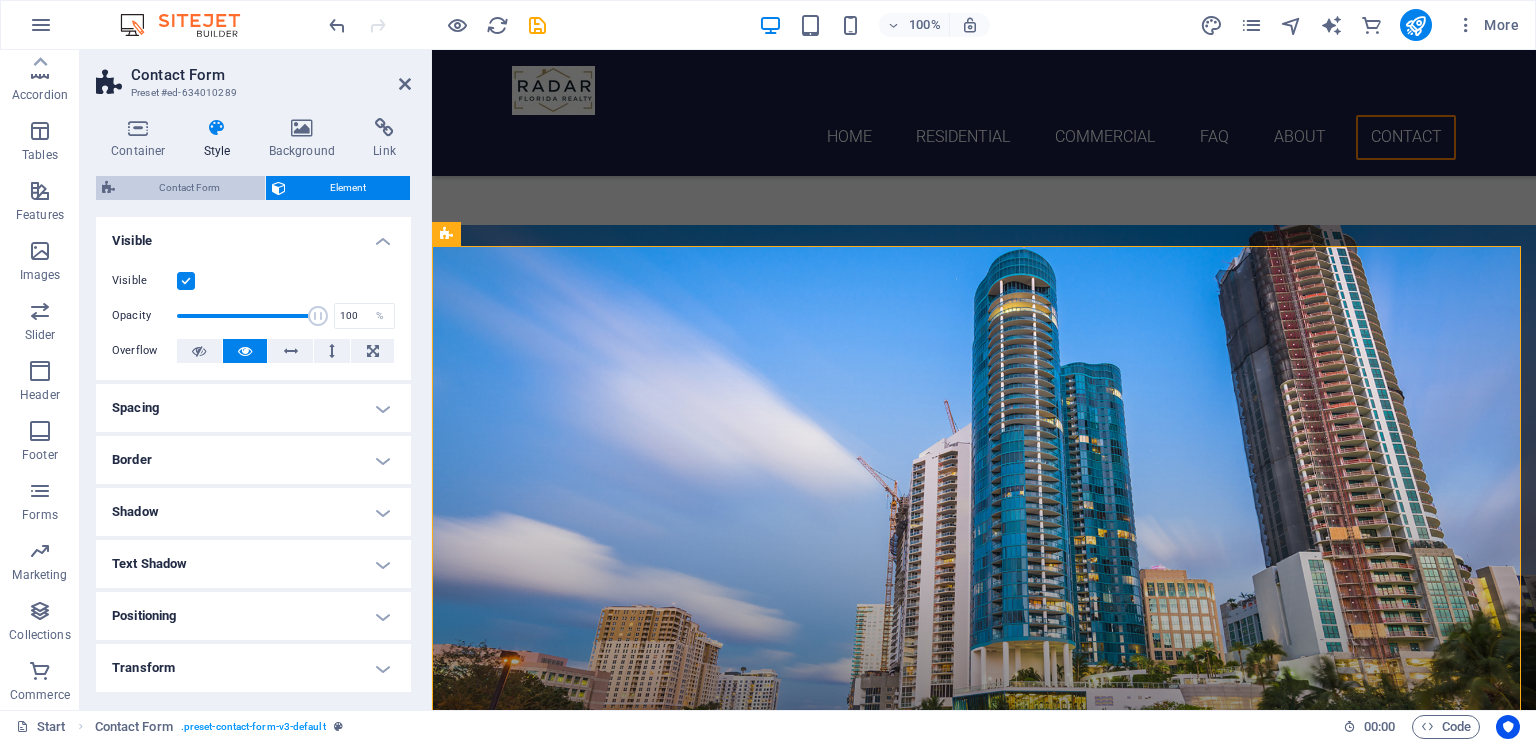 click on "Contact Form" at bounding box center [190, 188] 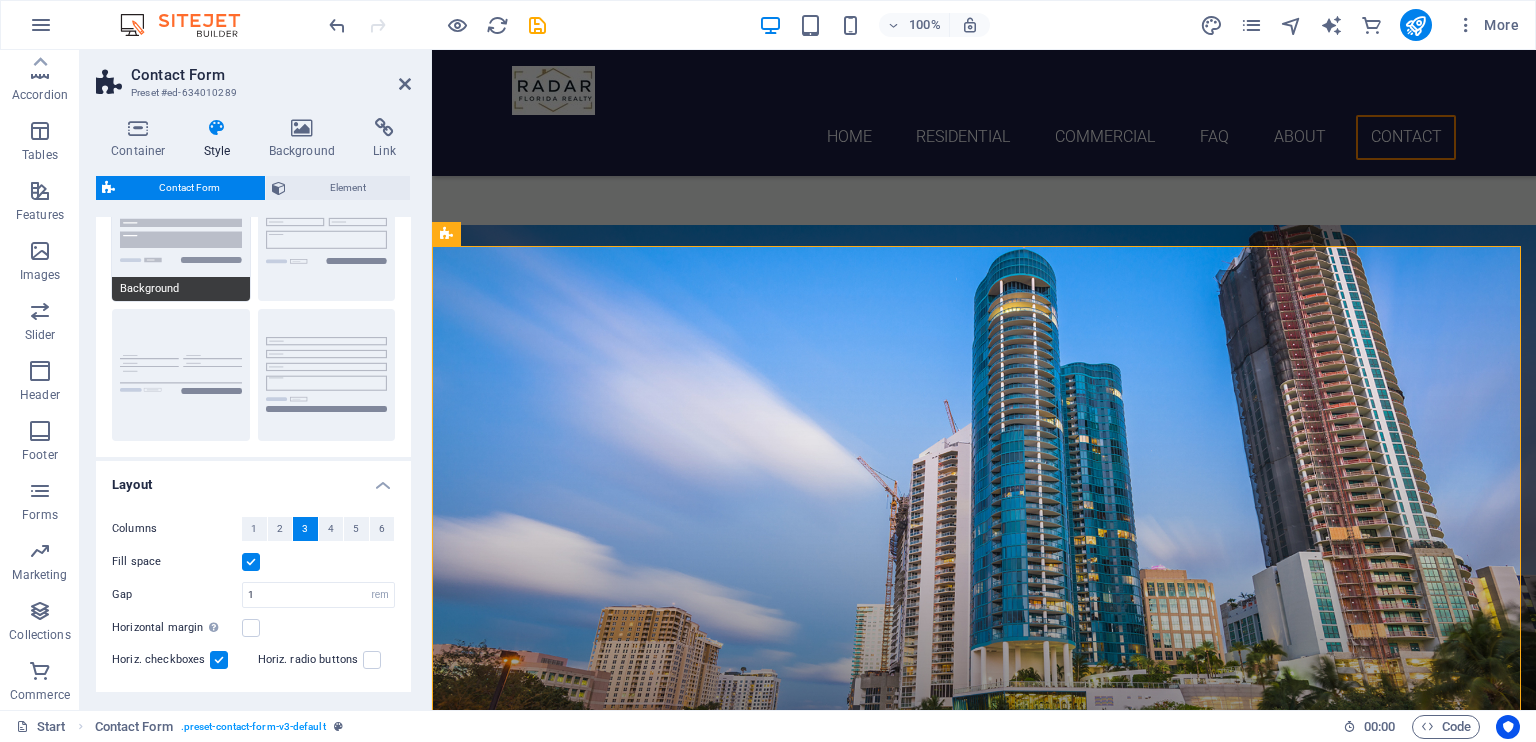 scroll, scrollTop: 0, scrollLeft: 0, axis: both 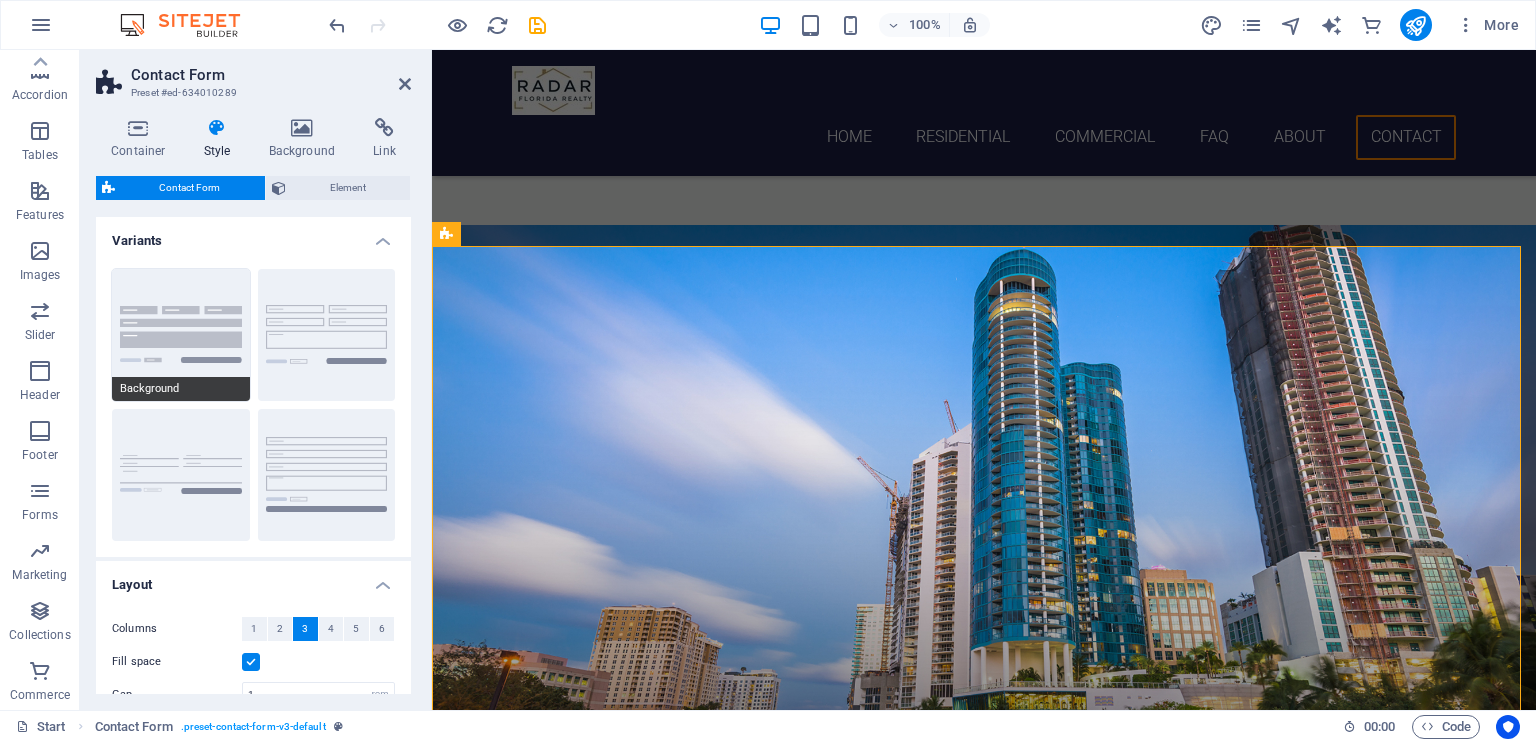 click on "Background" at bounding box center [181, 335] 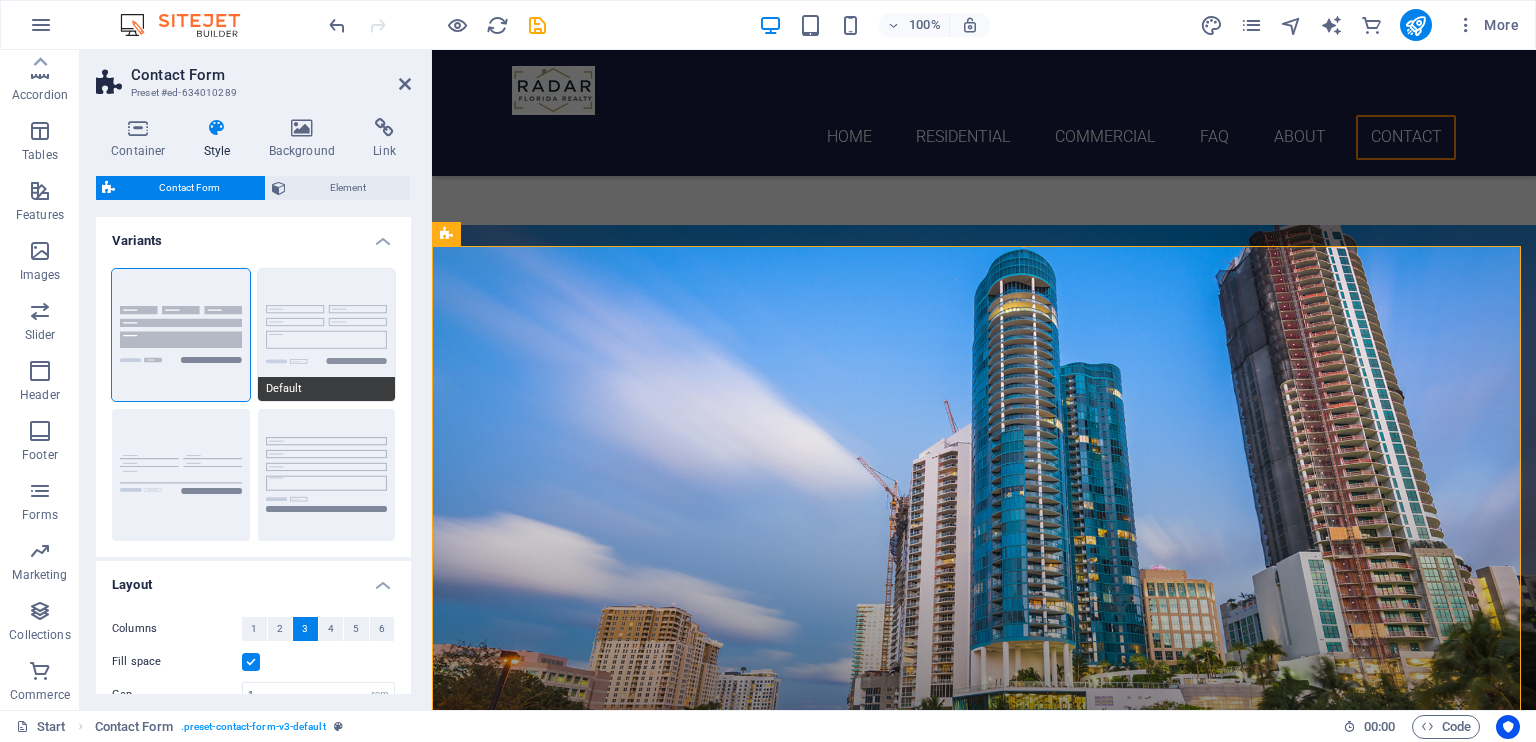 click on "Default" at bounding box center (327, 335) 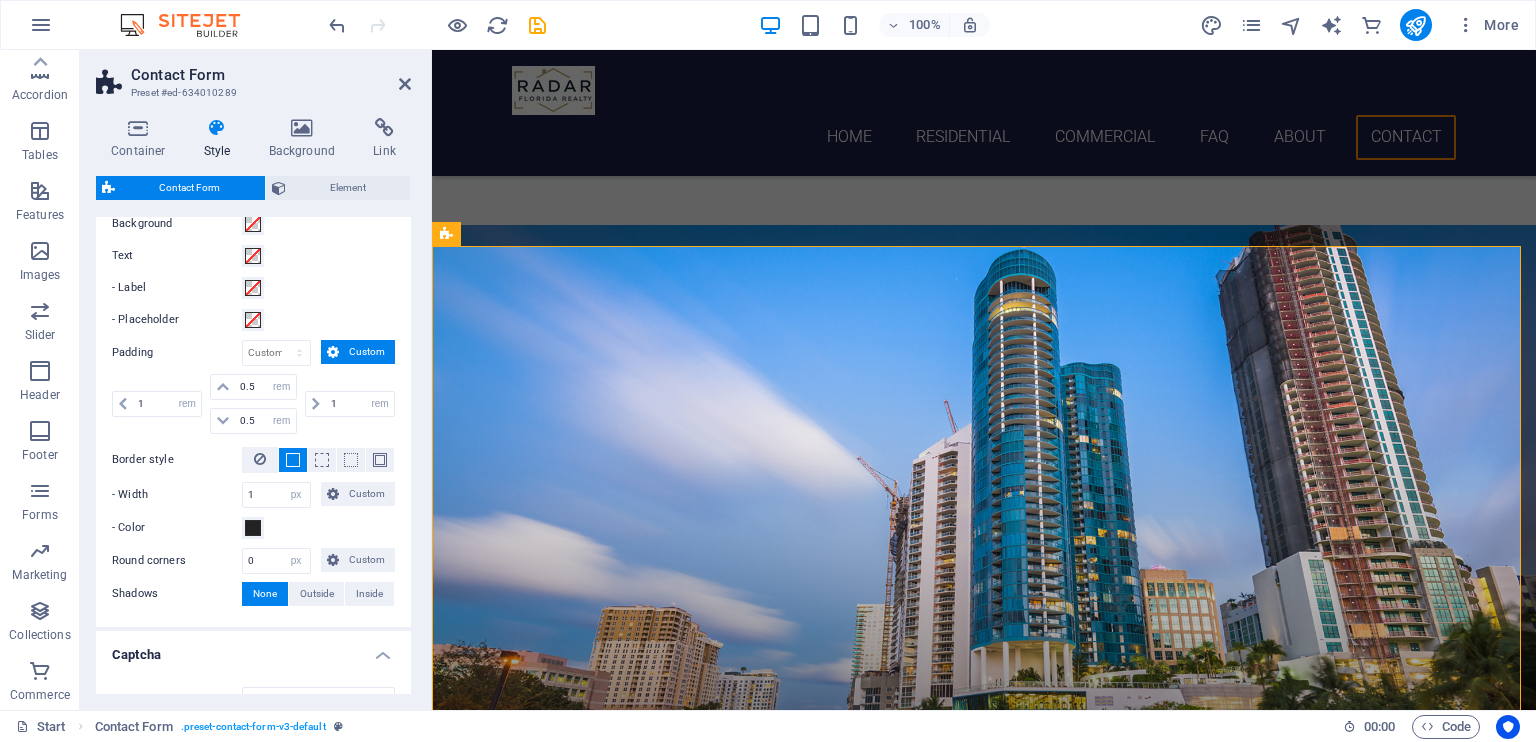 scroll, scrollTop: 594, scrollLeft: 0, axis: vertical 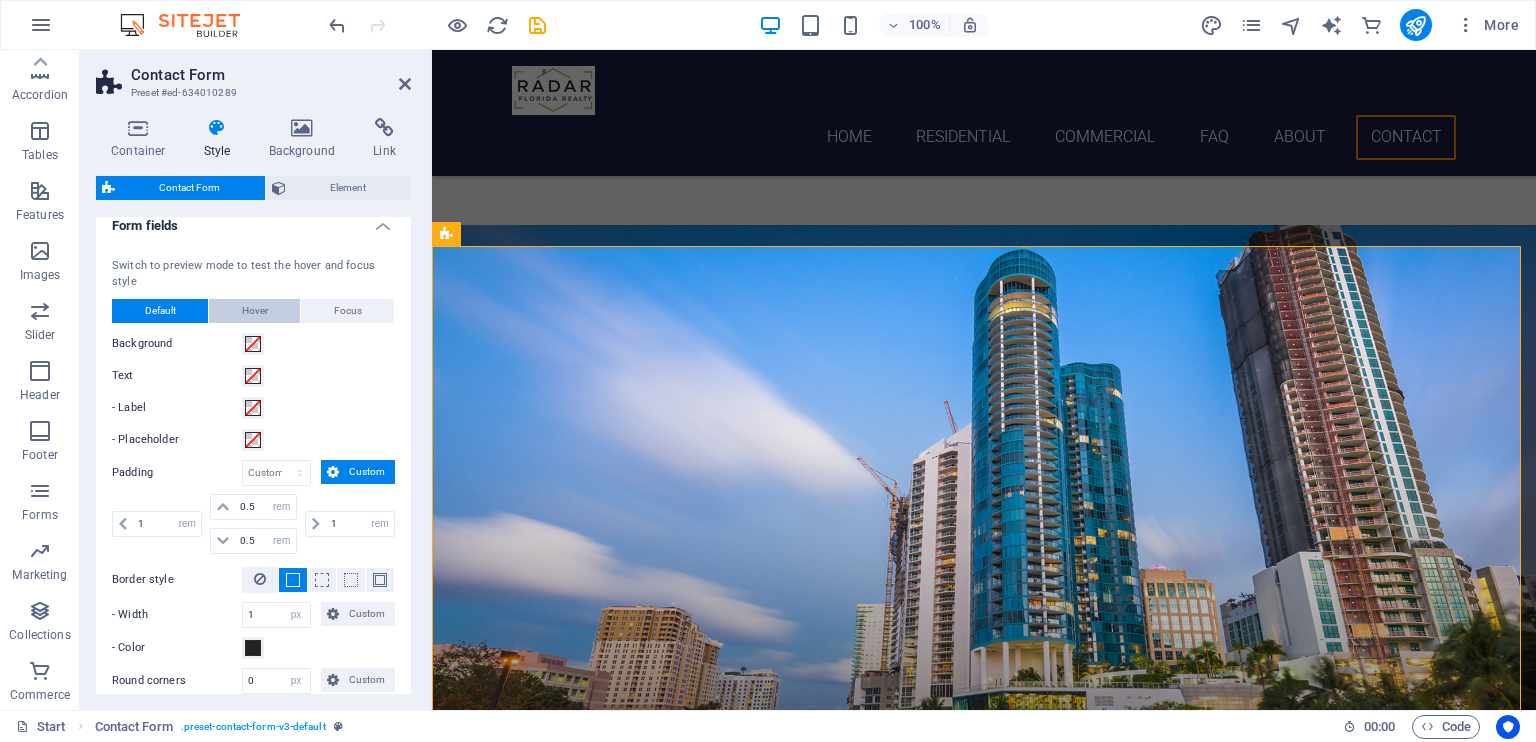 click on "Hover" at bounding box center (255, 311) 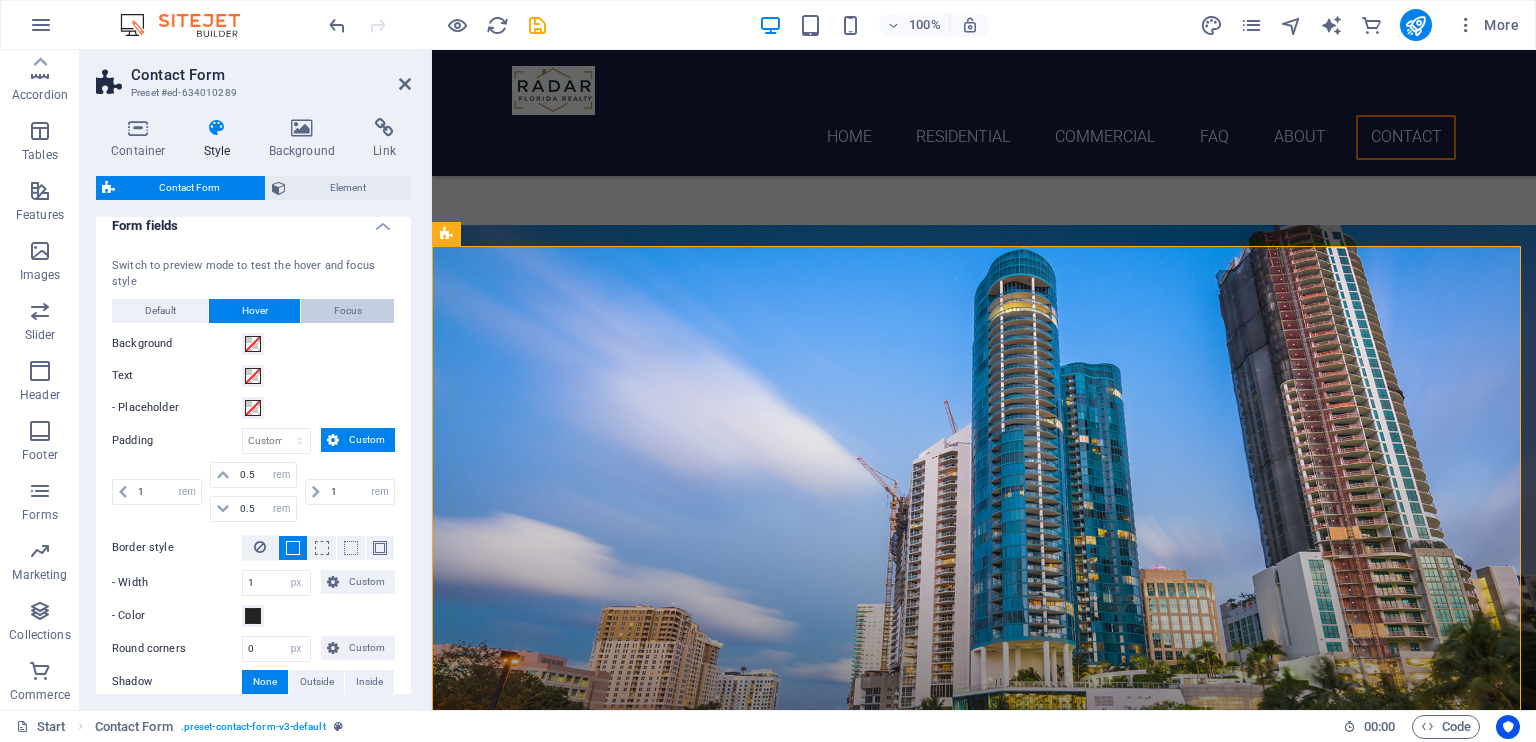 click on "Focus" at bounding box center (347, 311) 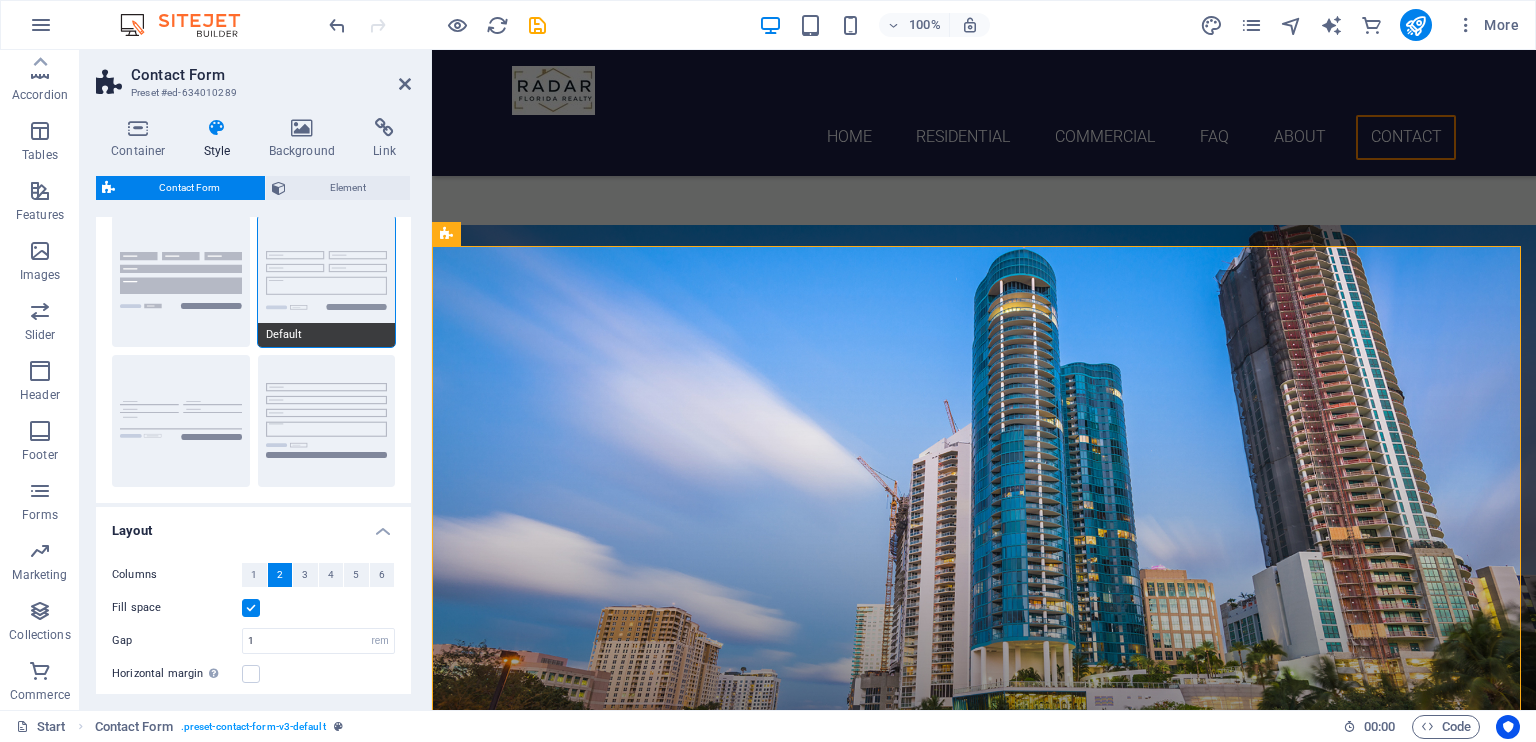 scroll, scrollTop: 0, scrollLeft: 0, axis: both 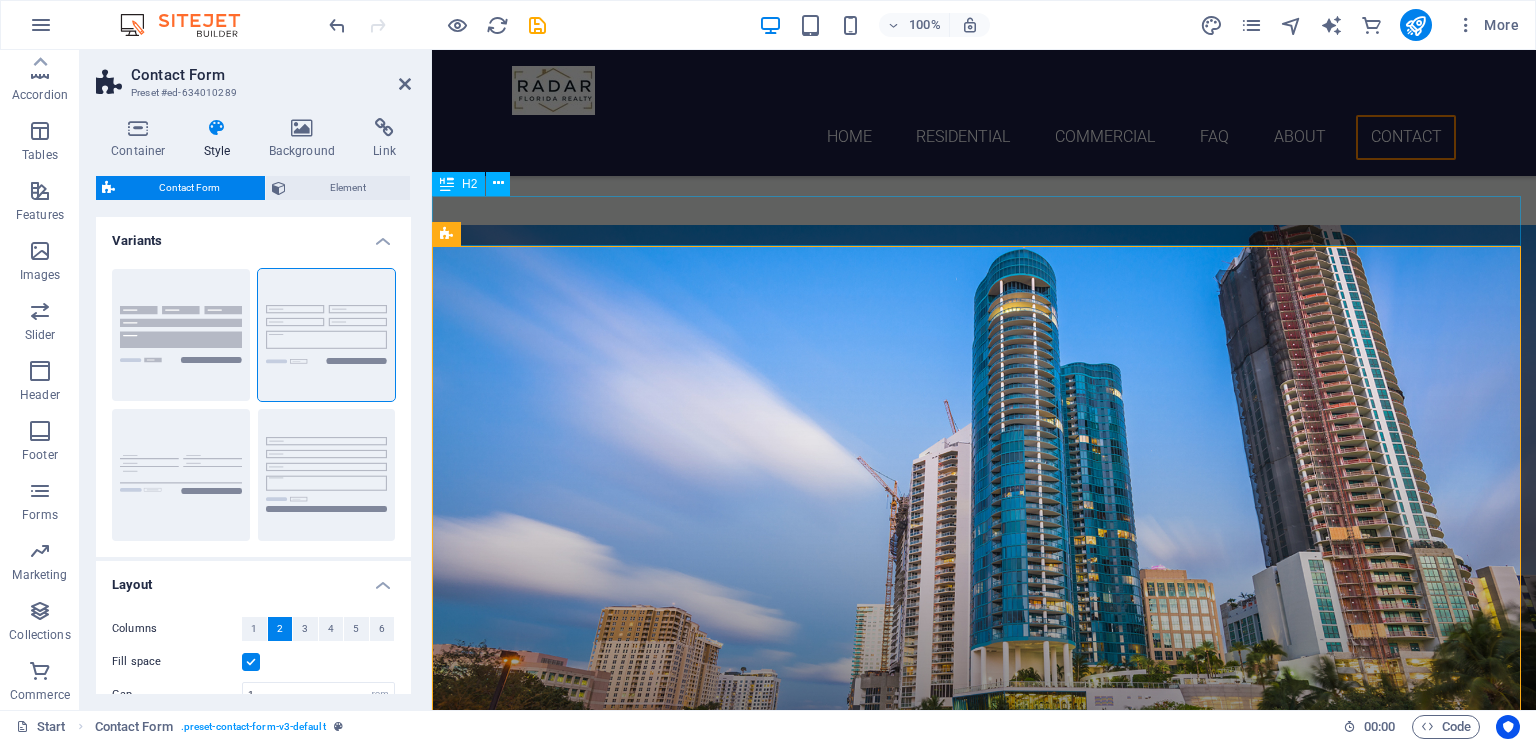 click on "H2" at bounding box center [469, 184] 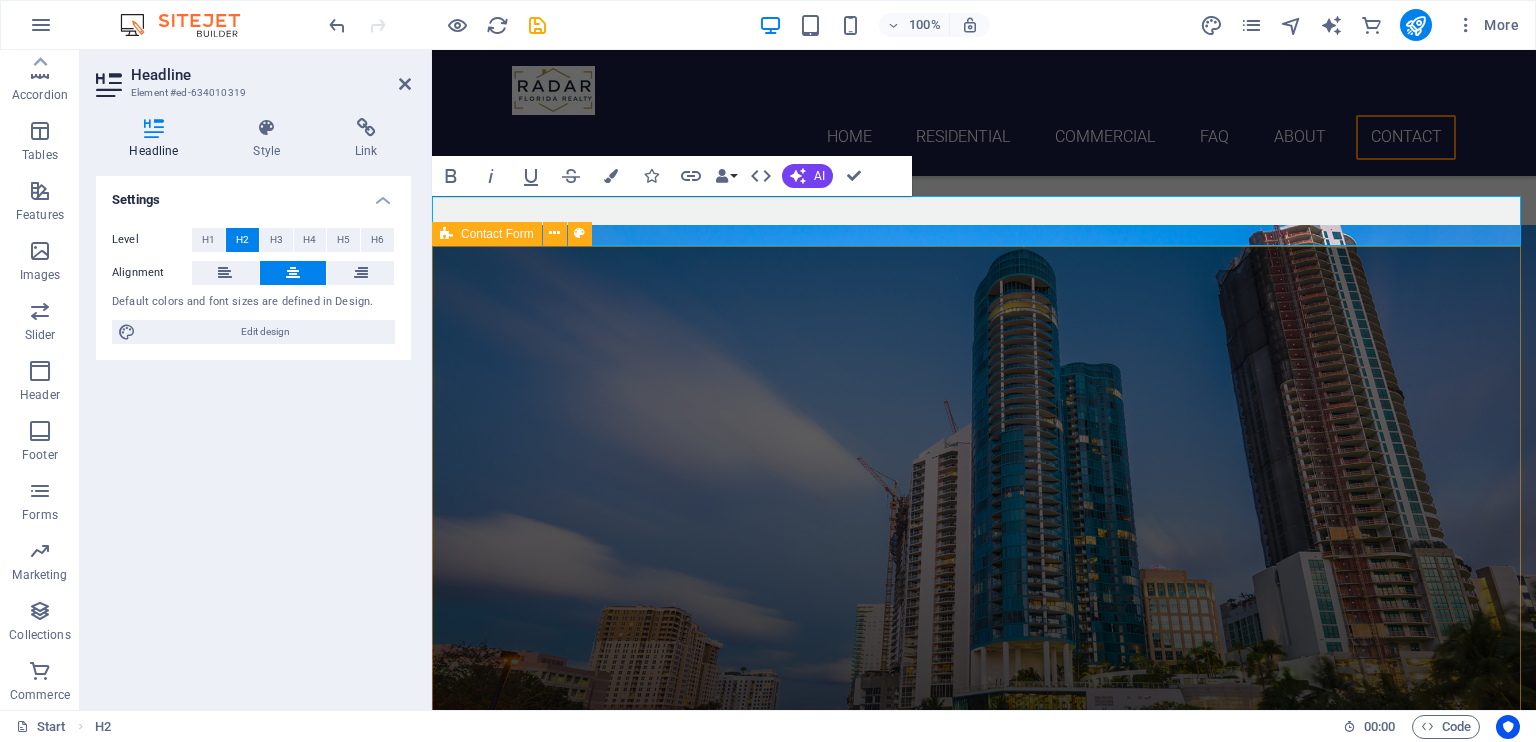 click on "I have read and understand the privacy policy. Unreadable? Load new Submit" at bounding box center (984, 3468) 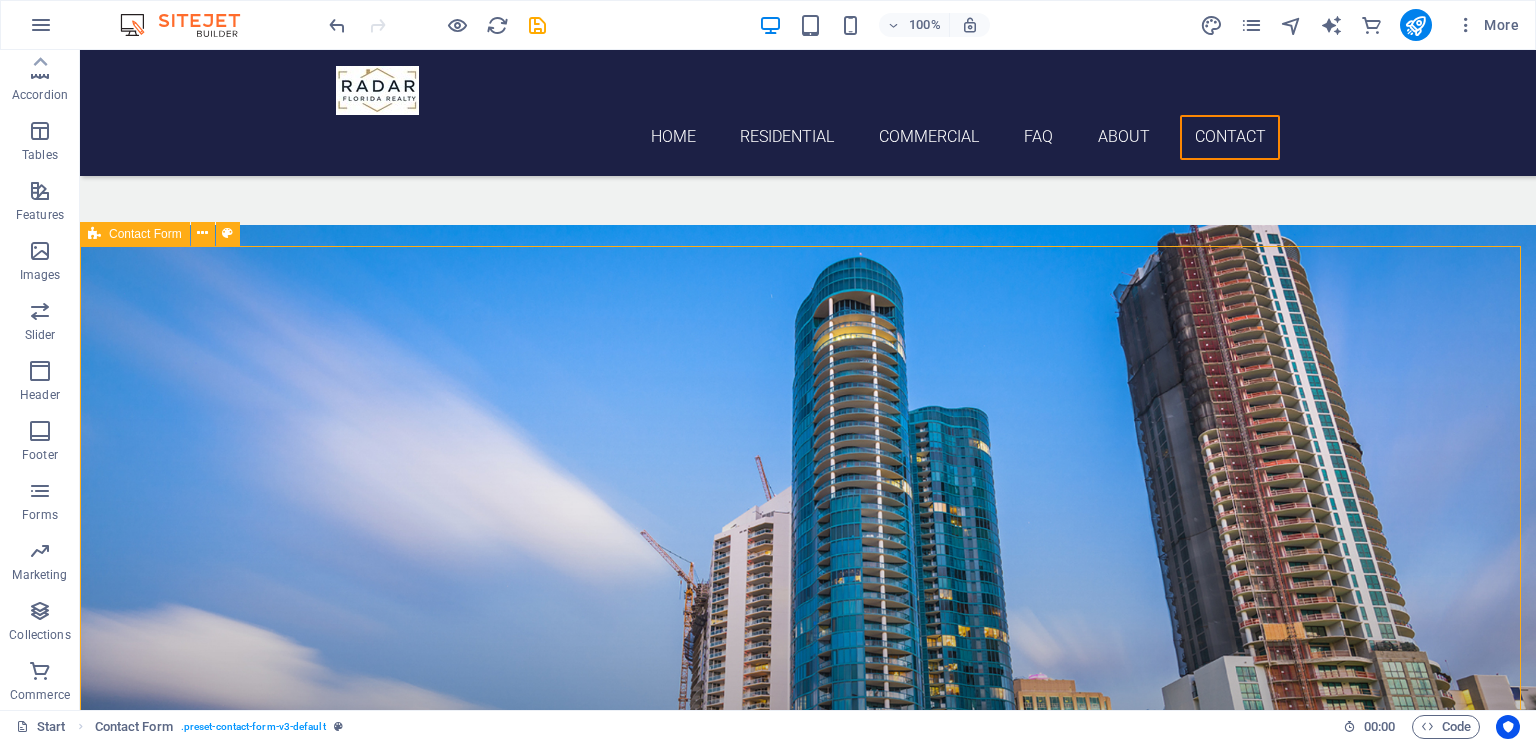 click on "Contact Form" at bounding box center [135, 234] 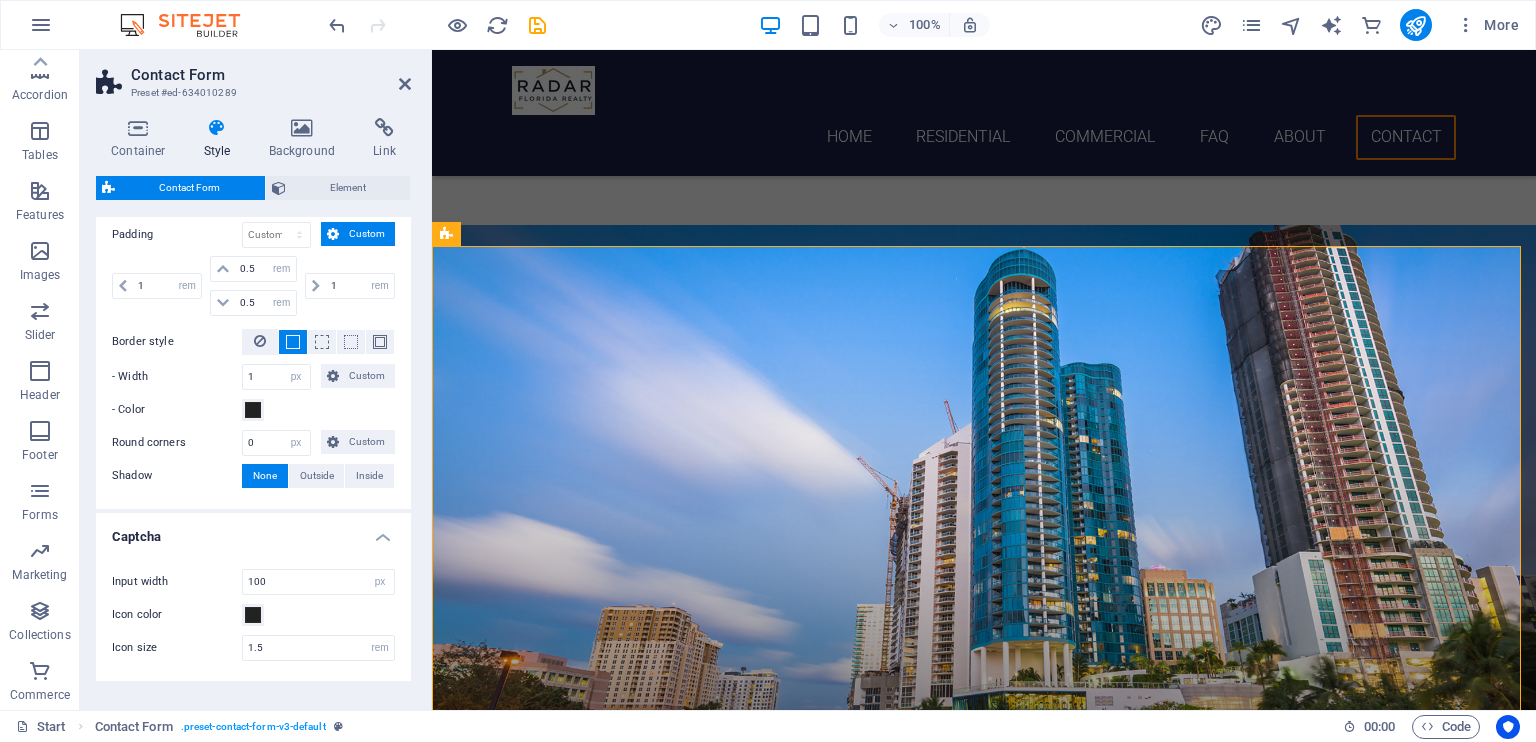 scroll, scrollTop: 862, scrollLeft: 0, axis: vertical 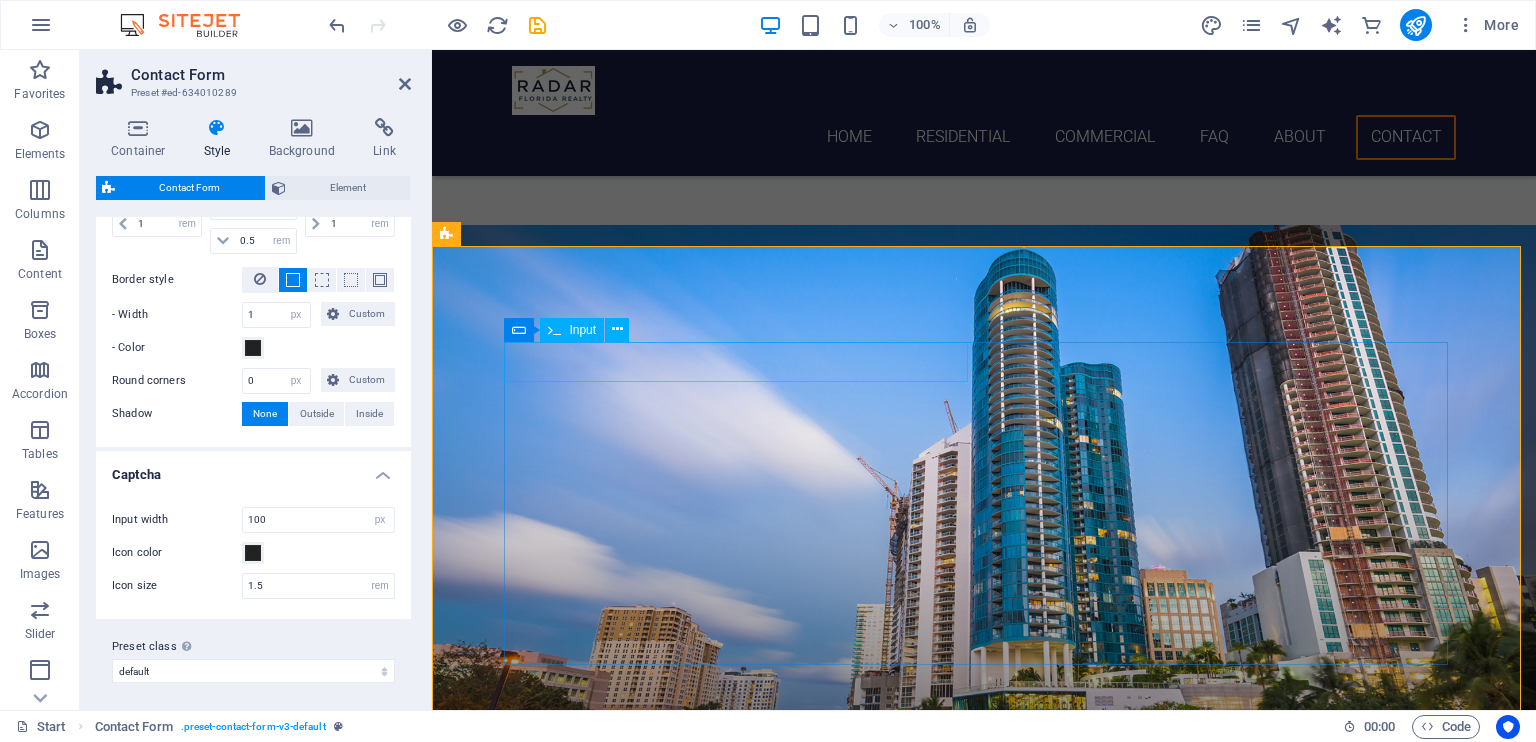 drag, startPoint x: 652, startPoint y: 376, endPoint x: 616, endPoint y: 347, distance: 46.227695 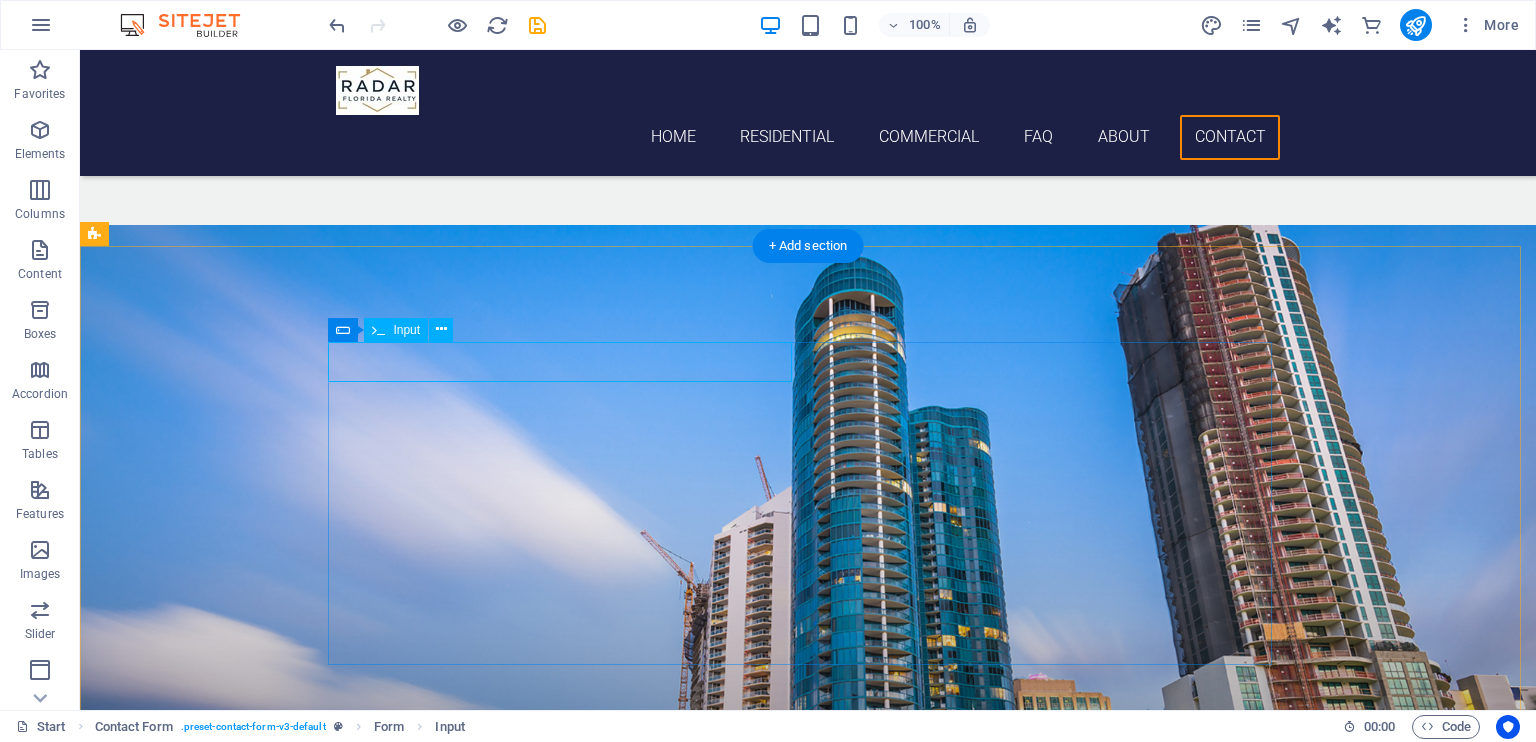 click at bounding box center (568, 3322) 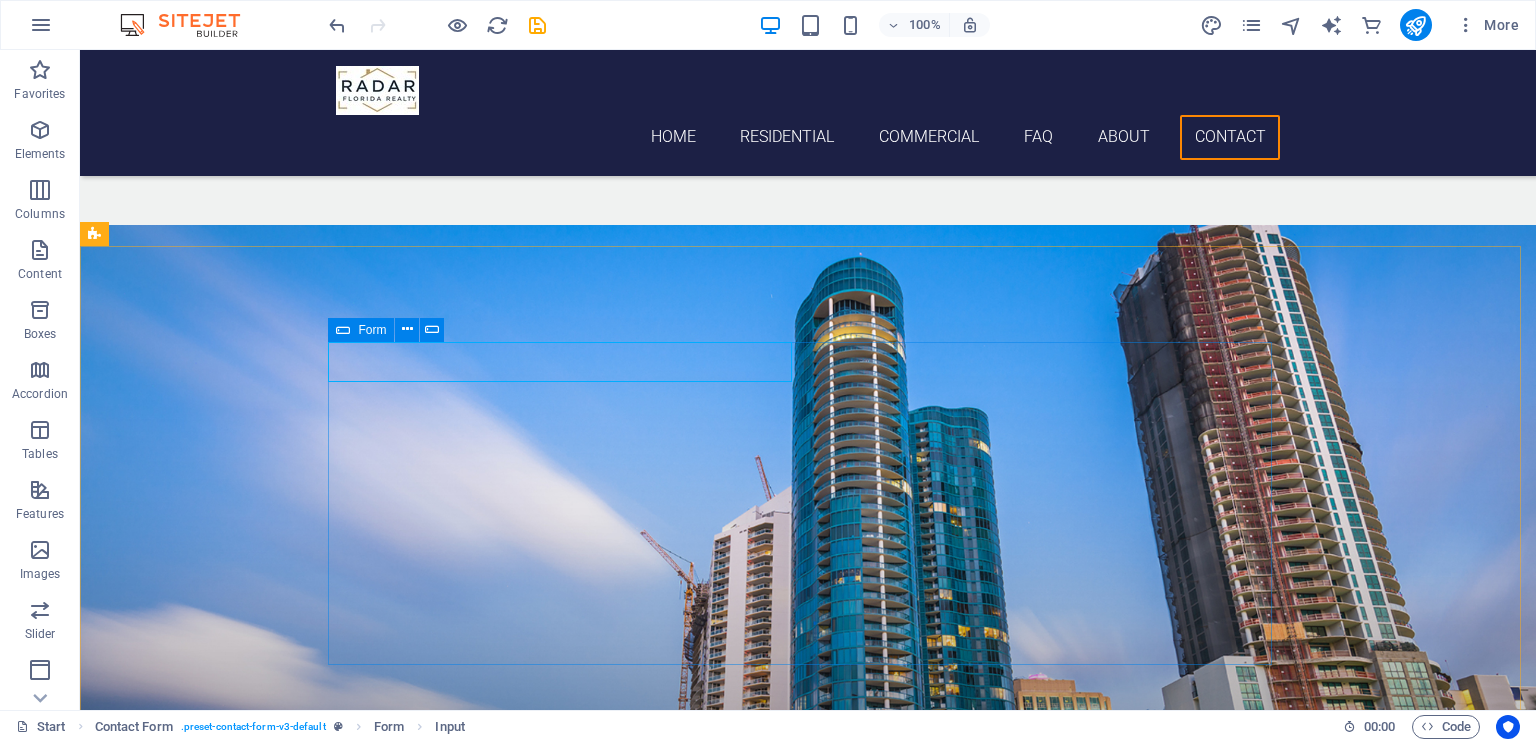click at bounding box center [343, 330] 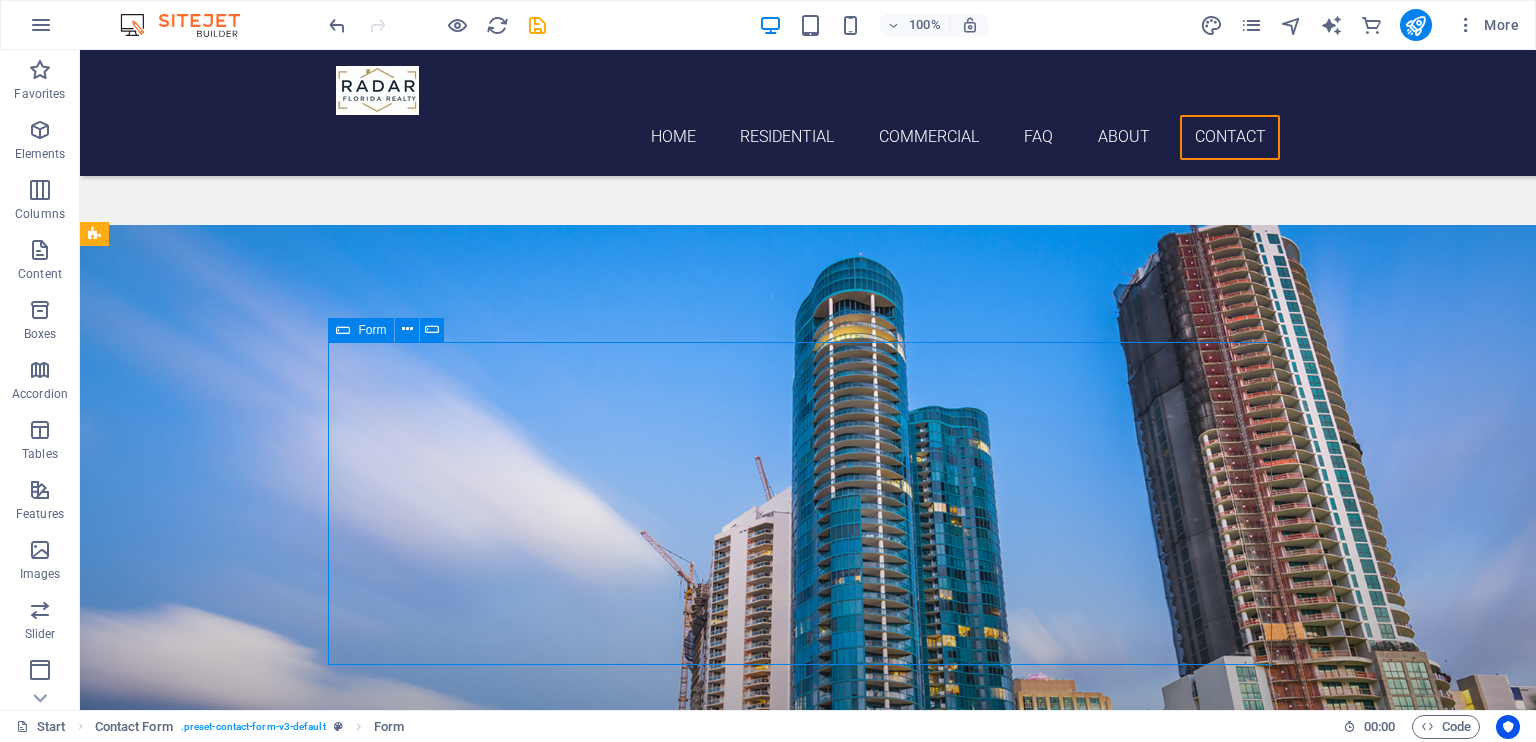 click at bounding box center [343, 330] 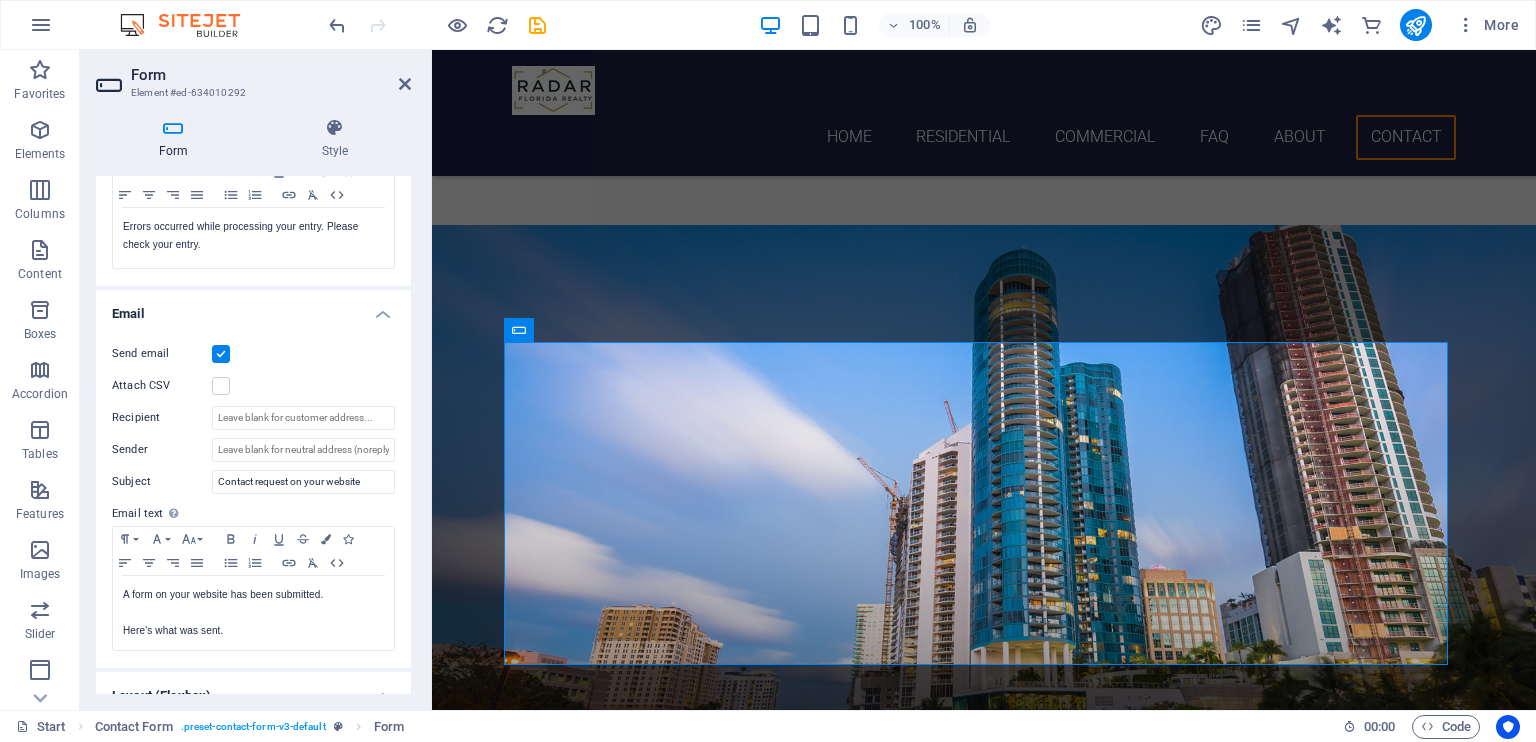 scroll, scrollTop: 500, scrollLeft: 0, axis: vertical 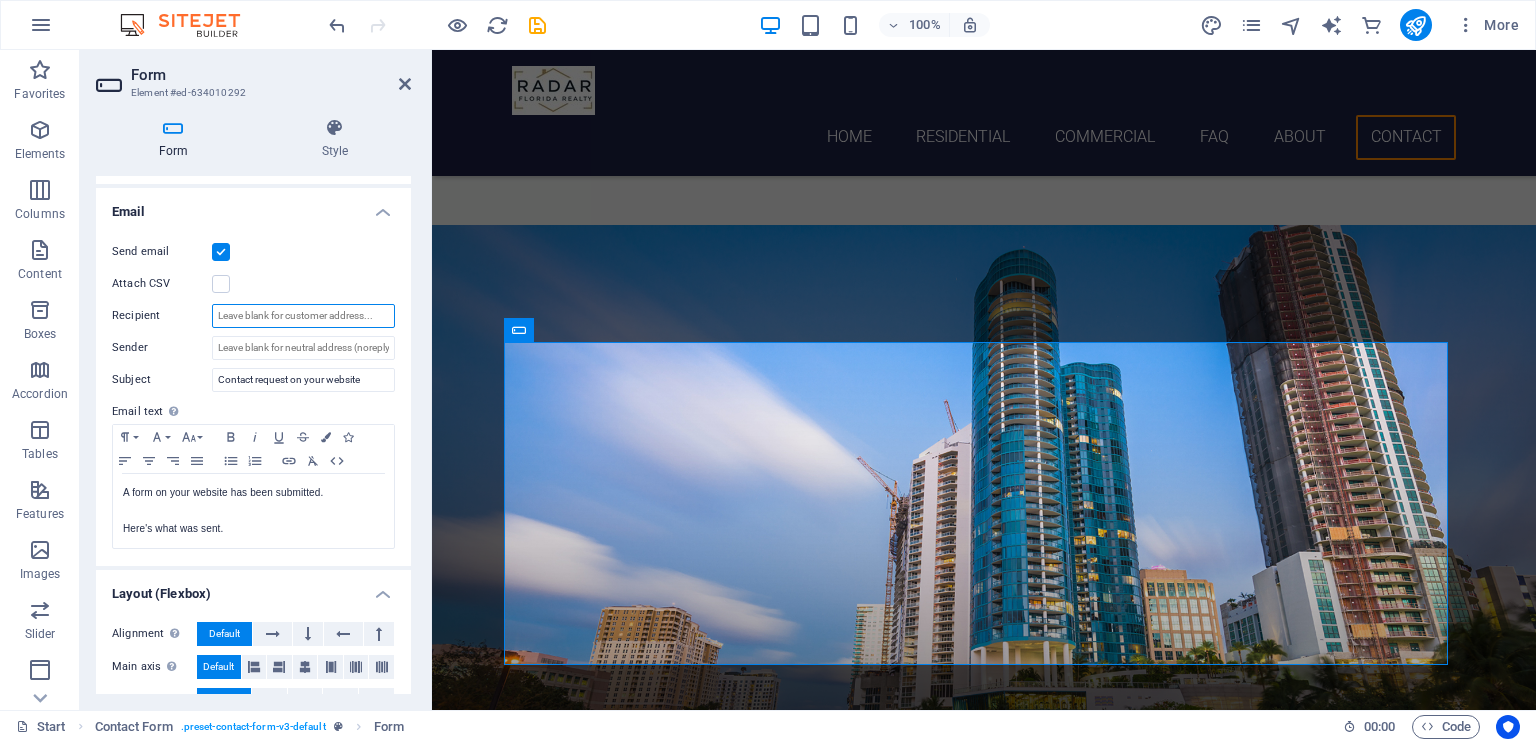 click on "Recipient" at bounding box center [303, 316] 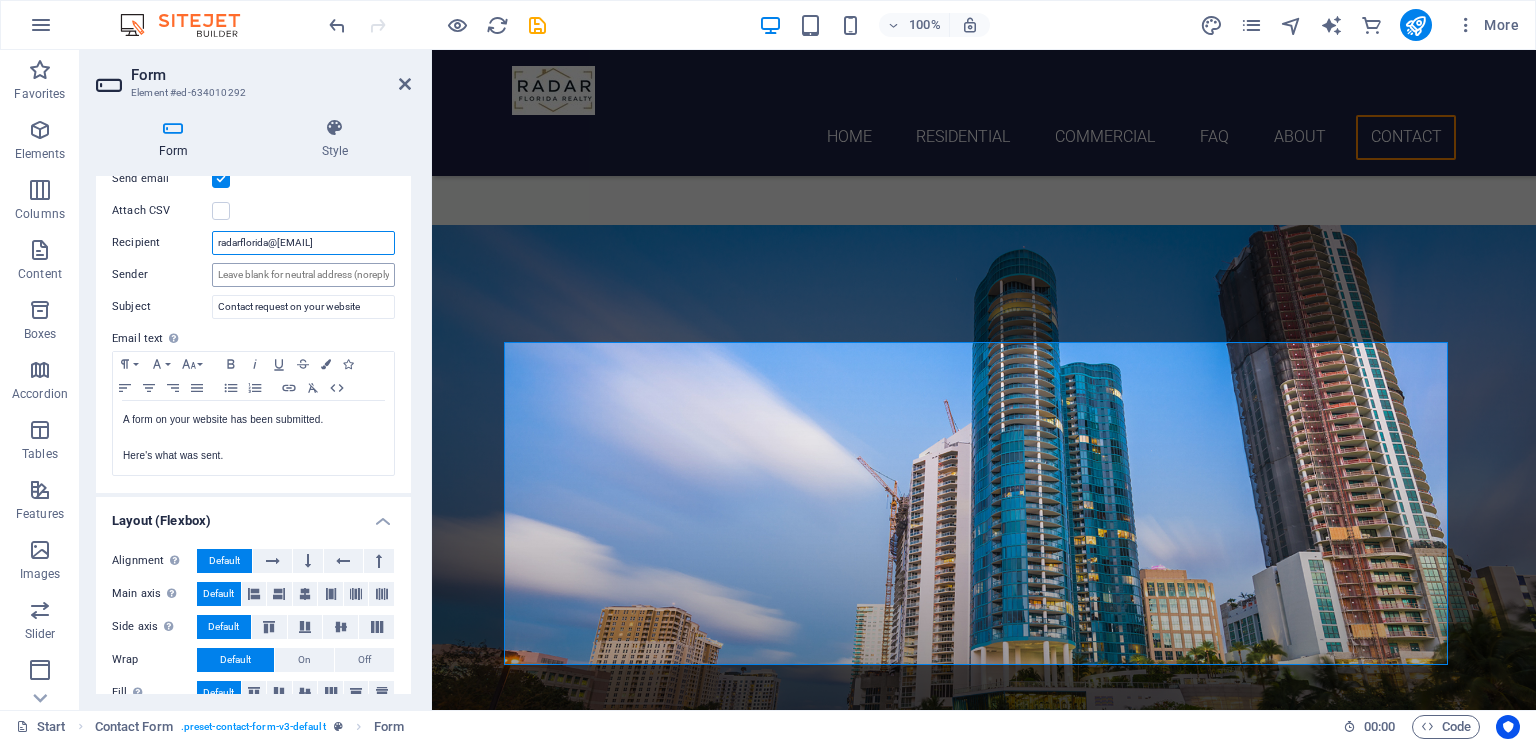 scroll, scrollTop: 598, scrollLeft: 0, axis: vertical 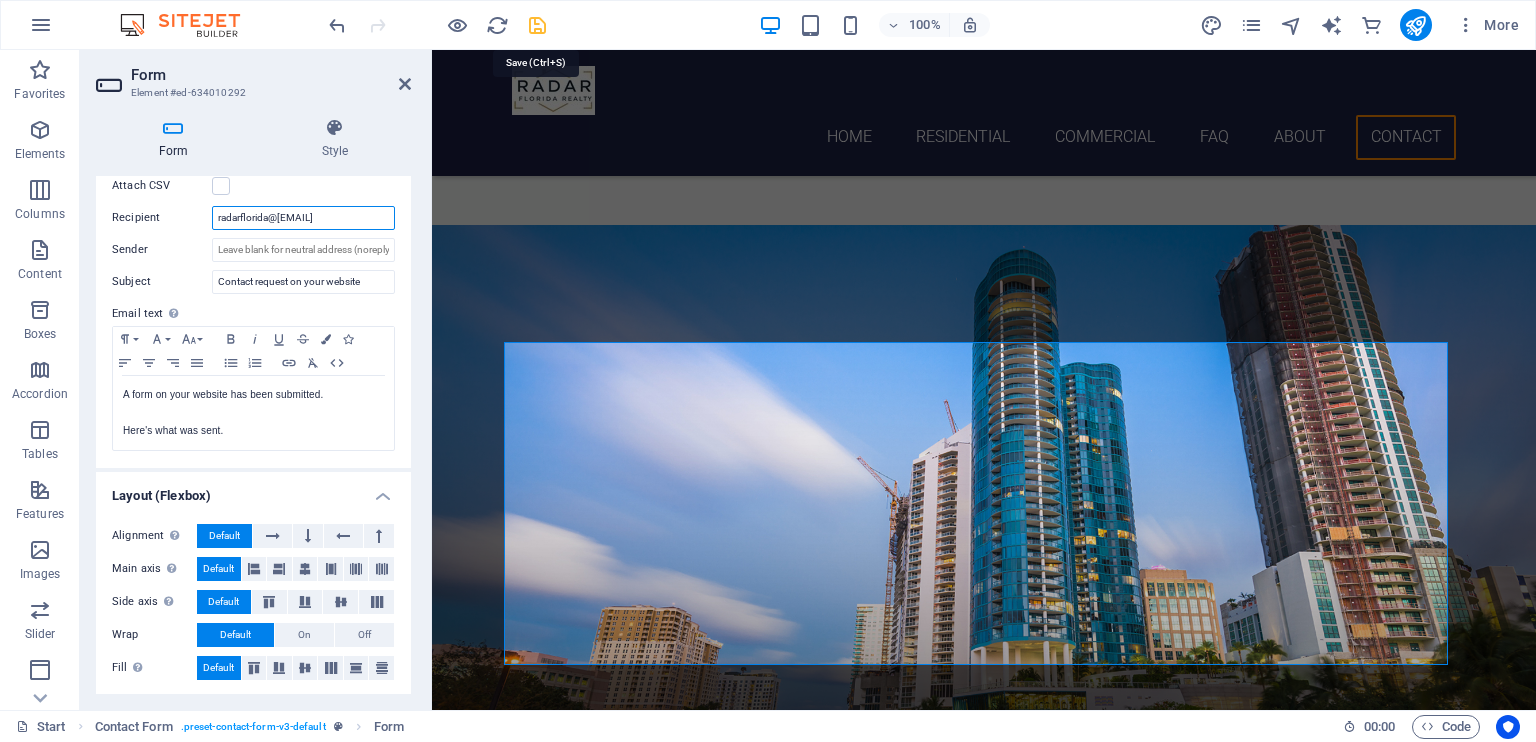 type on "radarflorida@gmail.com" 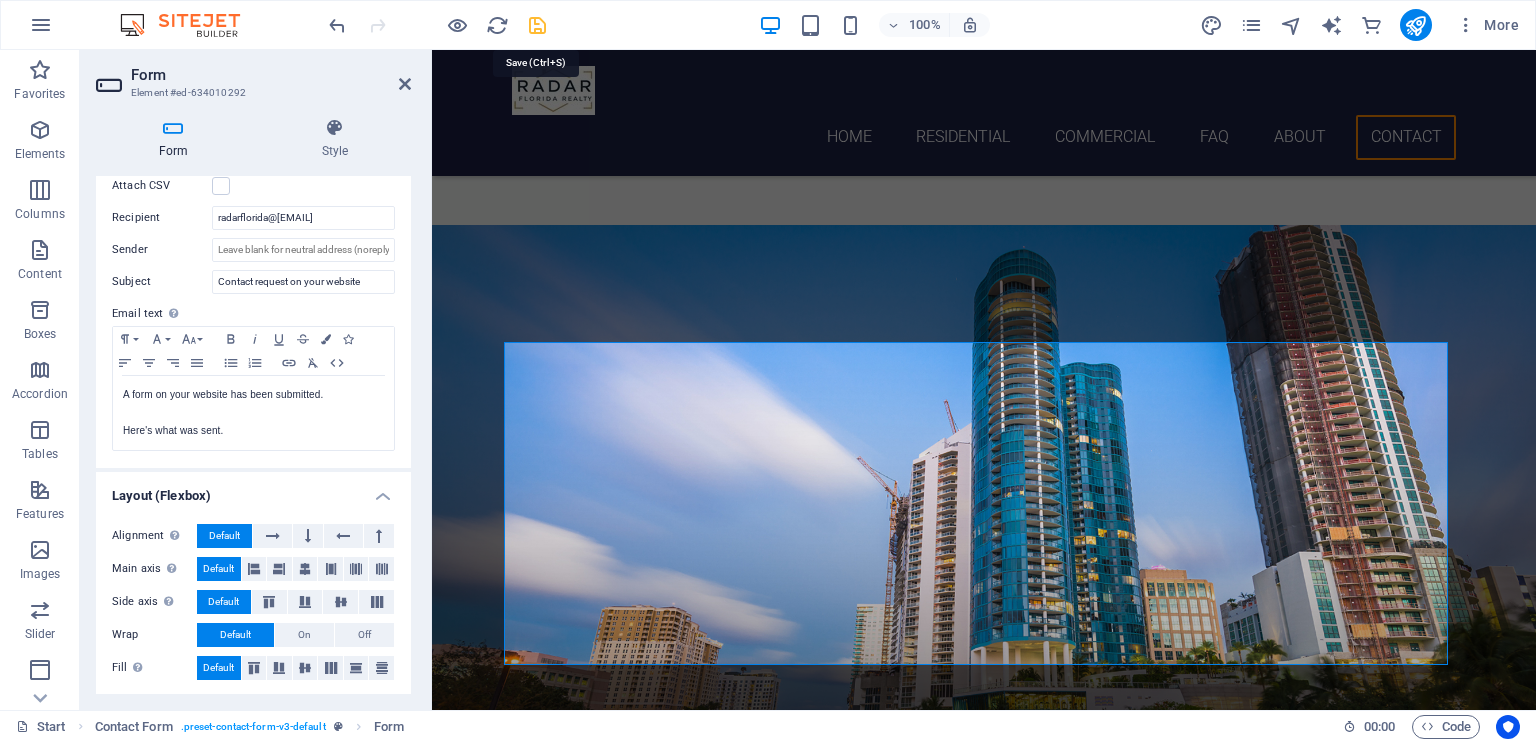 click at bounding box center (537, 25) 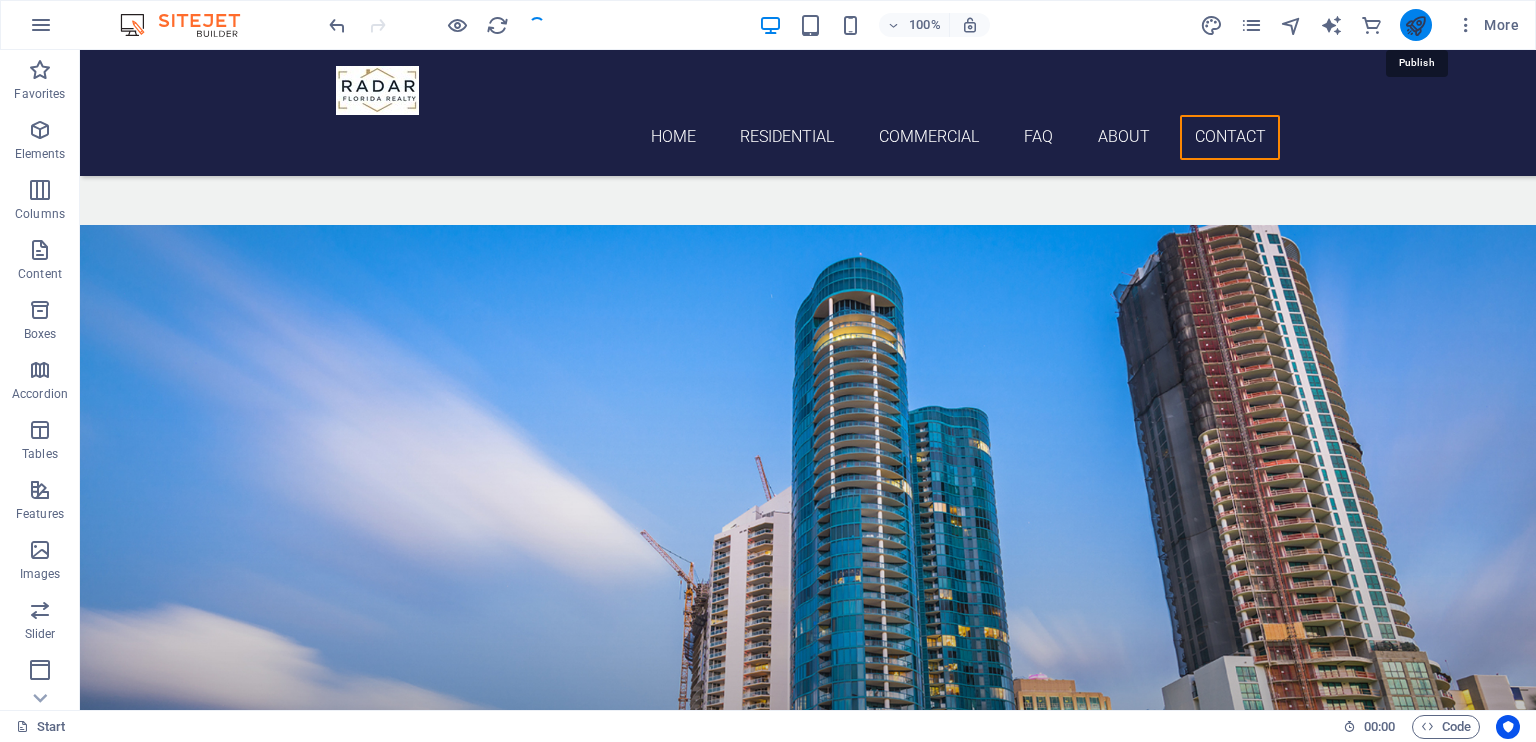 click at bounding box center [1415, 25] 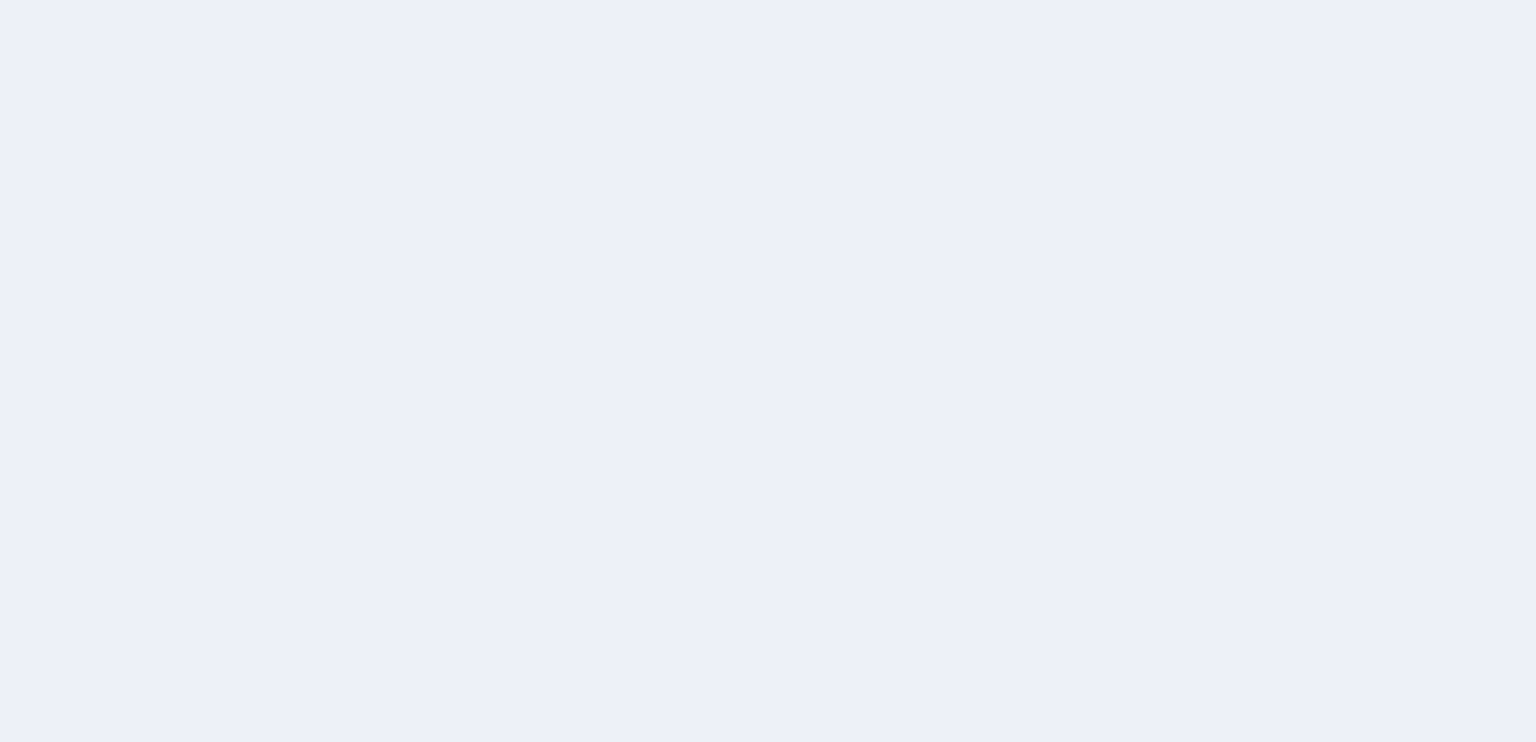 scroll, scrollTop: 0, scrollLeft: 0, axis: both 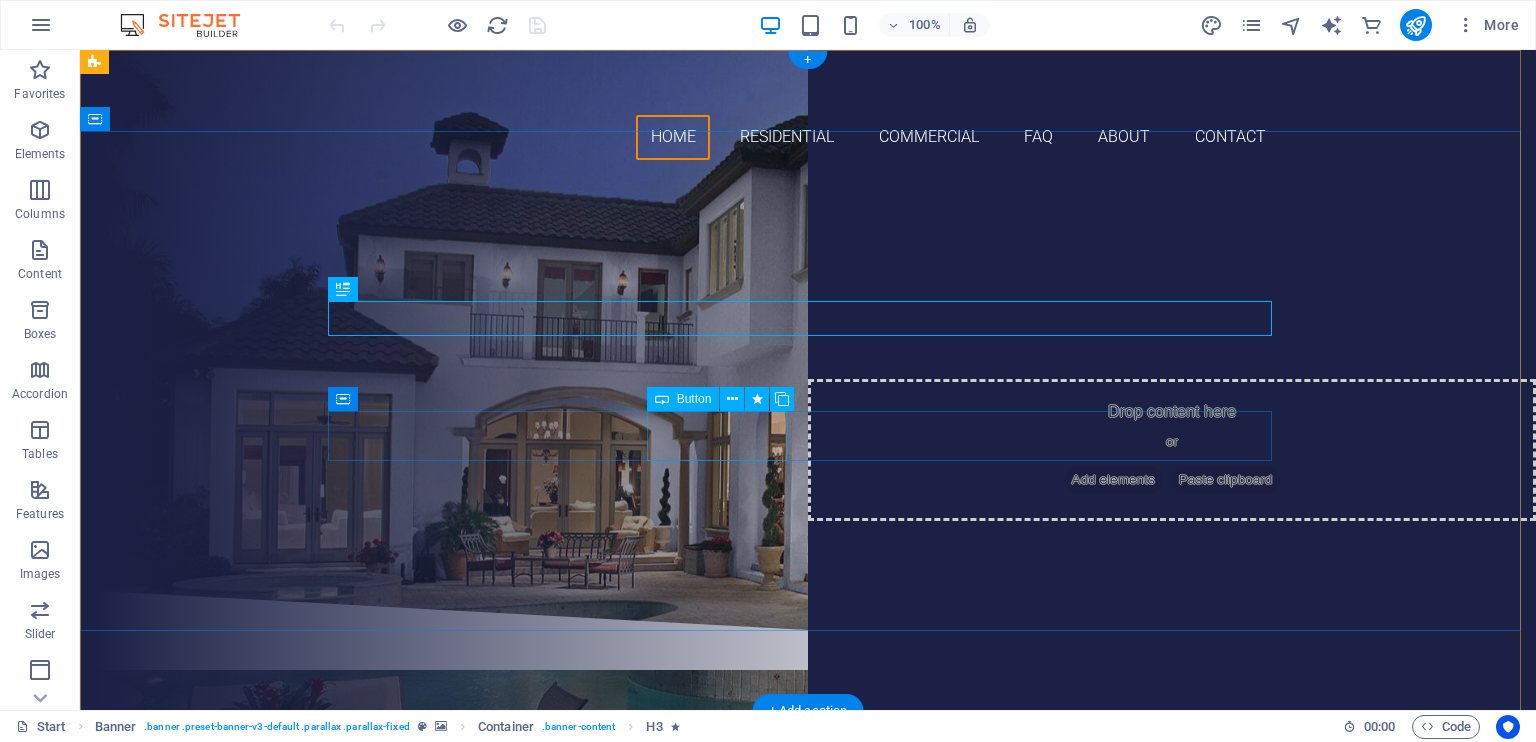 click on "Residential" at bounding box center (808, 407) 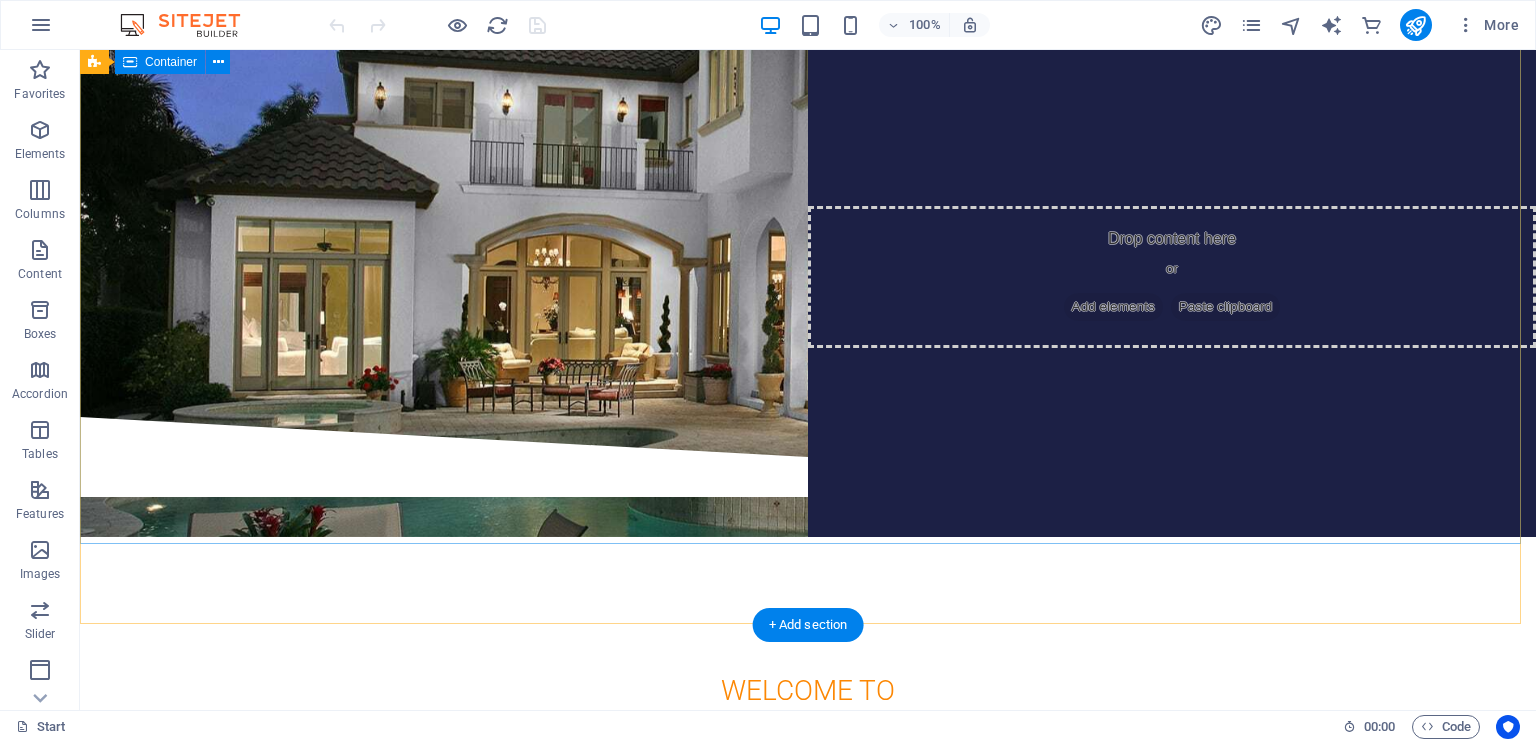 scroll, scrollTop: 0, scrollLeft: 0, axis: both 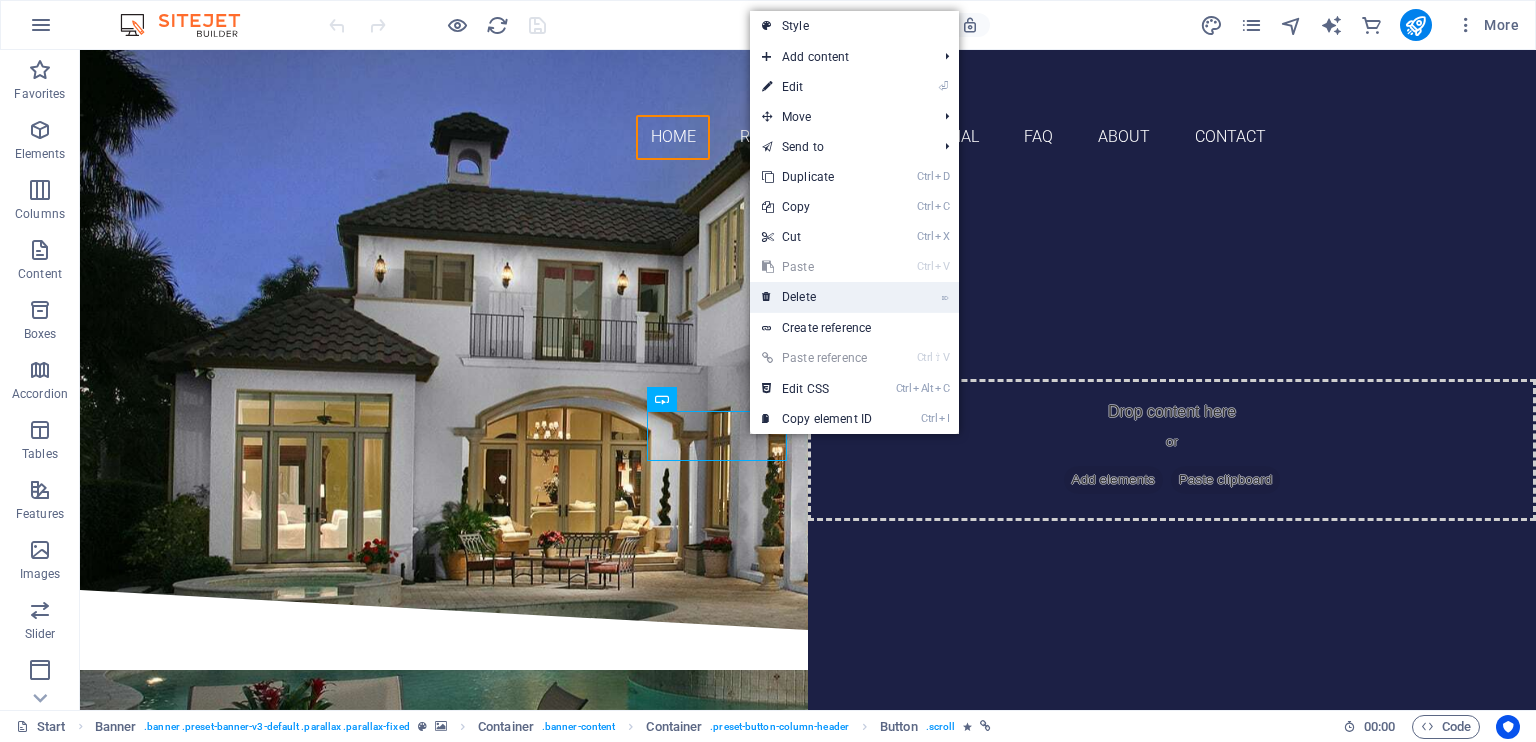 click on "⌦  Delete" at bounding box center (817, 297) 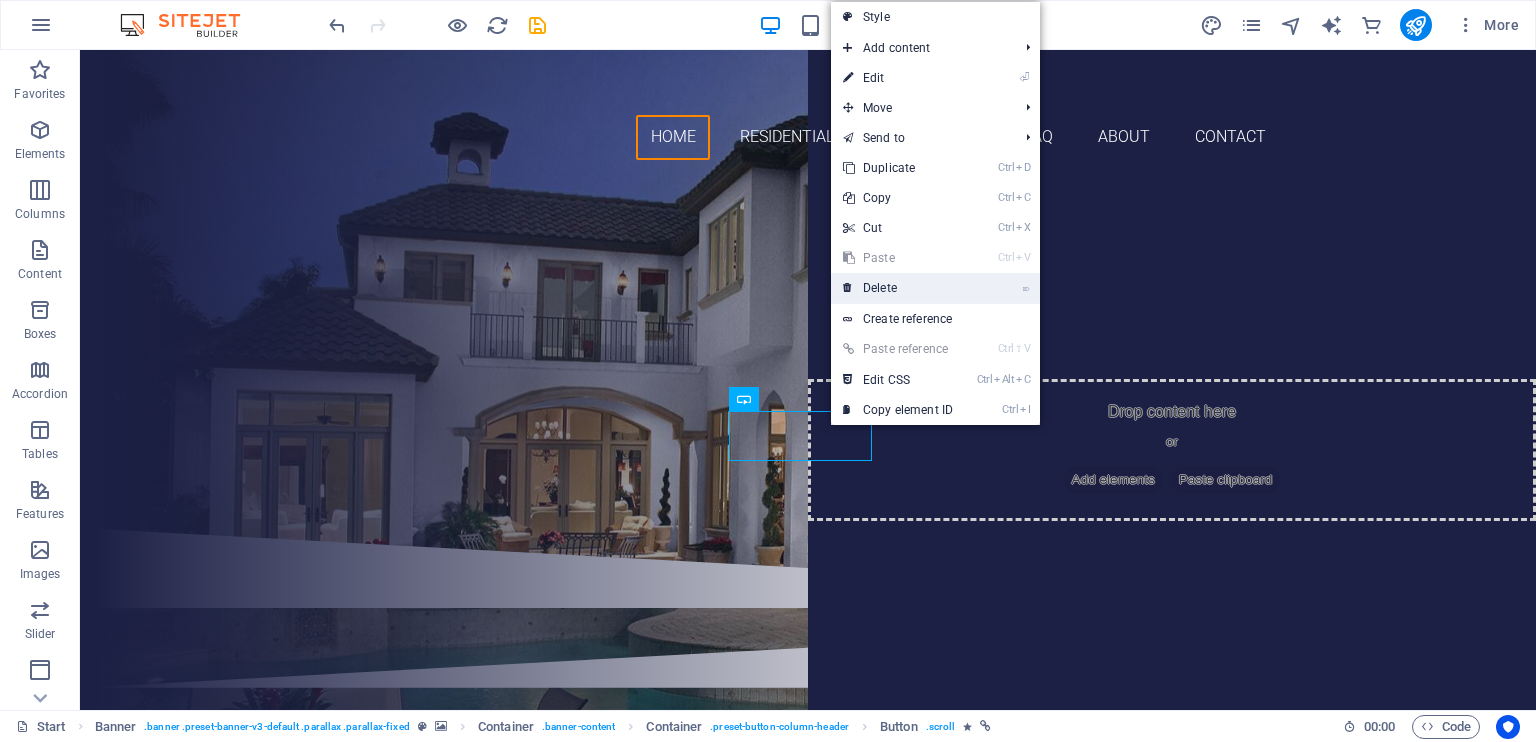 click on "⌦  Delete" at bounding box center [898, 288] 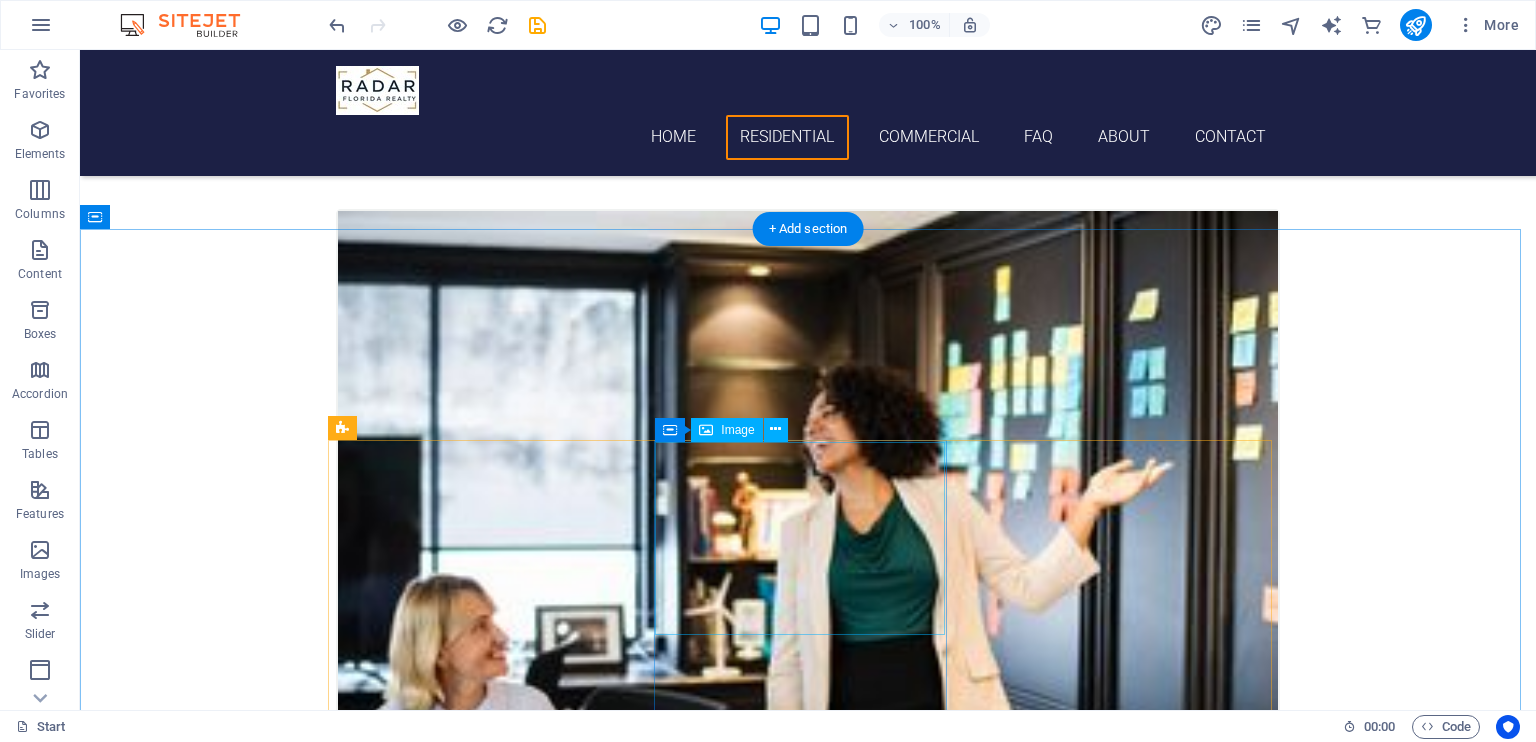scroll, scrollTop: 800, scrollLeft: 0, axis: vertical 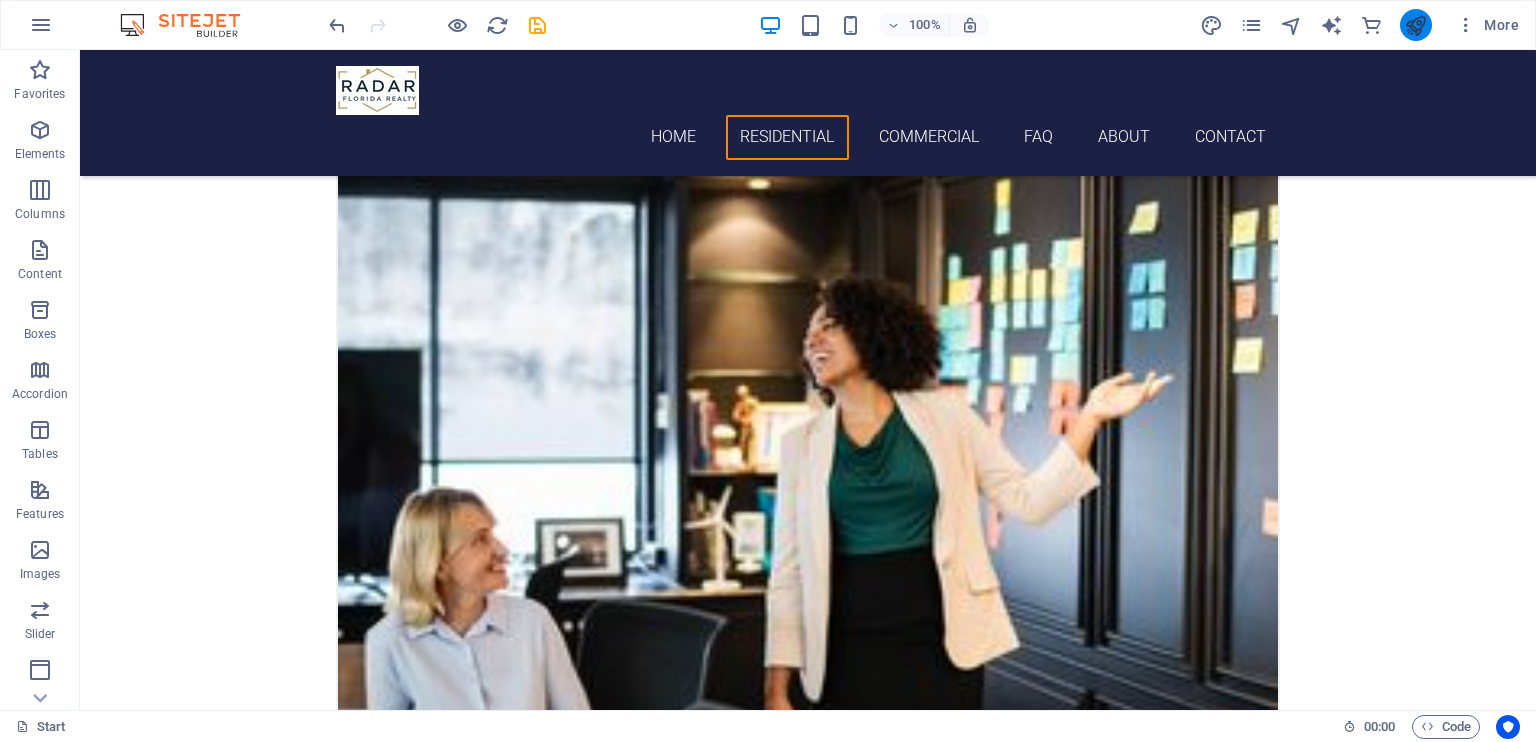 click at bounding box center [1416, 25] 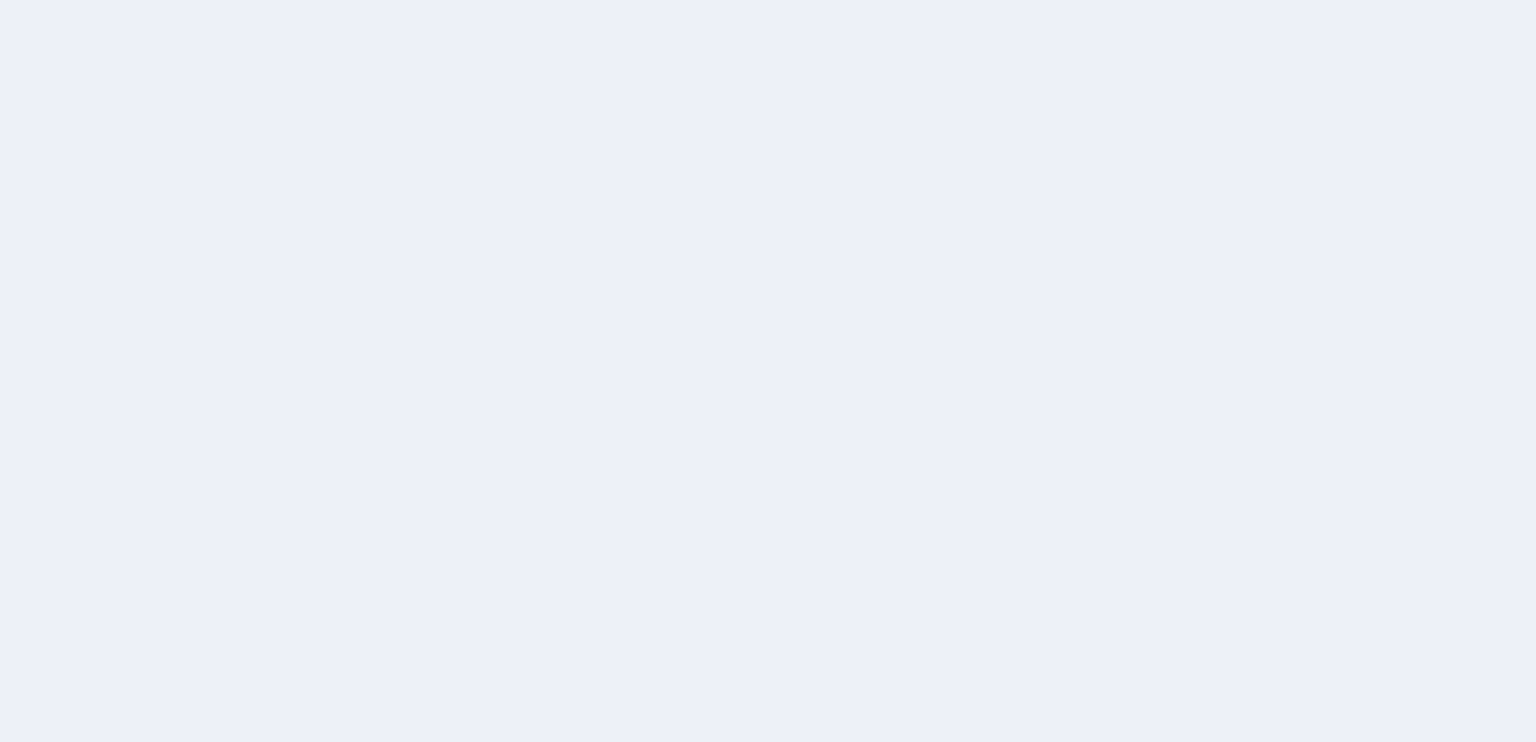scroll, scrollTop: 0, scrollLeft: 0, axis: both 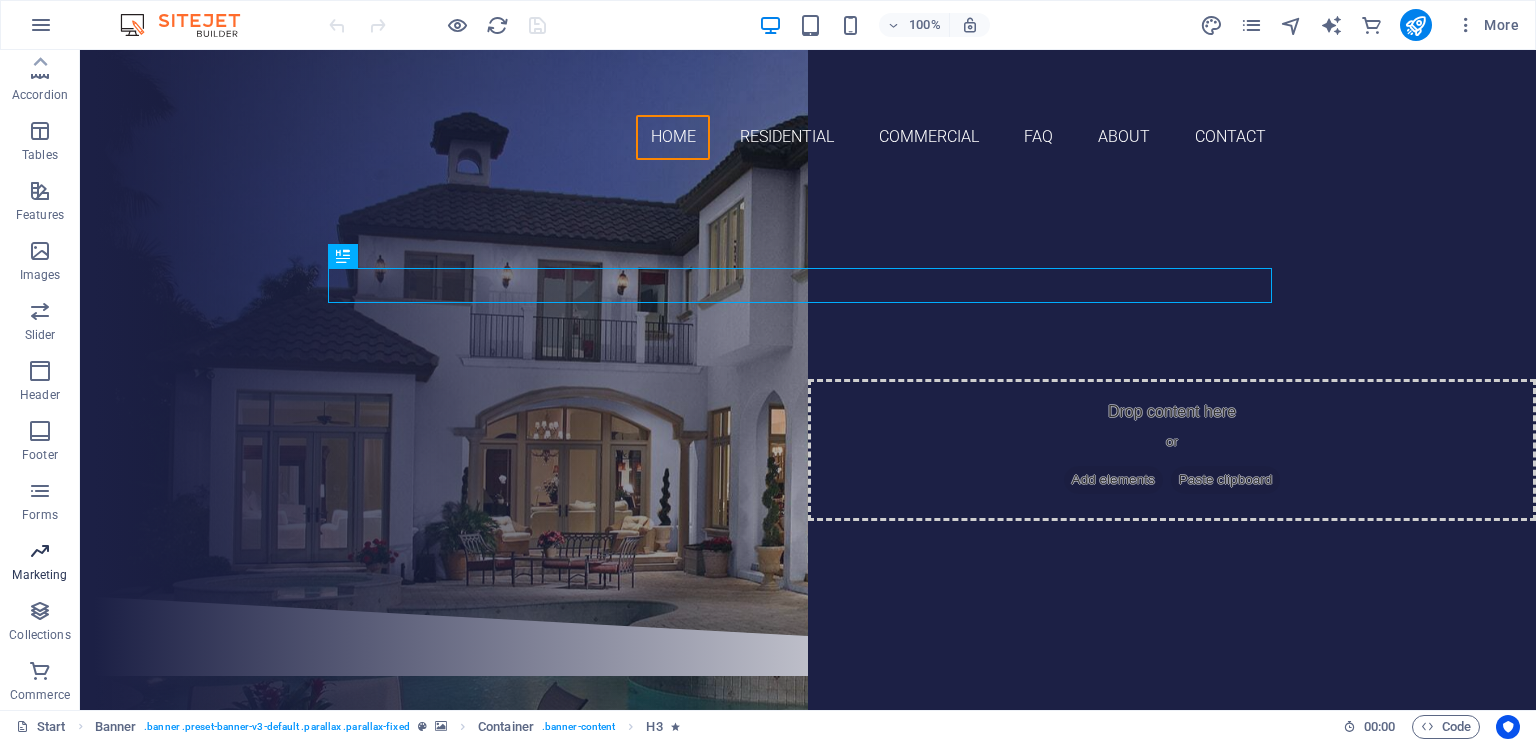click on "Marketing" at bounding box center [40, 563] 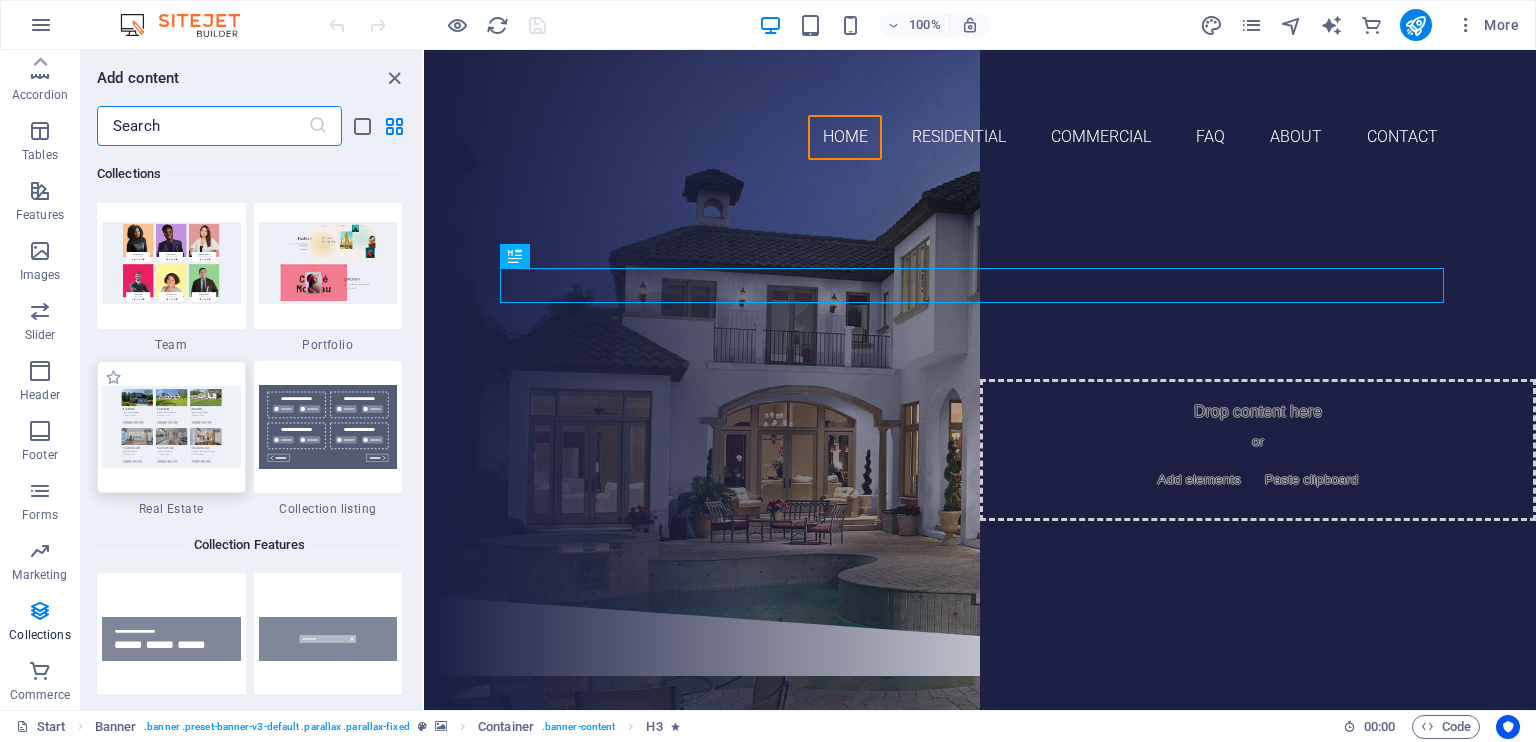 scroll, scrollTop: 19088, scrollLeft: 0, axis: vertical 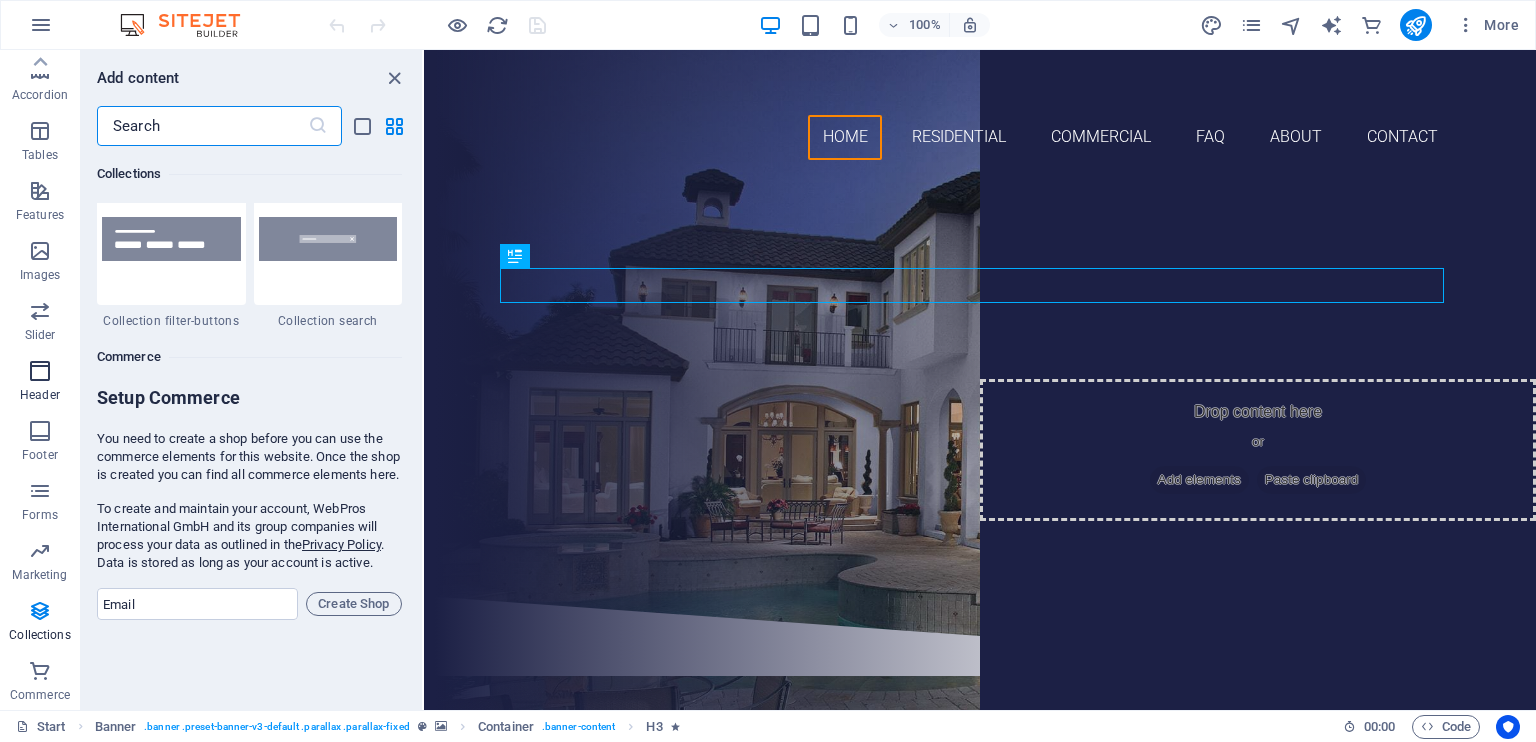 click on "Header" at bounding box center [40, 395] 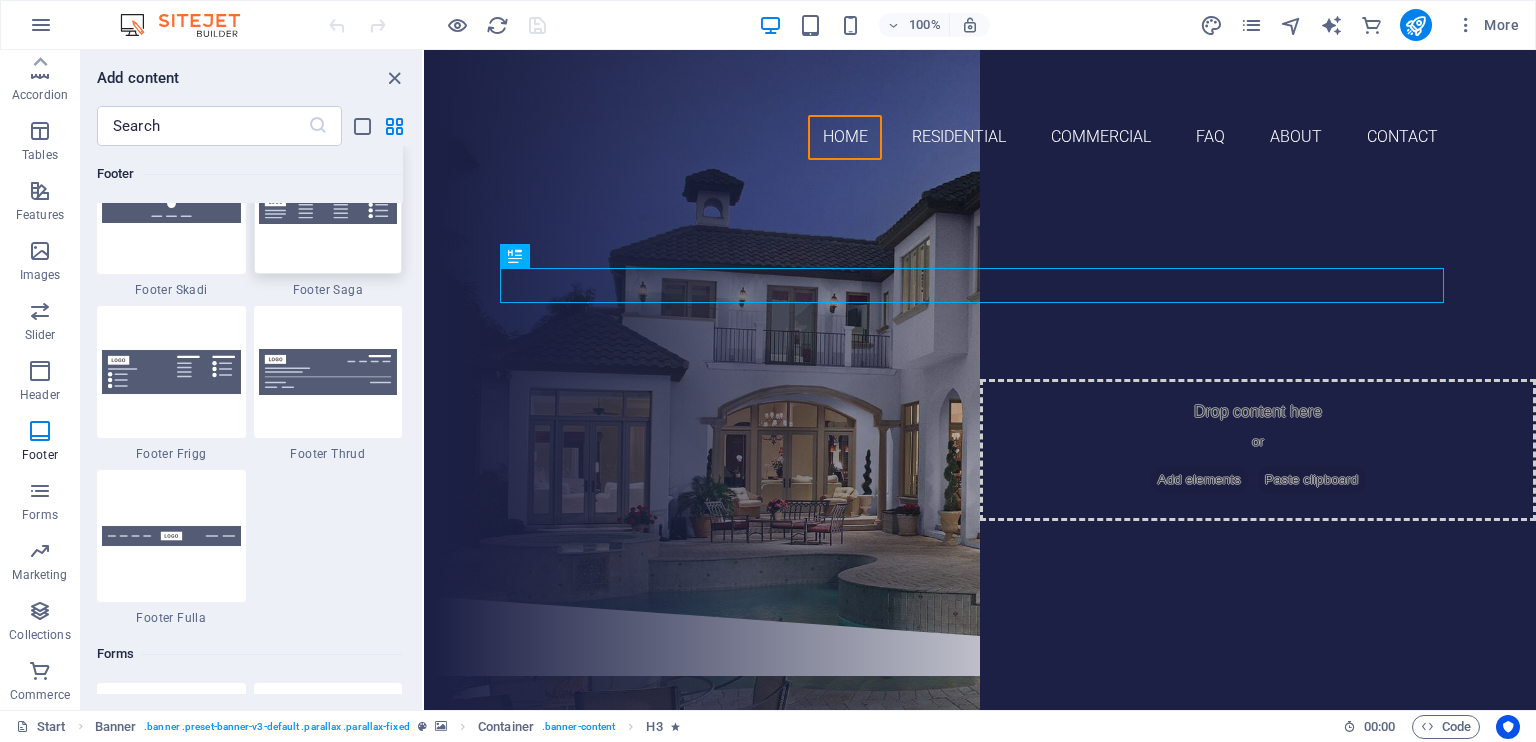 scroll, scrollTop: 14141, scrollLeft: 0, axis: vertical 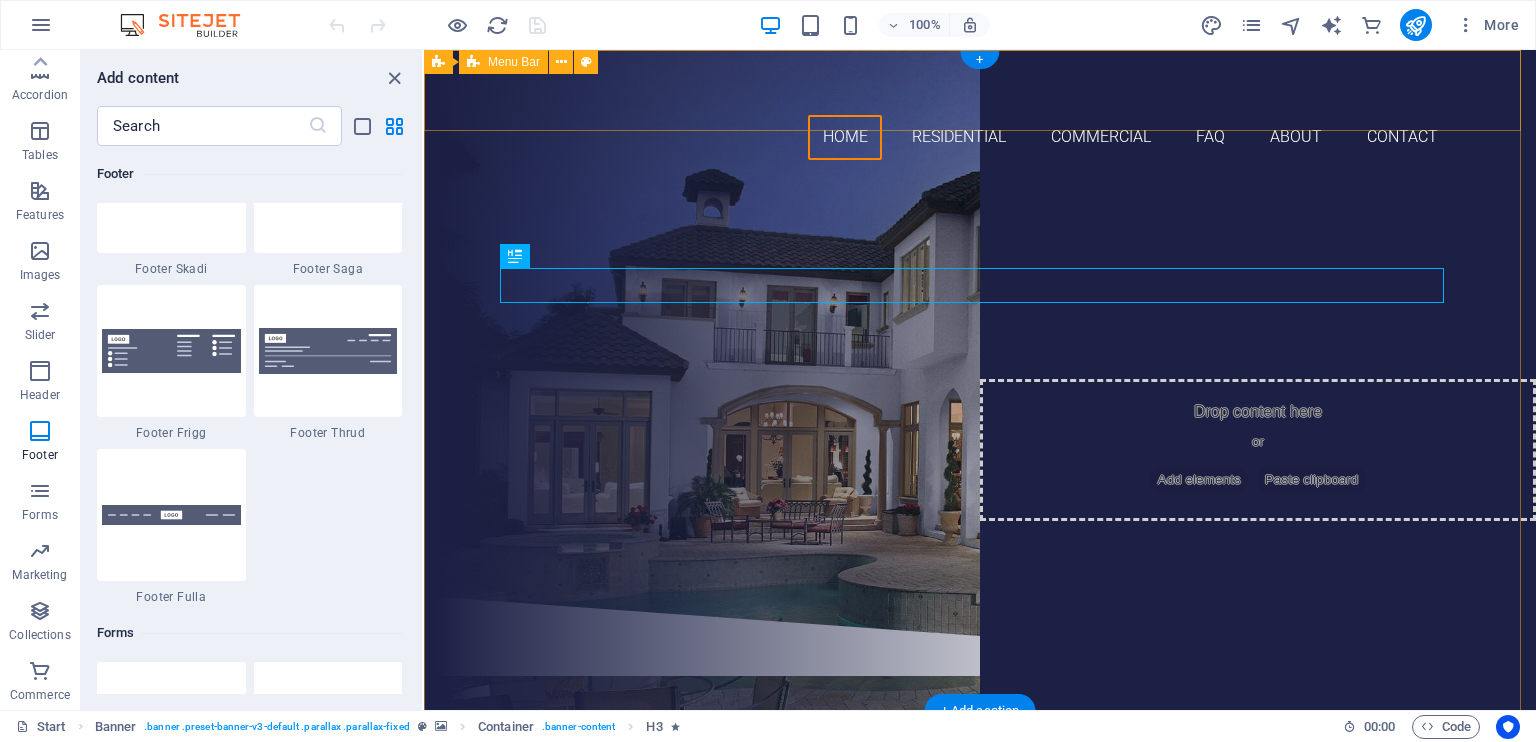 click on "Home Residential Commercial FAQ About Contact" at bounding box center (980, 113) 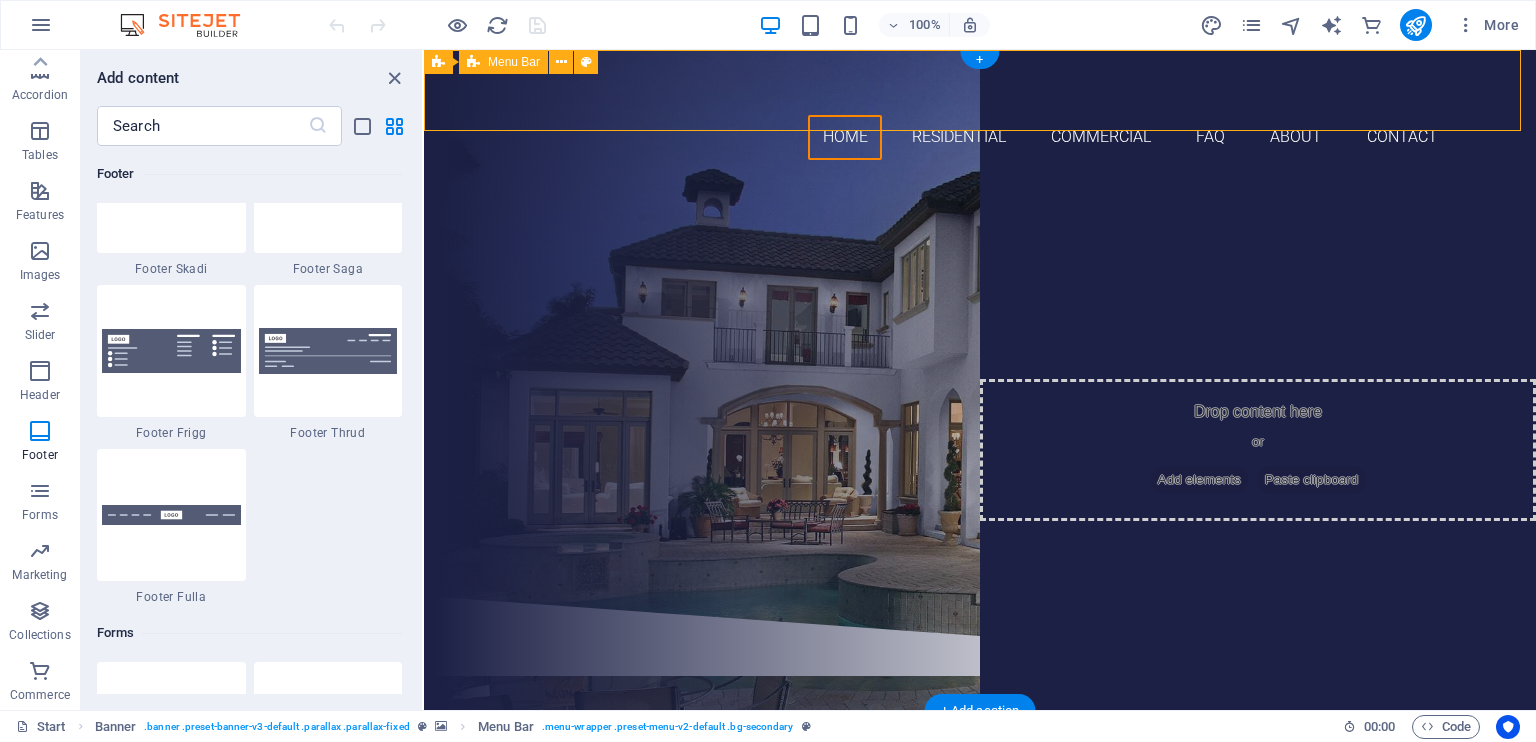 click on "Home Residential Commercial FAQ About Contact" at bounding box center (980, 113) 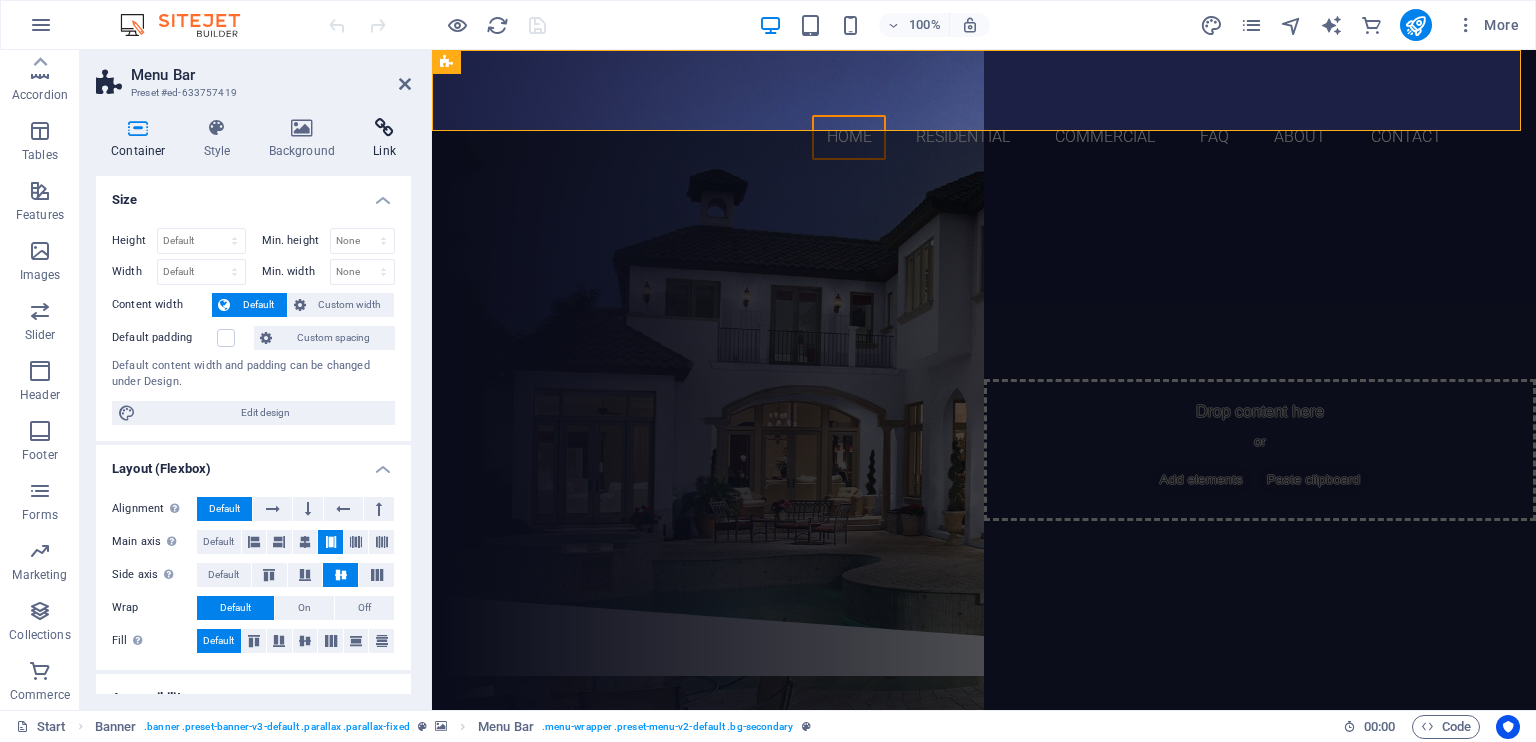 click on "Link" at bounding box center [384, 139] 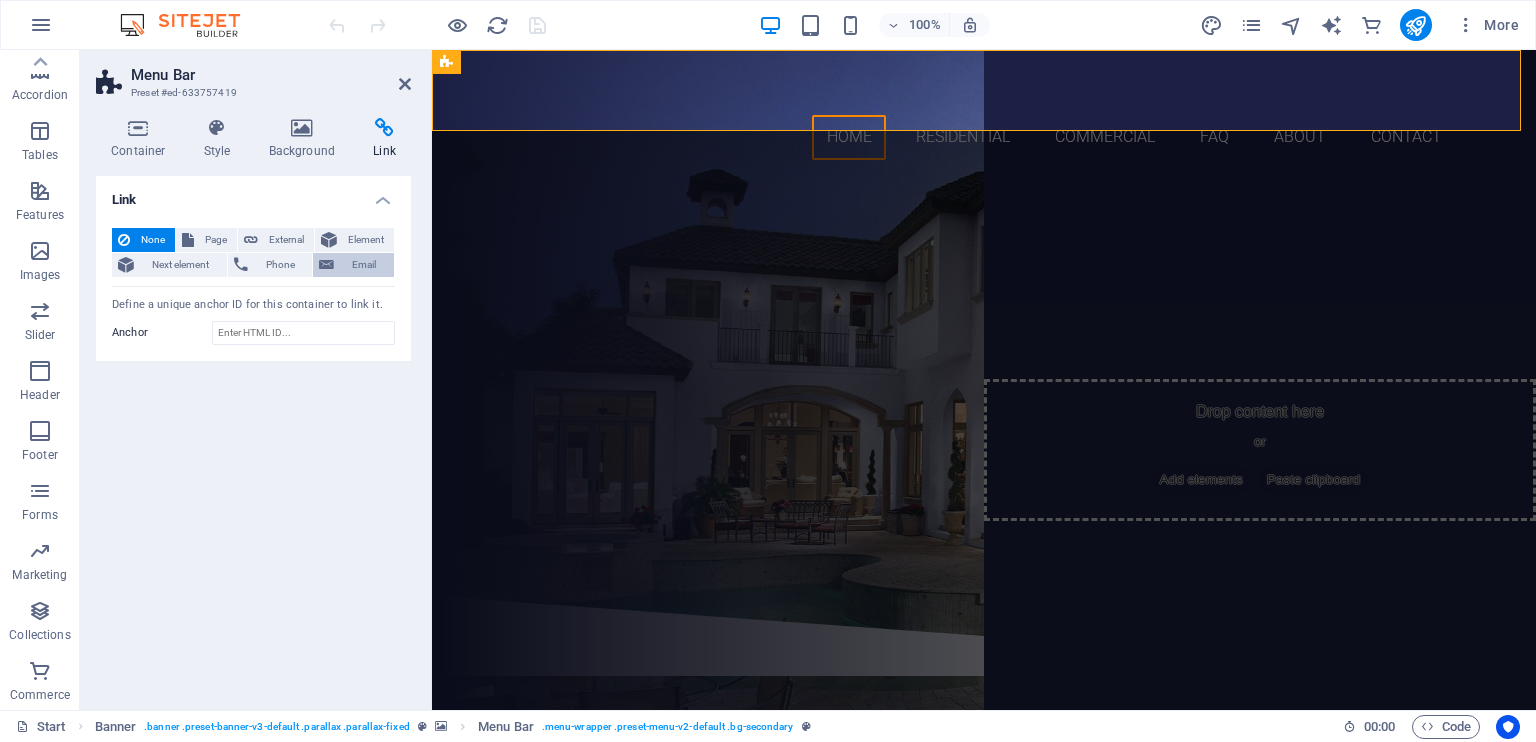 click on "Email" at bounding box center [364, 265] 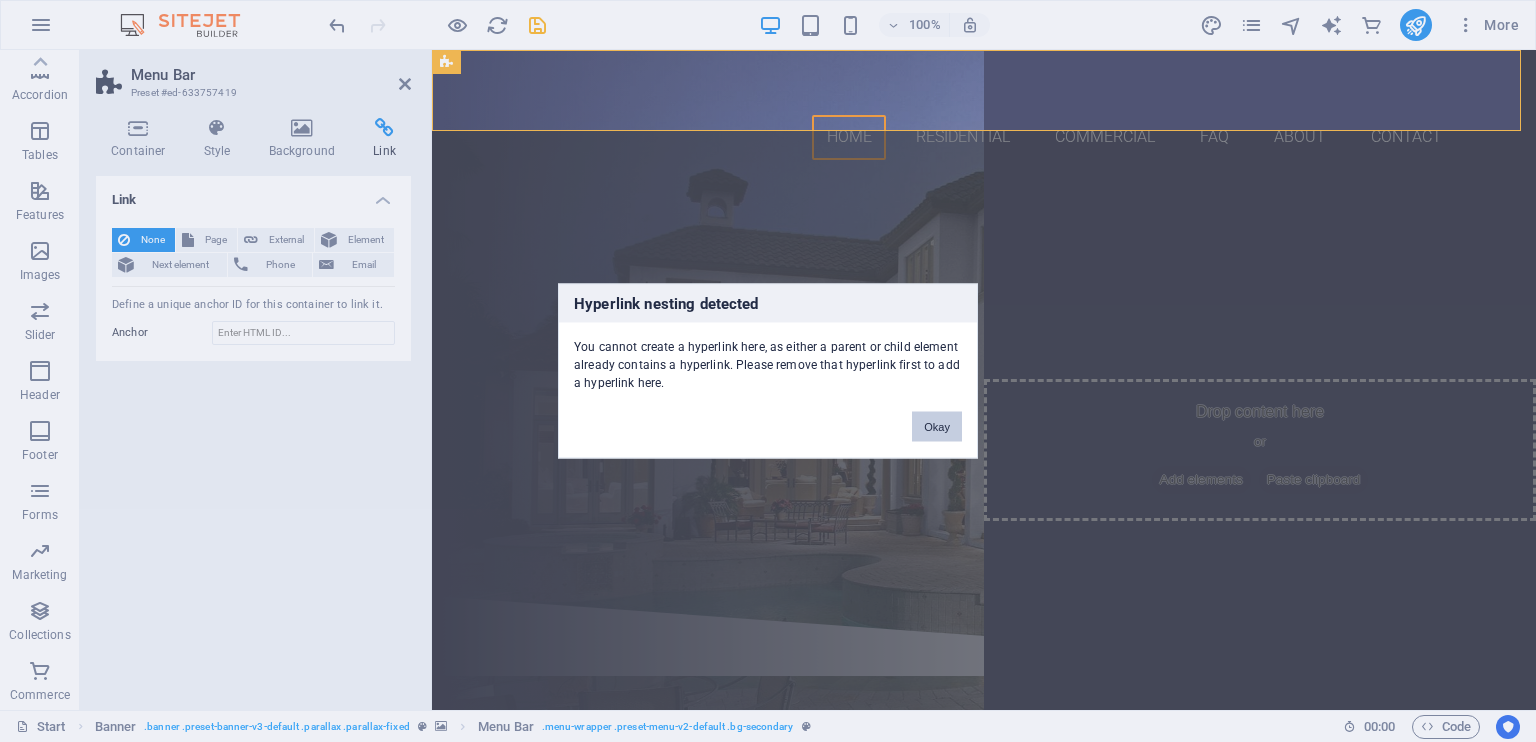 click on "Okay" at bounding box center [937, 427] 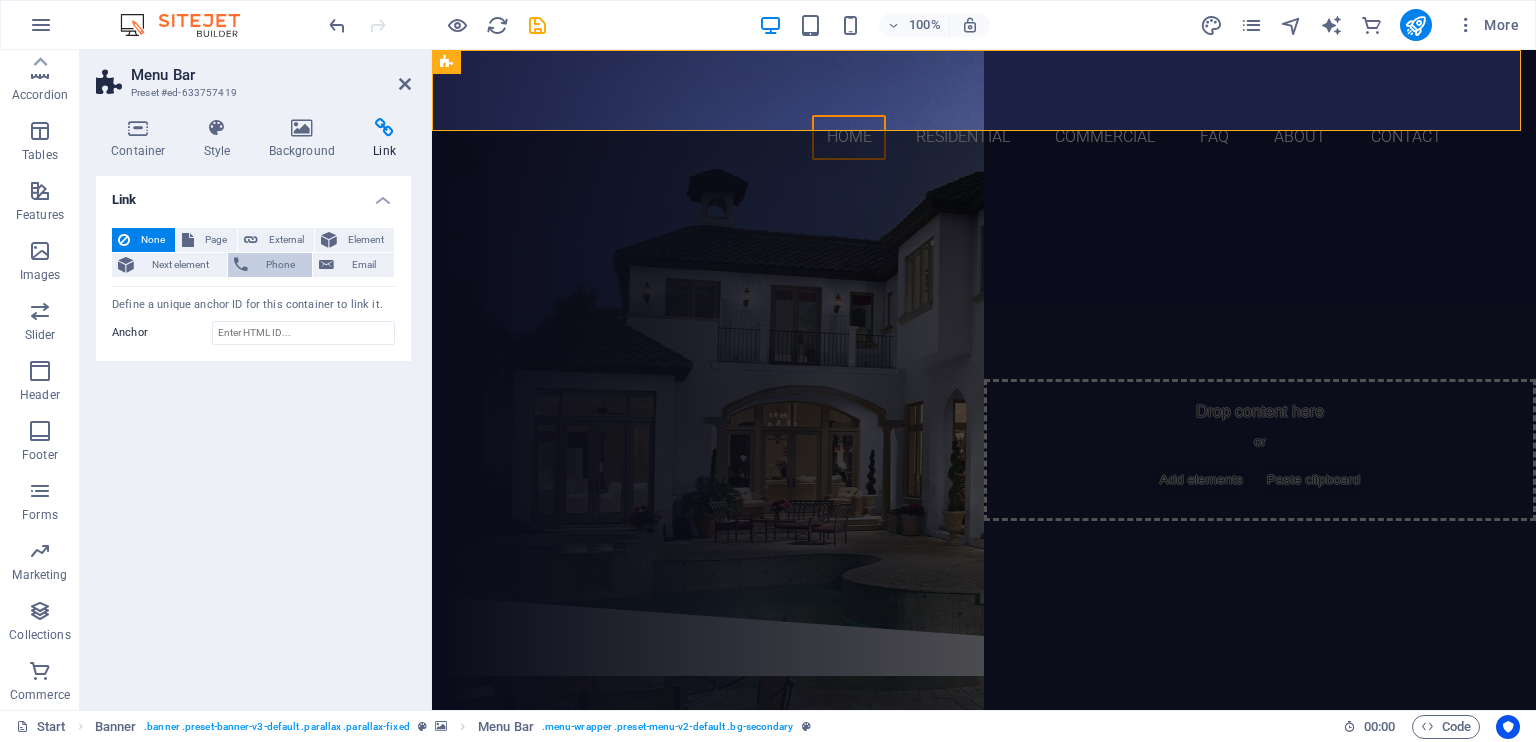click on "Phone" at bounding box center [280, 265] 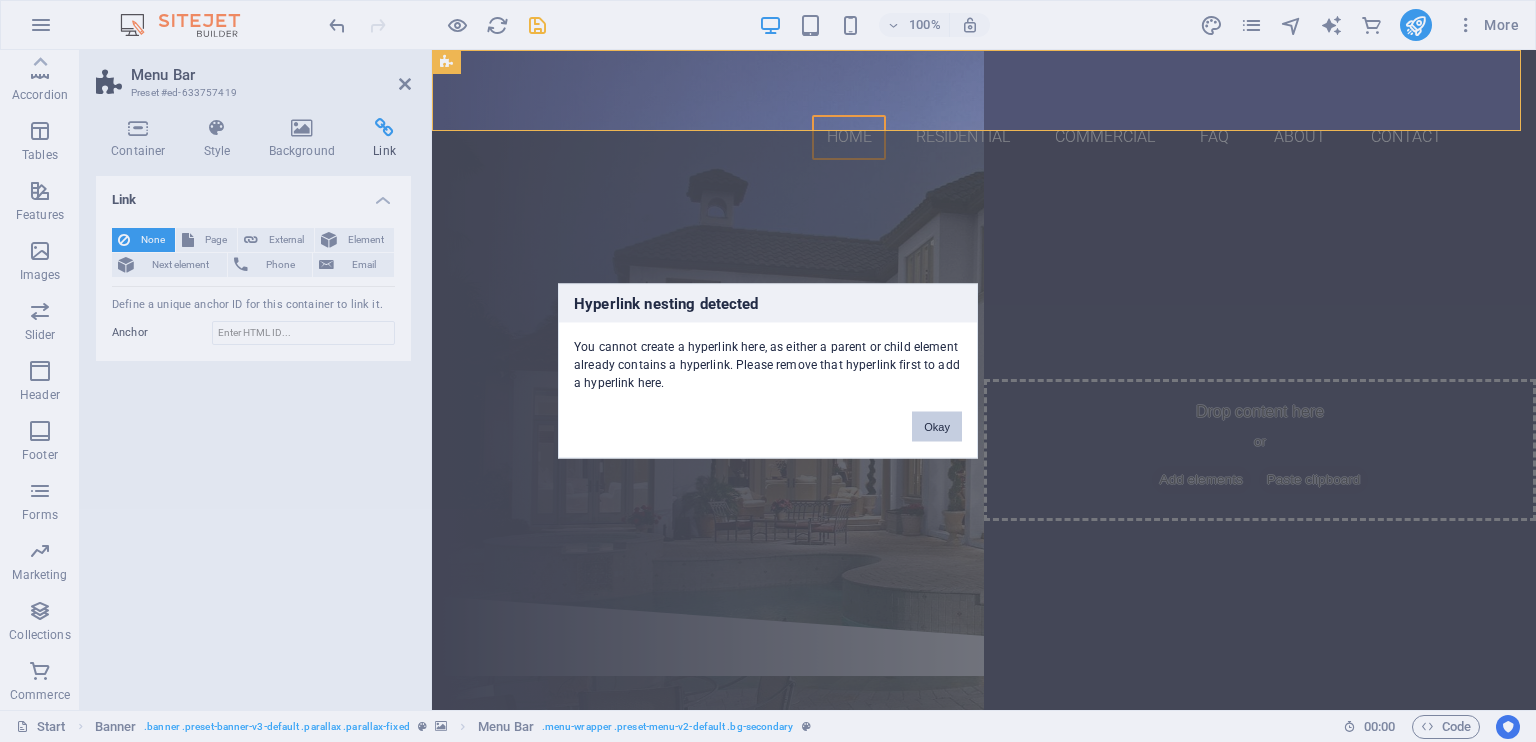 click on "Okay" at bounding box center [937, 427] 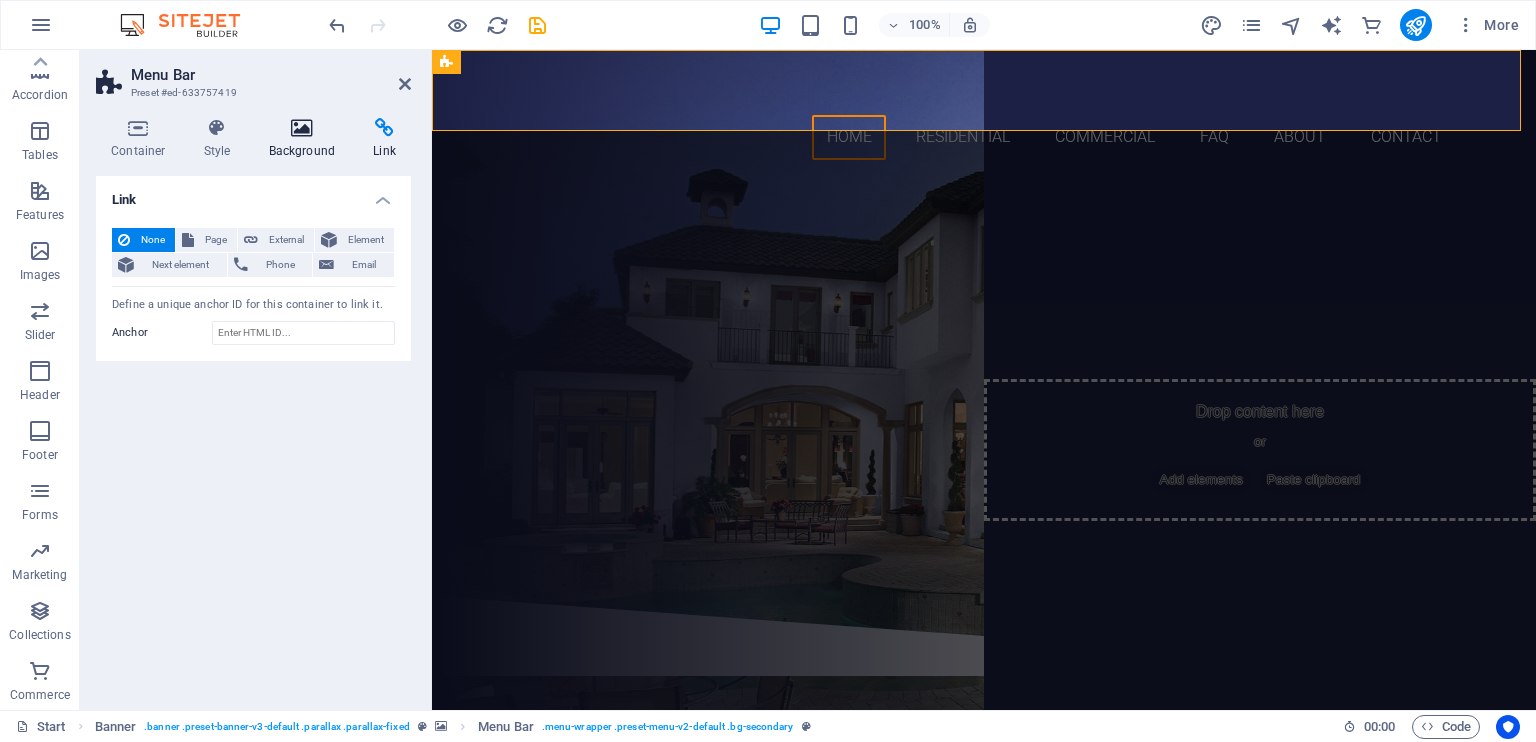 click at bounding box center (302, 128) 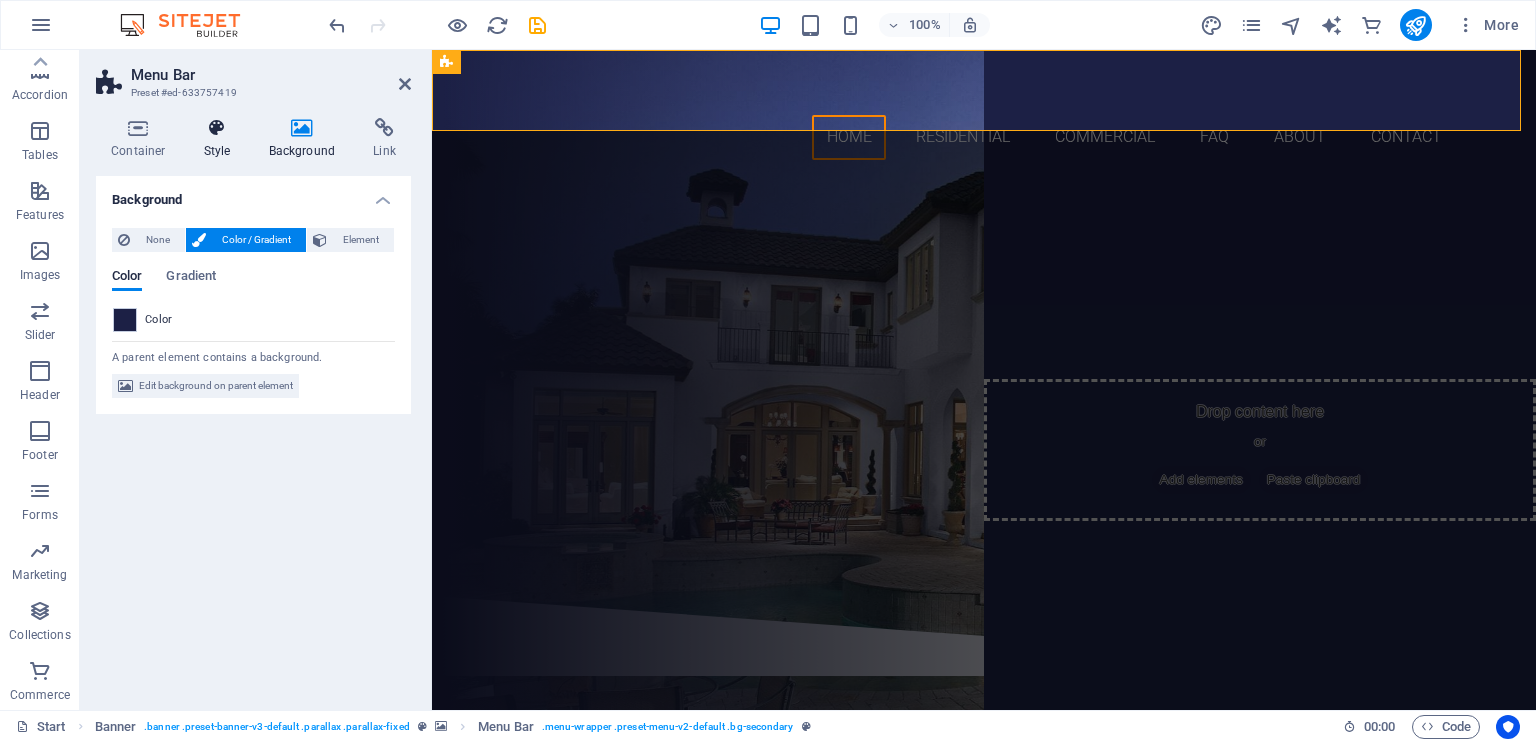 click on "Style" at bounding box center [221, 139] 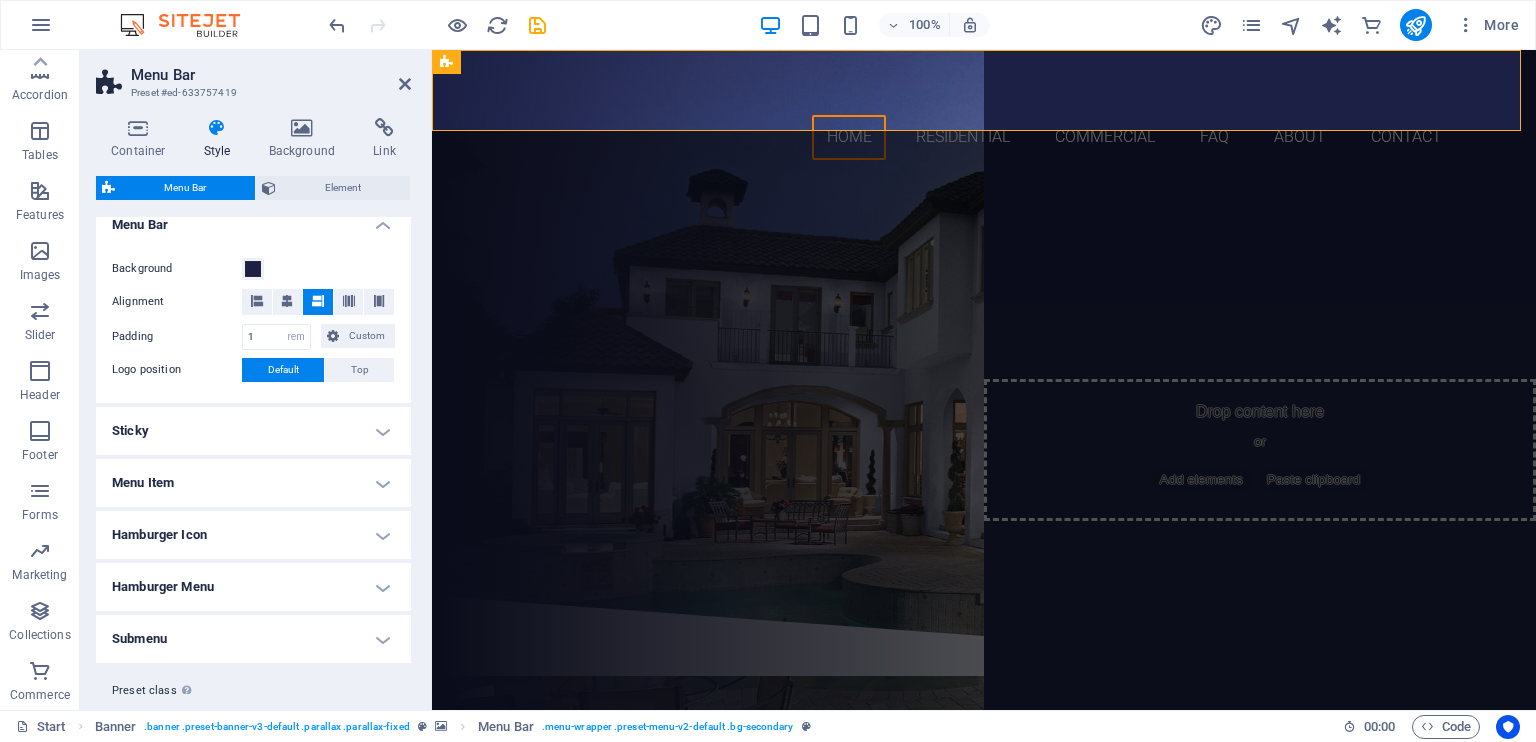 scroll, scrollTop: 403, scrollLeft: 0, axis: vertical 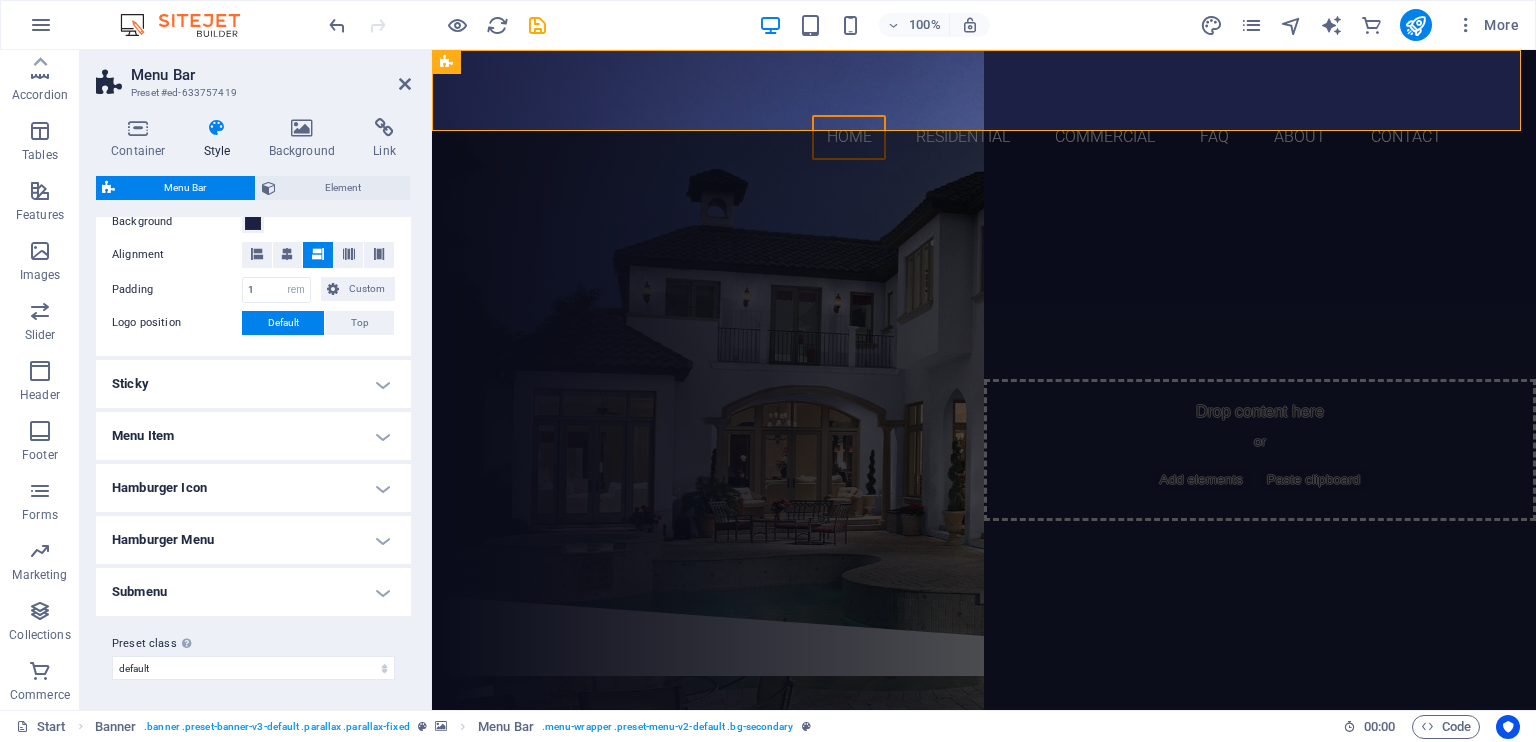 click on "Hamburger Icon" at bounding box center (253, 488) 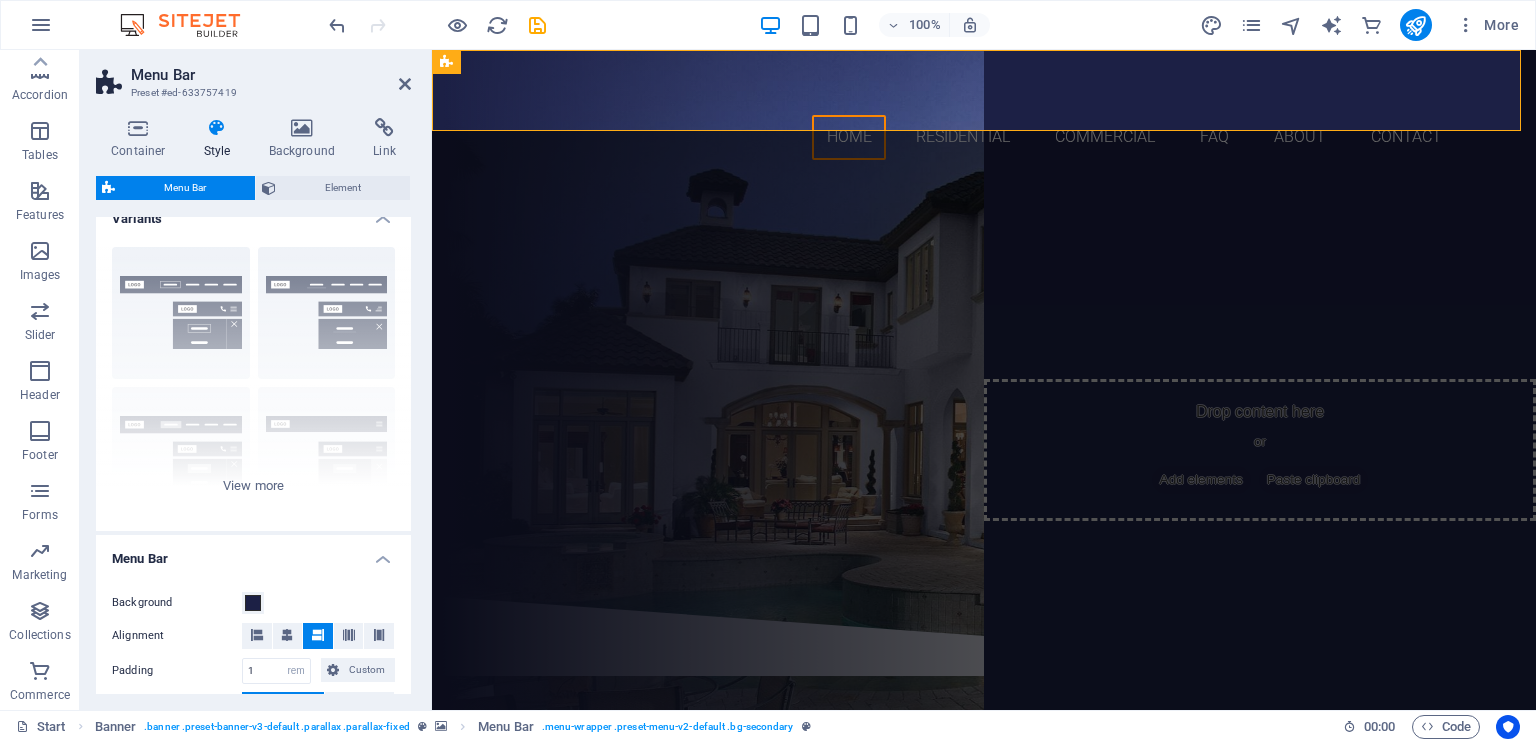 scroll, scrollTop: 0, scrollLeft: 0, axis: both 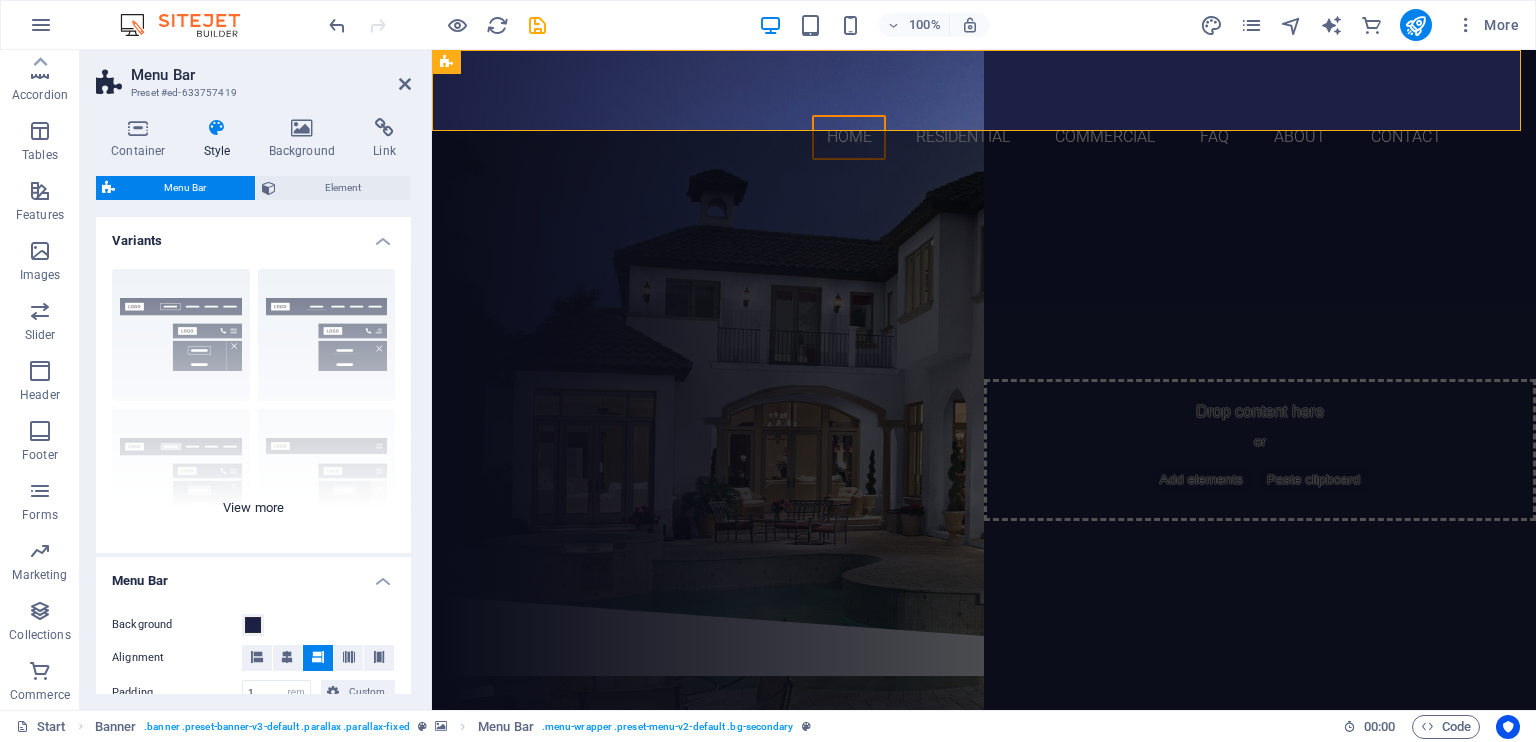 click on "Border Centered Default Fixed Loki Trigger Wide XXL" at bounding box center [253, 403] 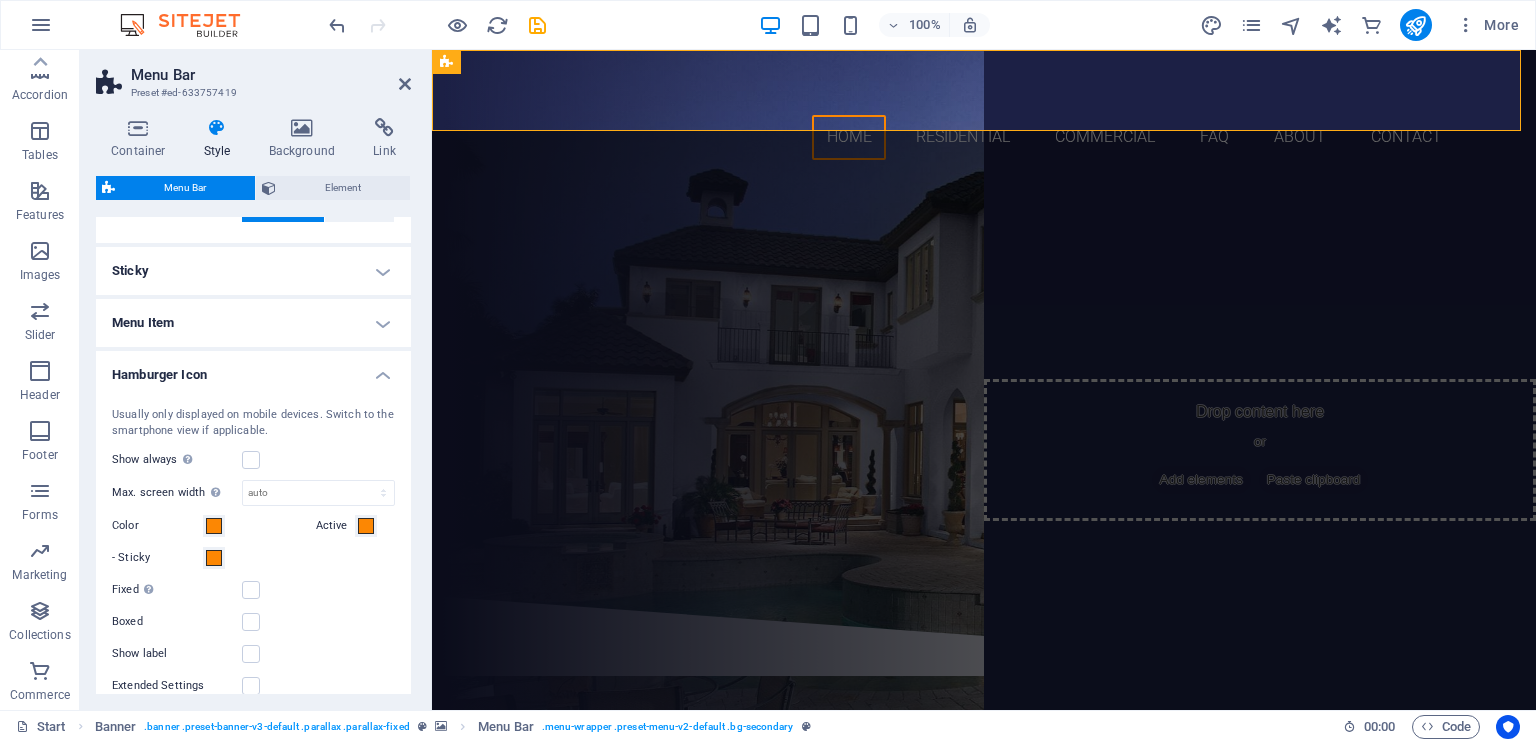 scroll, scrollTop: 200, scrollLeft: 0, axis: vertical 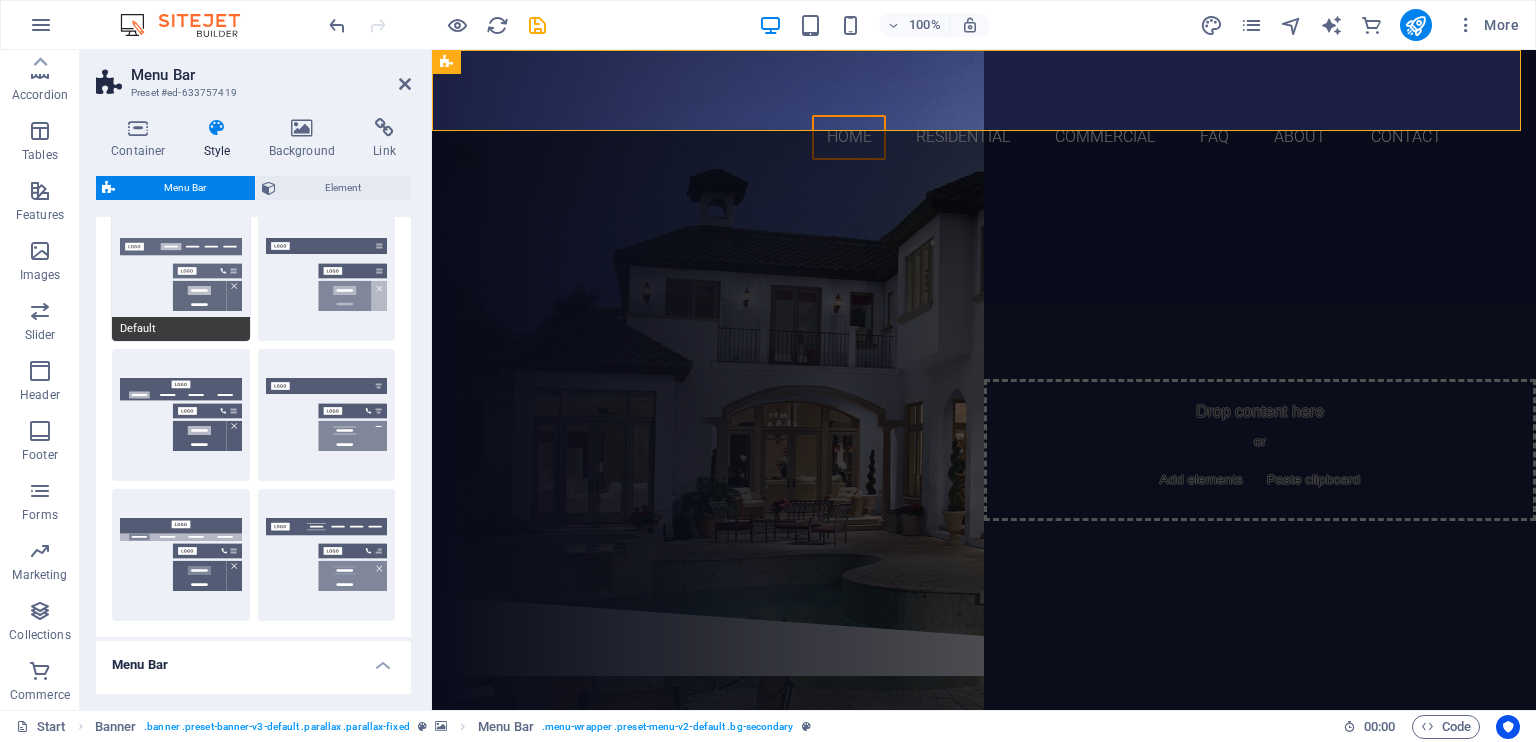 click on "Default" at bounding box center (181, 275) 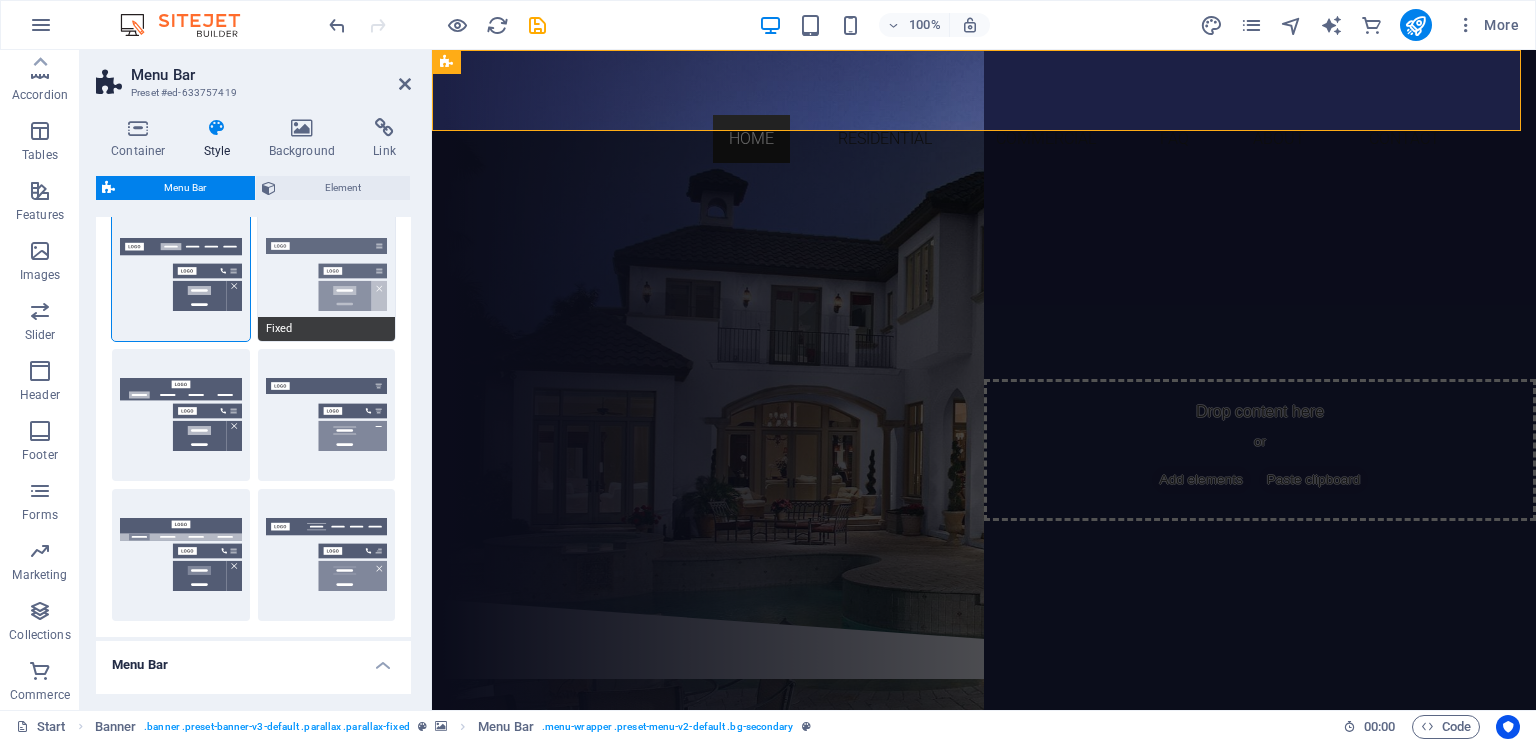 click on "Fixed" at bounding box center (327, 275) 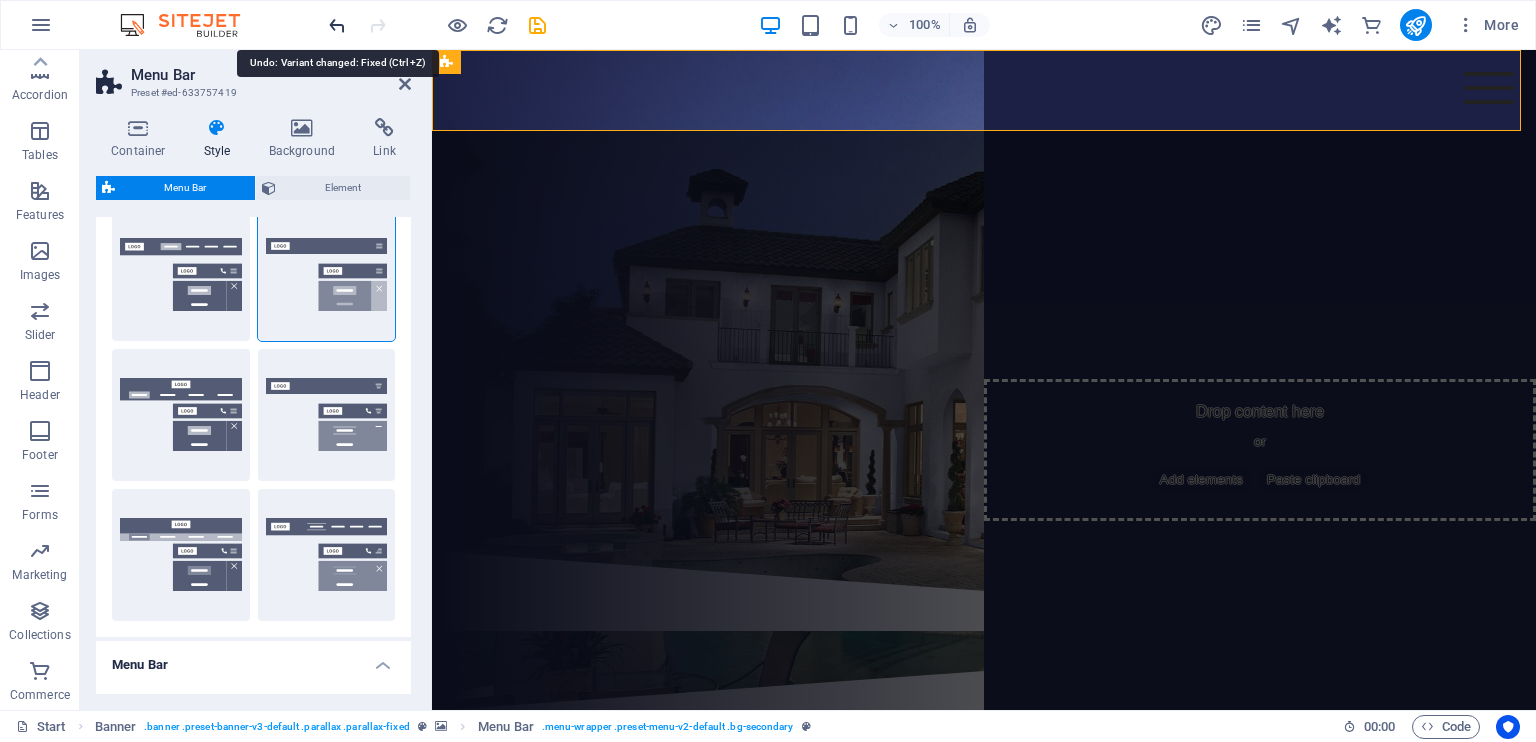 click at bounding box center [337, 25] 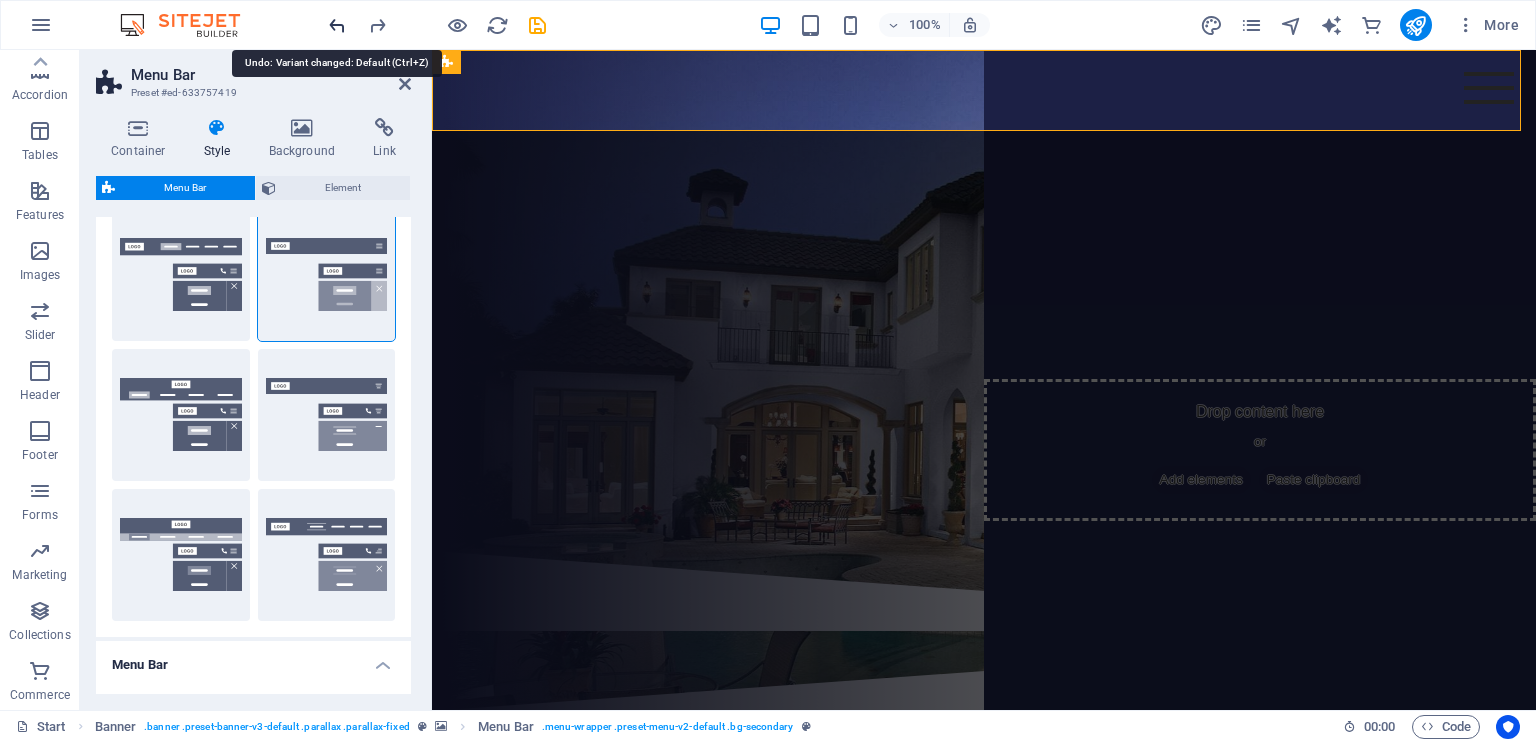 click at bounding box center [337, 25] 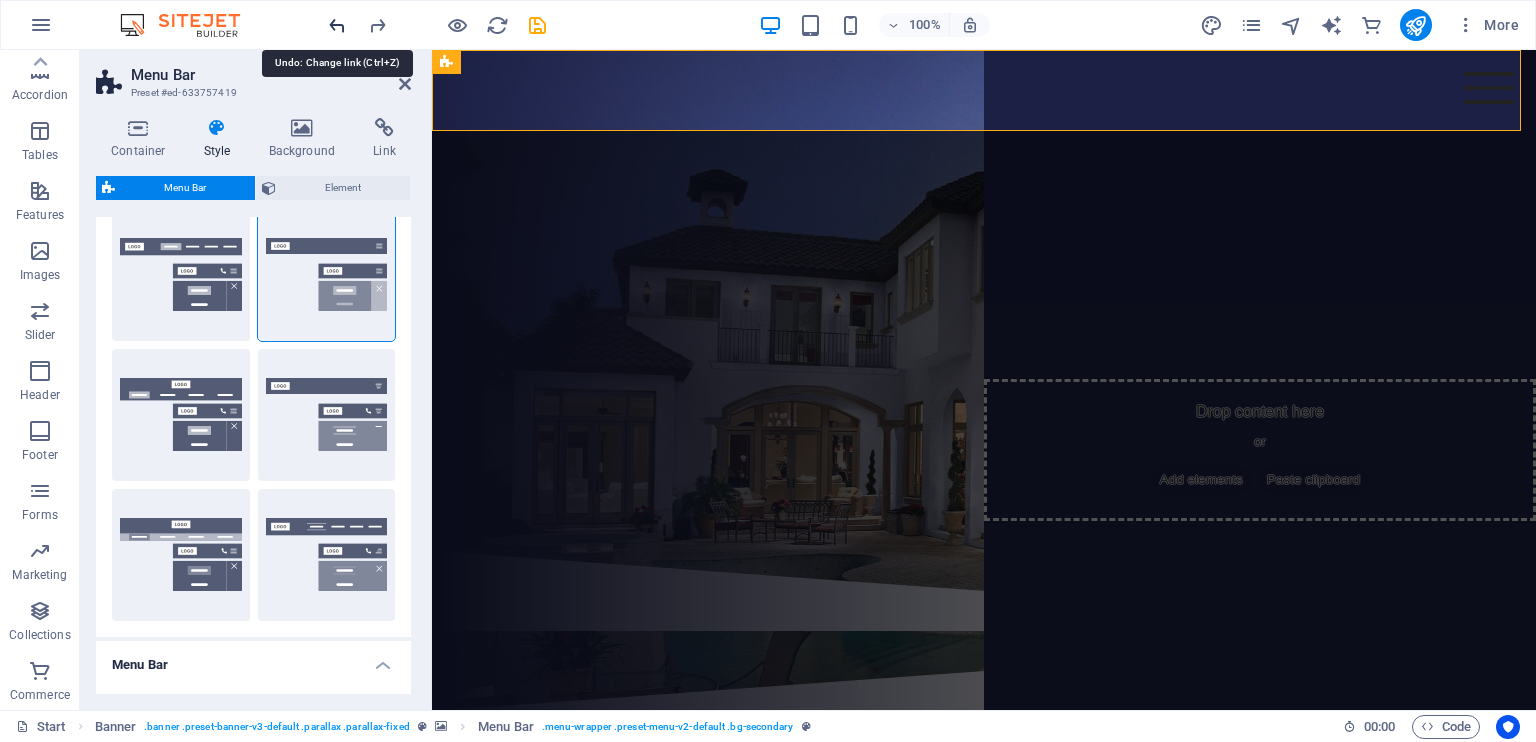 click at bounding box center (337, 25) 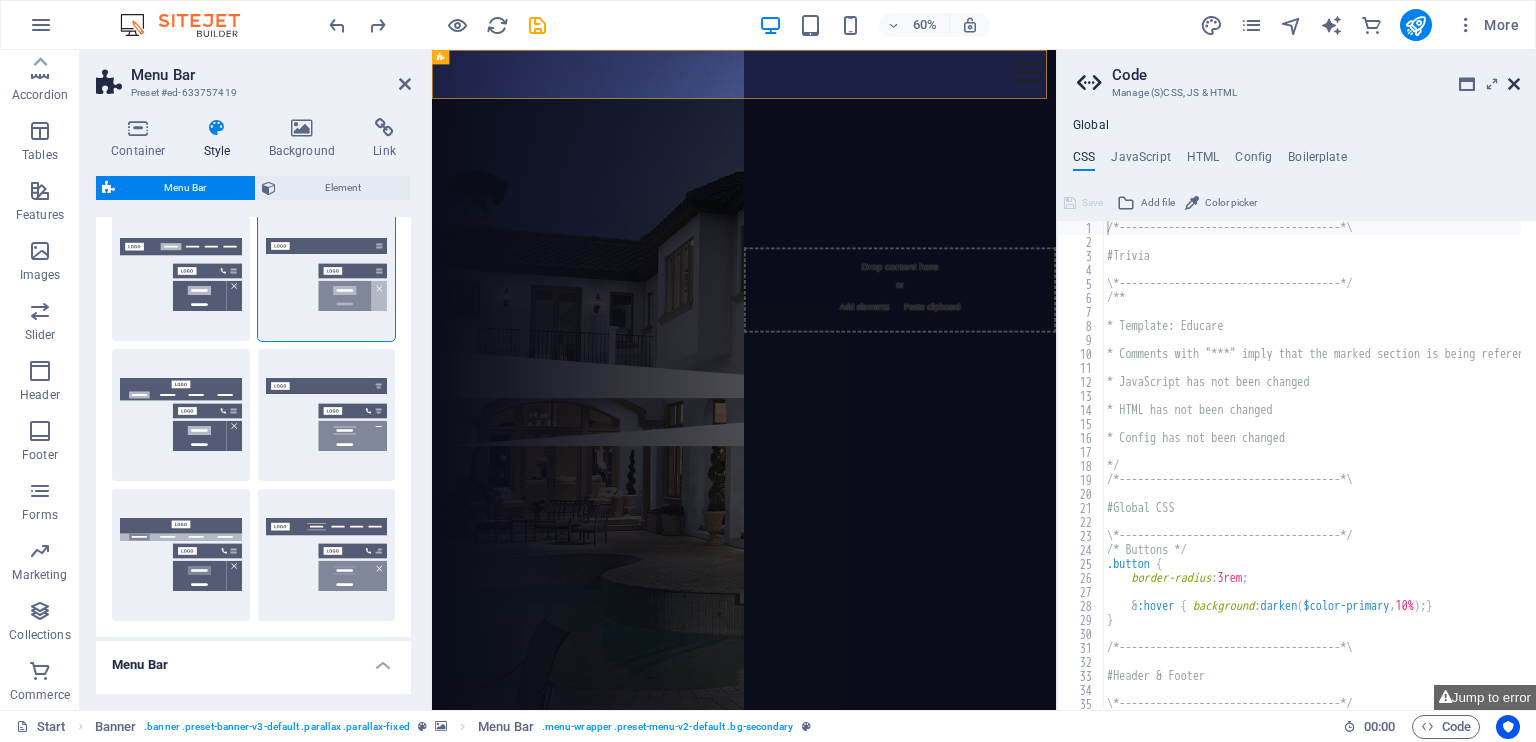 click at bounding box center [1514, 84] 